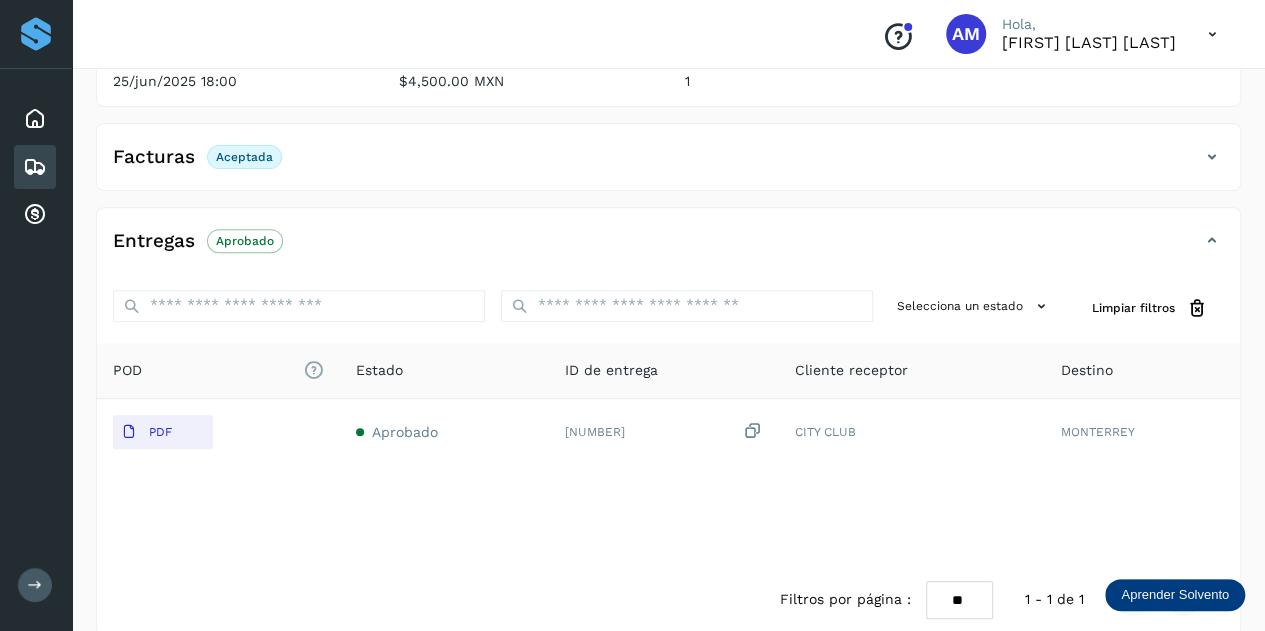 scroll, scrollTop: 0, scrollLeft: 0, axis: both 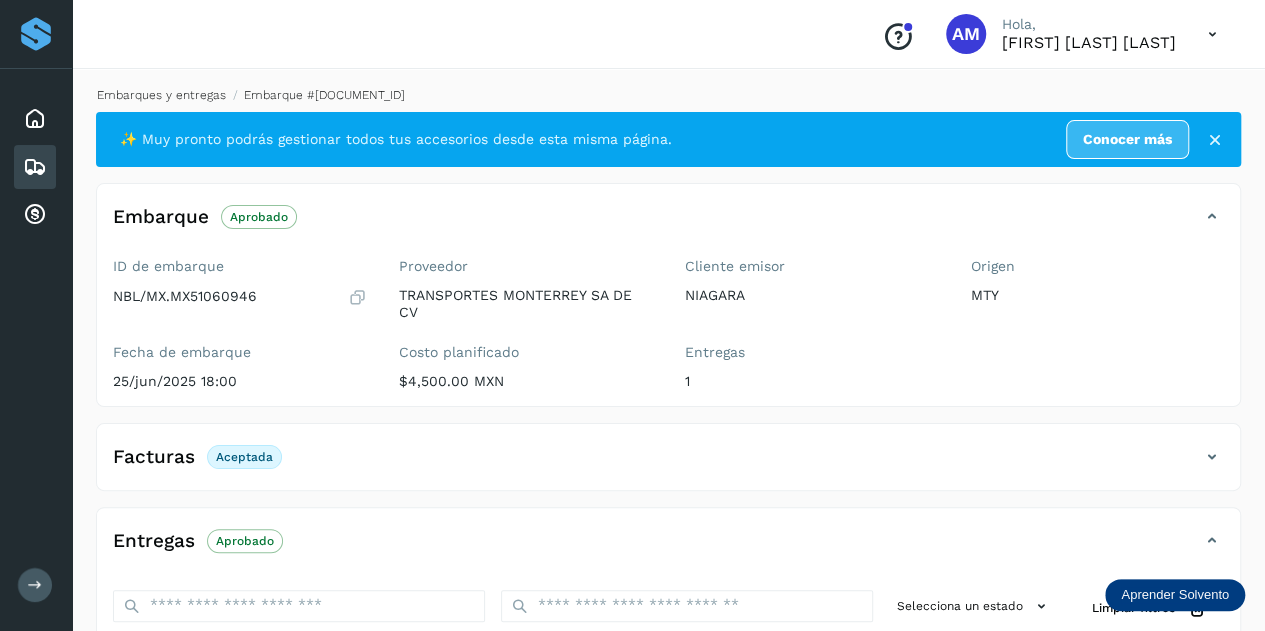 click on "Embarques y entregas" at bounding box center [161, 95] 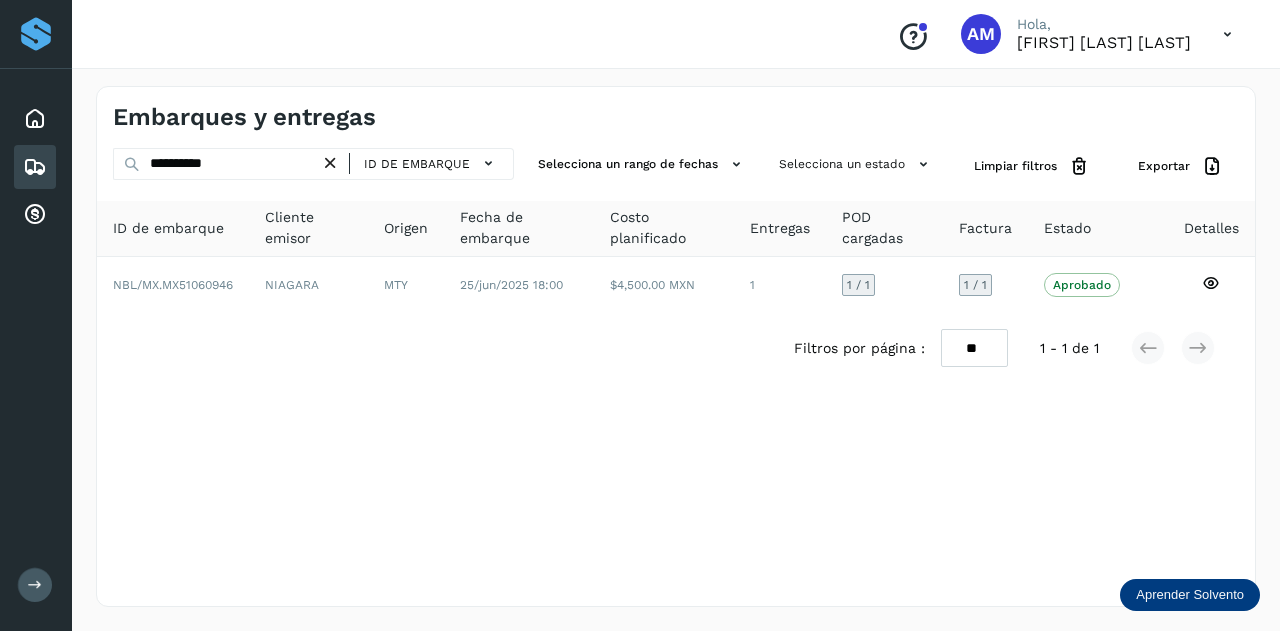 click at bounding box center [330, 163] 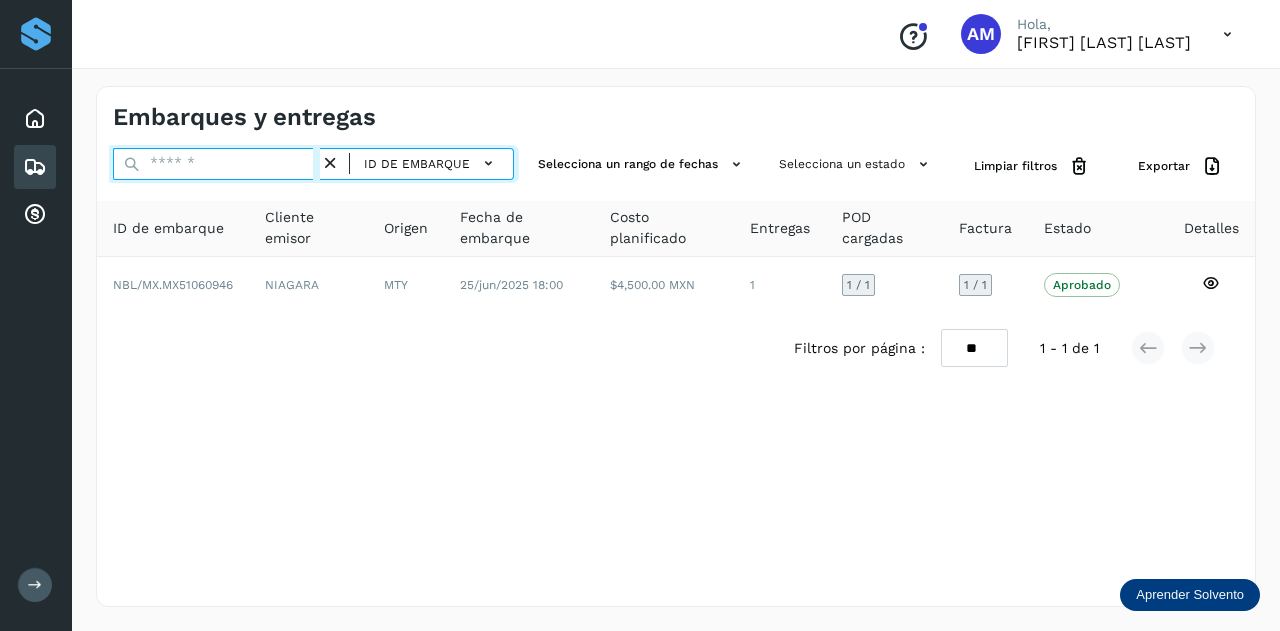 drag, startPoint x: 298, startPoint y: 166, endPoint x: 301, endPoint y: 176, distance: 10.440307 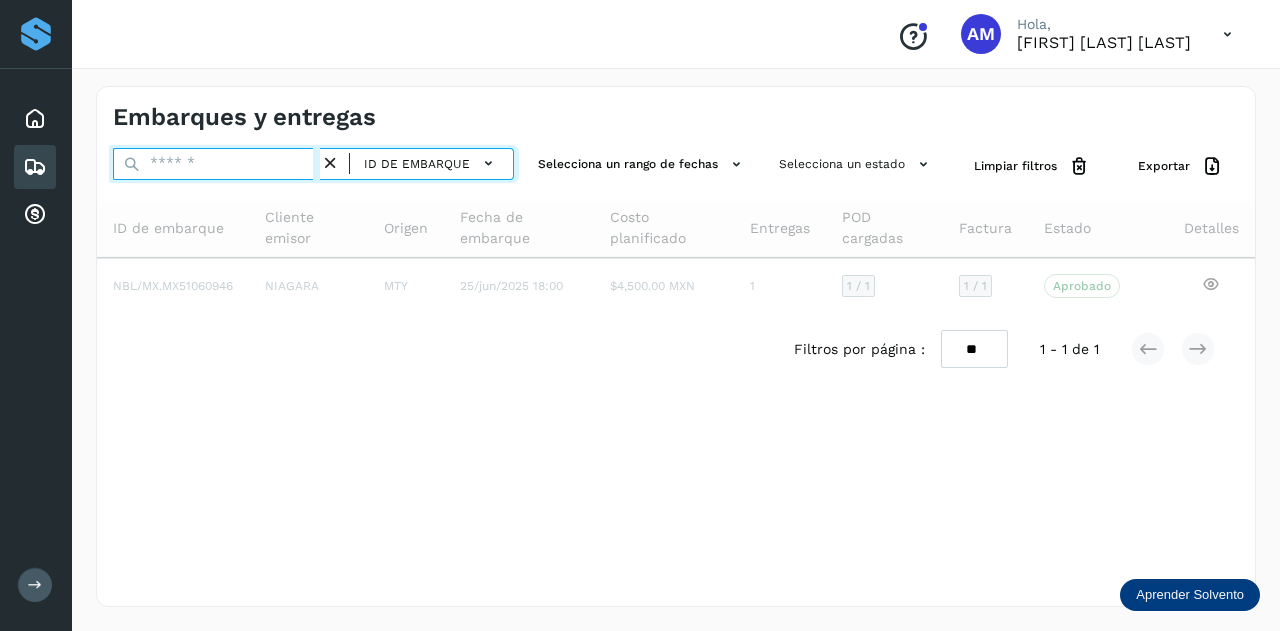 paste on "**********" 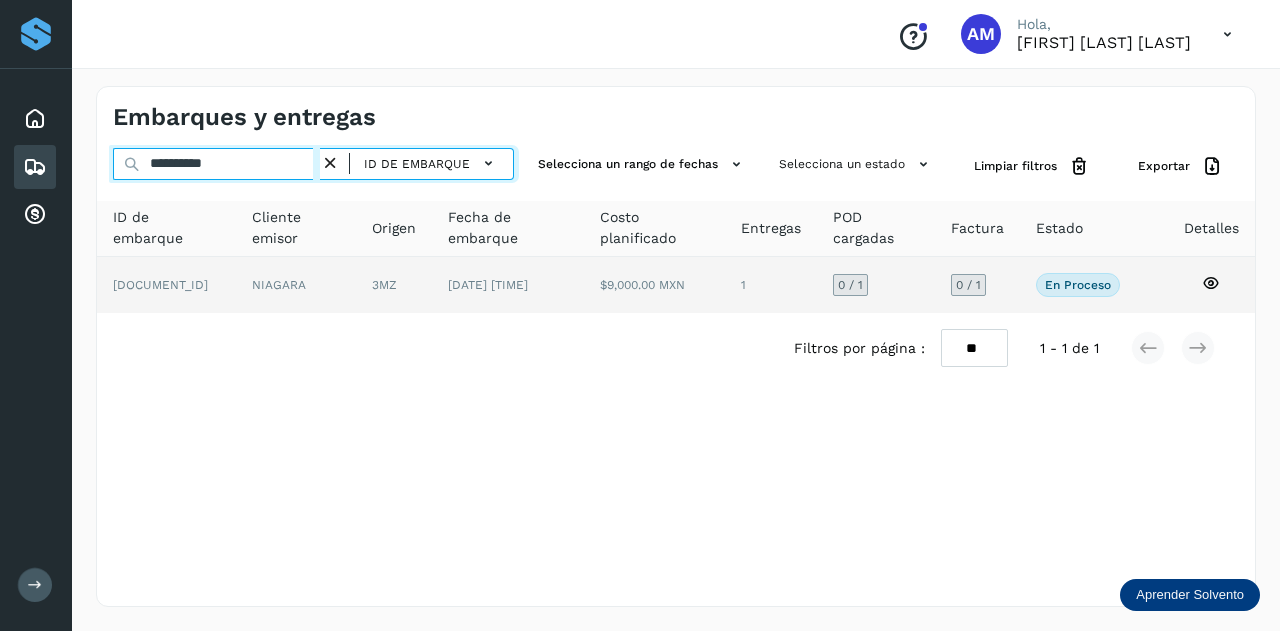 type on "**********" 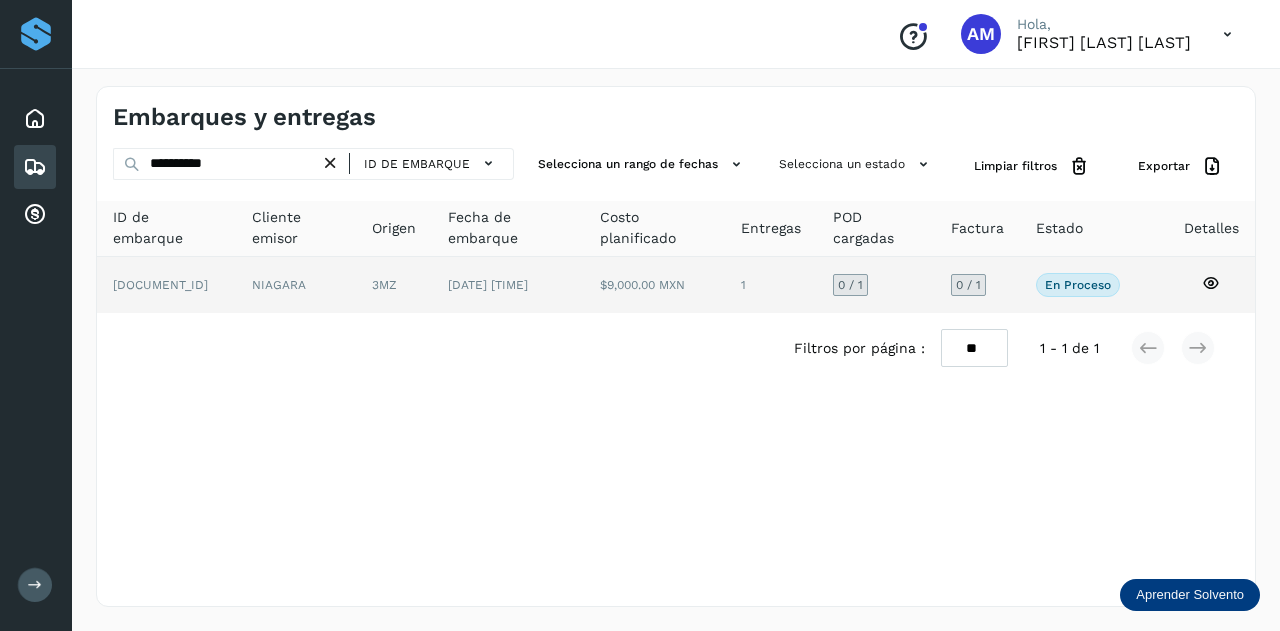 click on "NIAGARA" 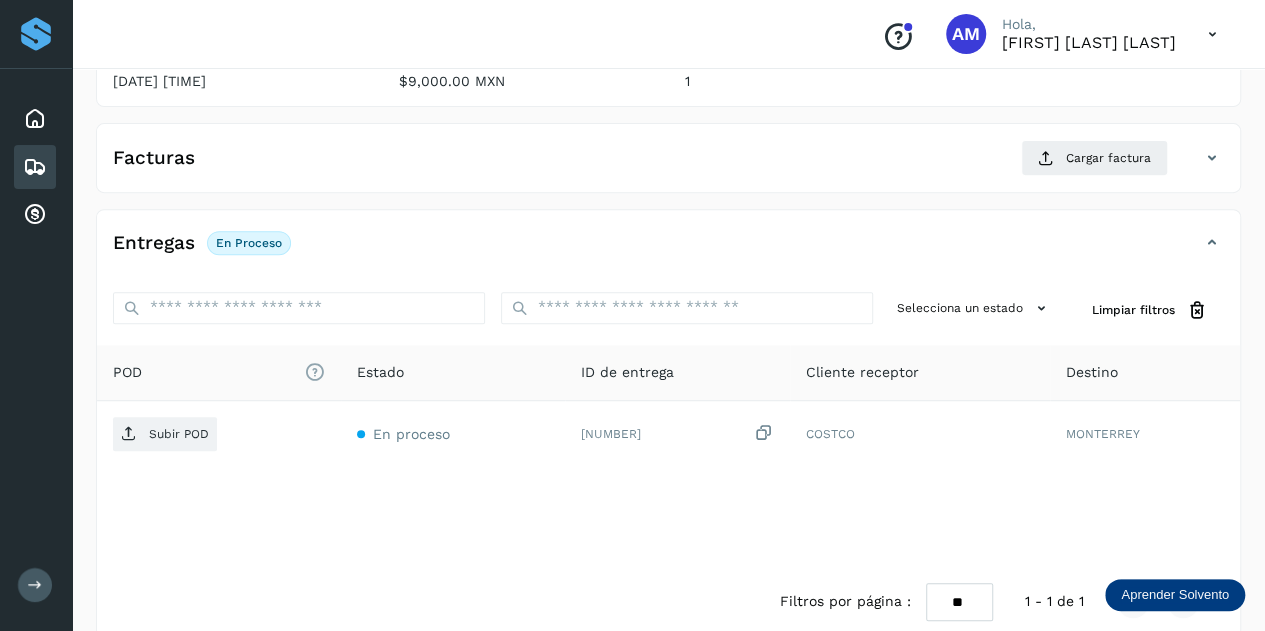 scroll, scrollTop: 0, scrollLeft: 0, axis: both 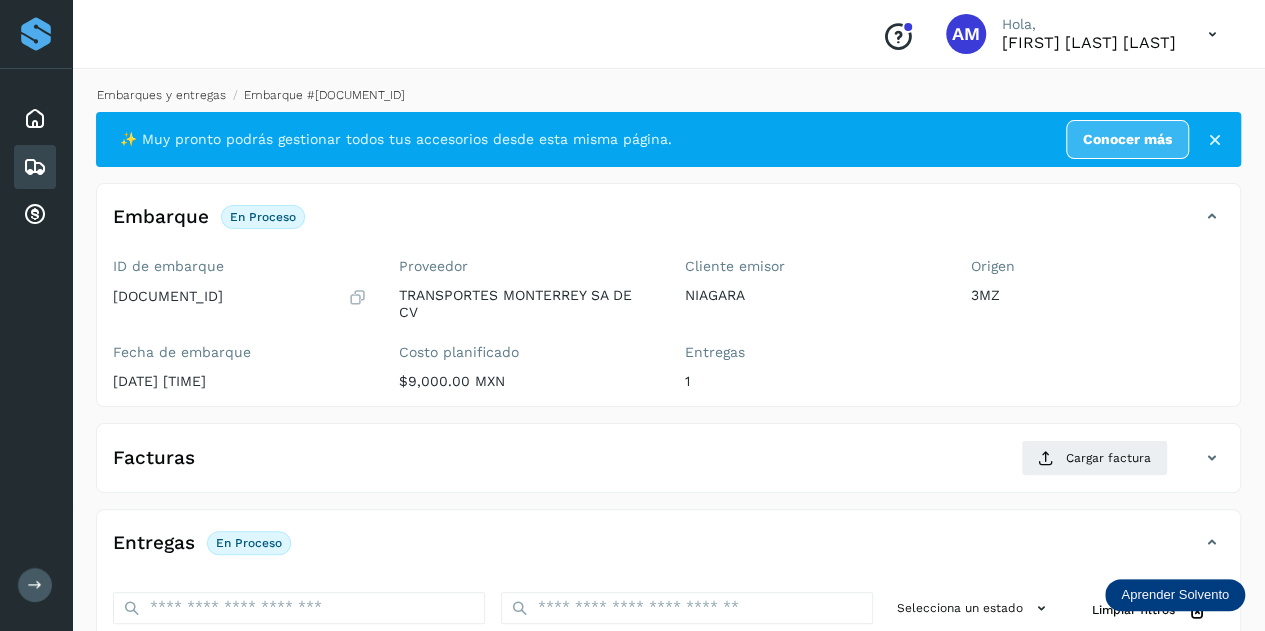 click on "Embarques y entregas" at bounding box center (161, 95) 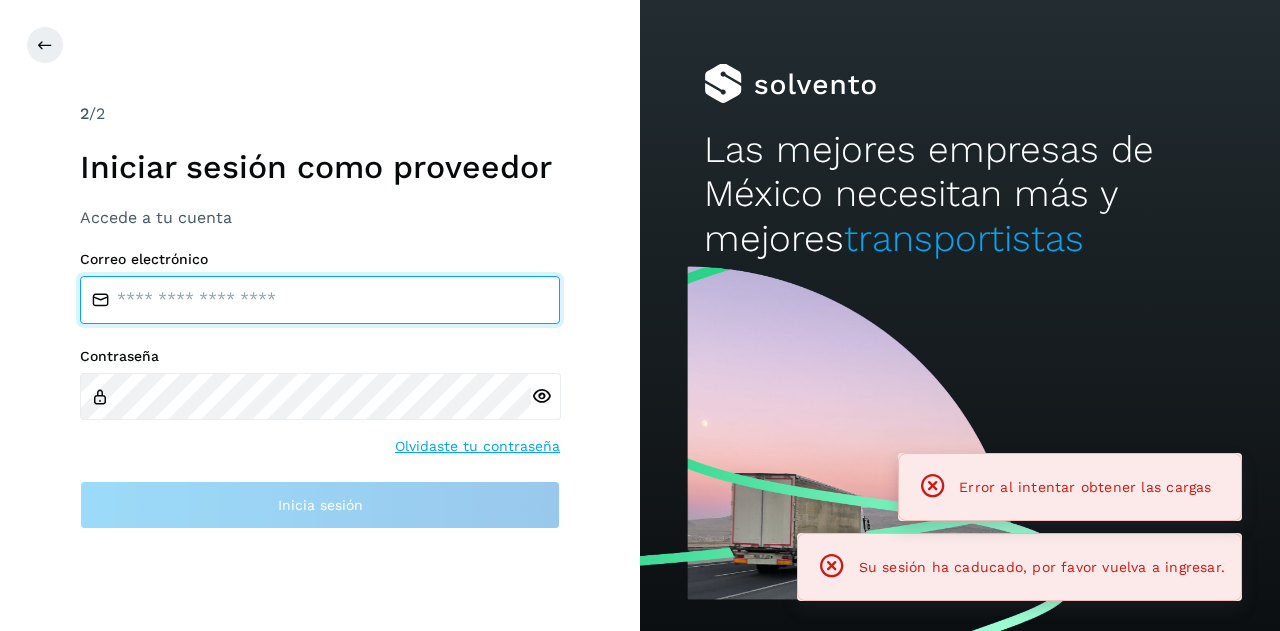 type on "**********" 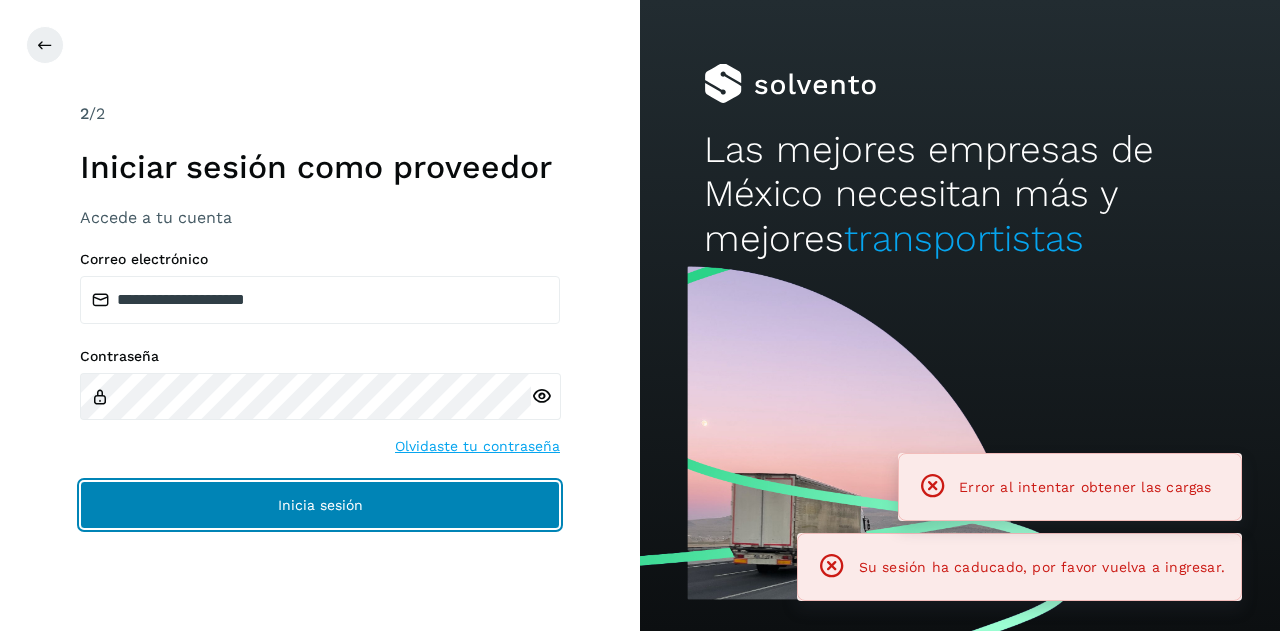 click on "Inicia sesión" 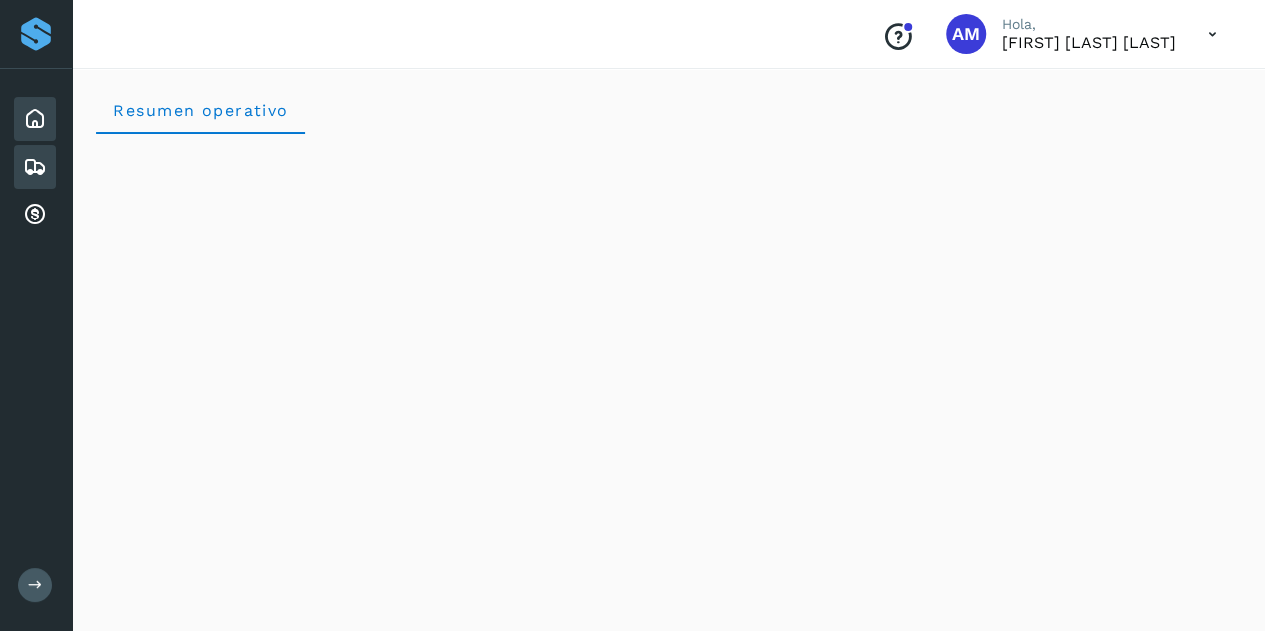 click at bounding box center (35, 167) 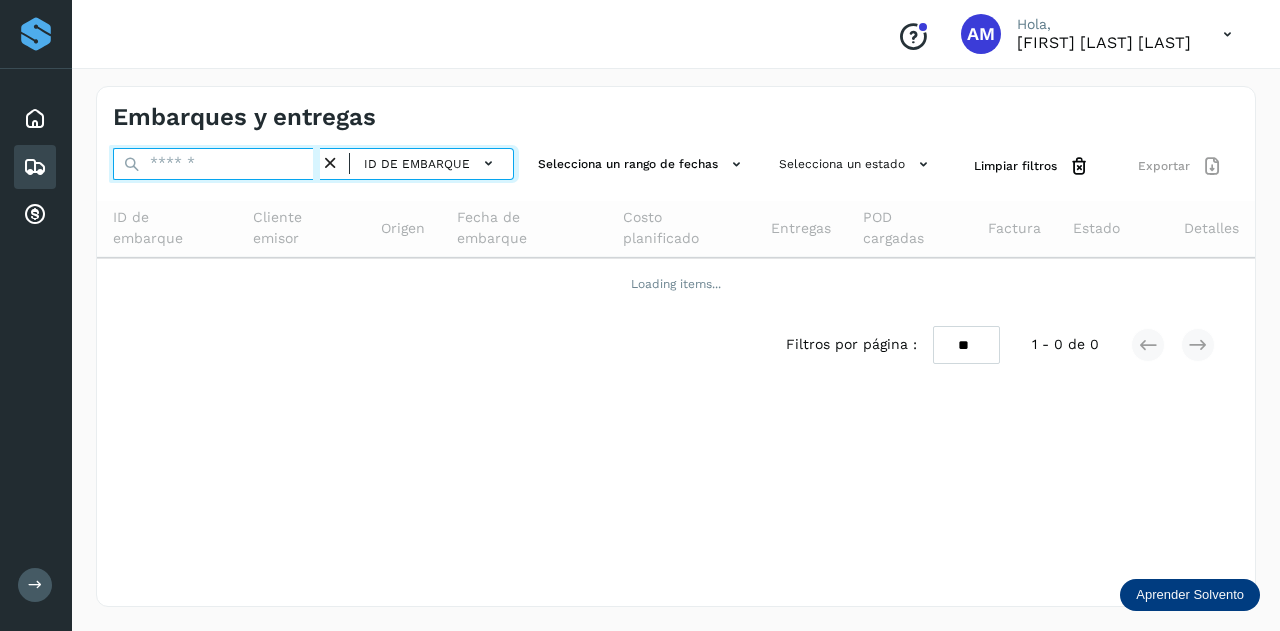 click at bounding box center (216, 164) 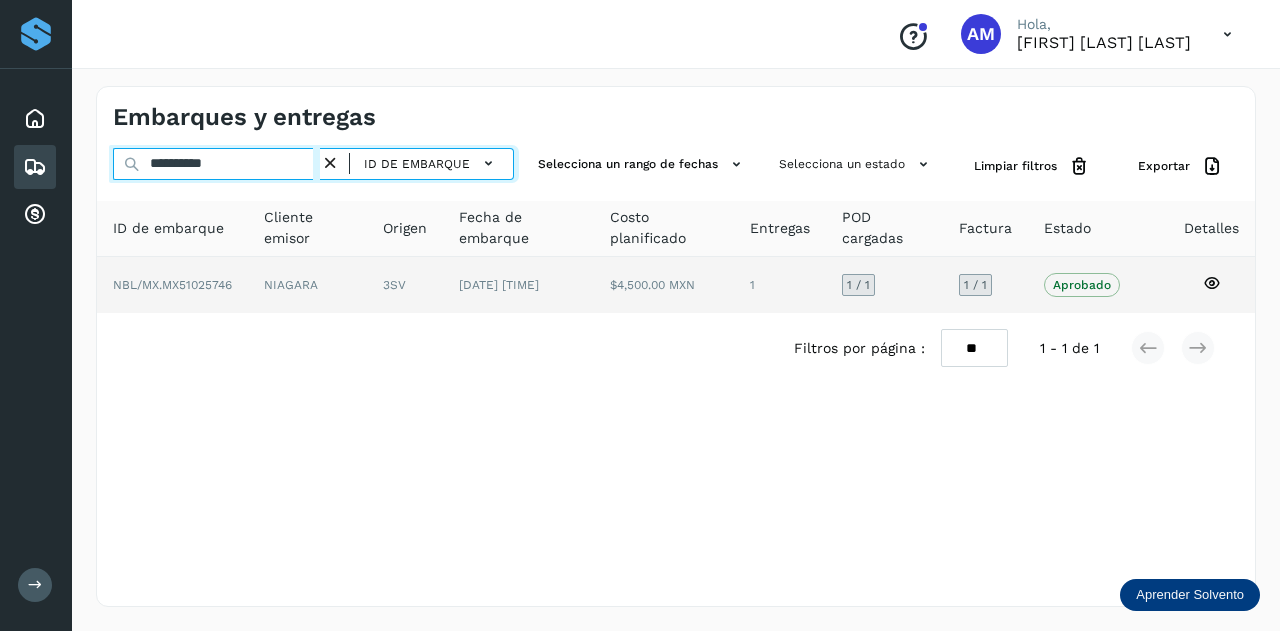 type on "**********" 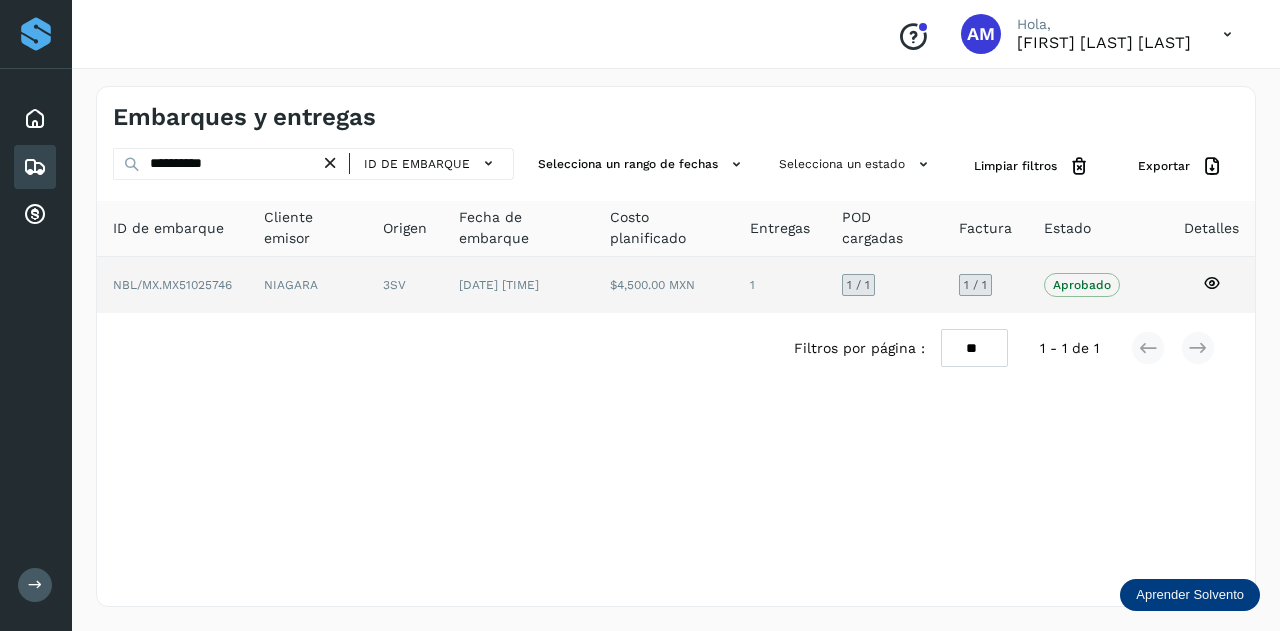 click on "NIAGARA" 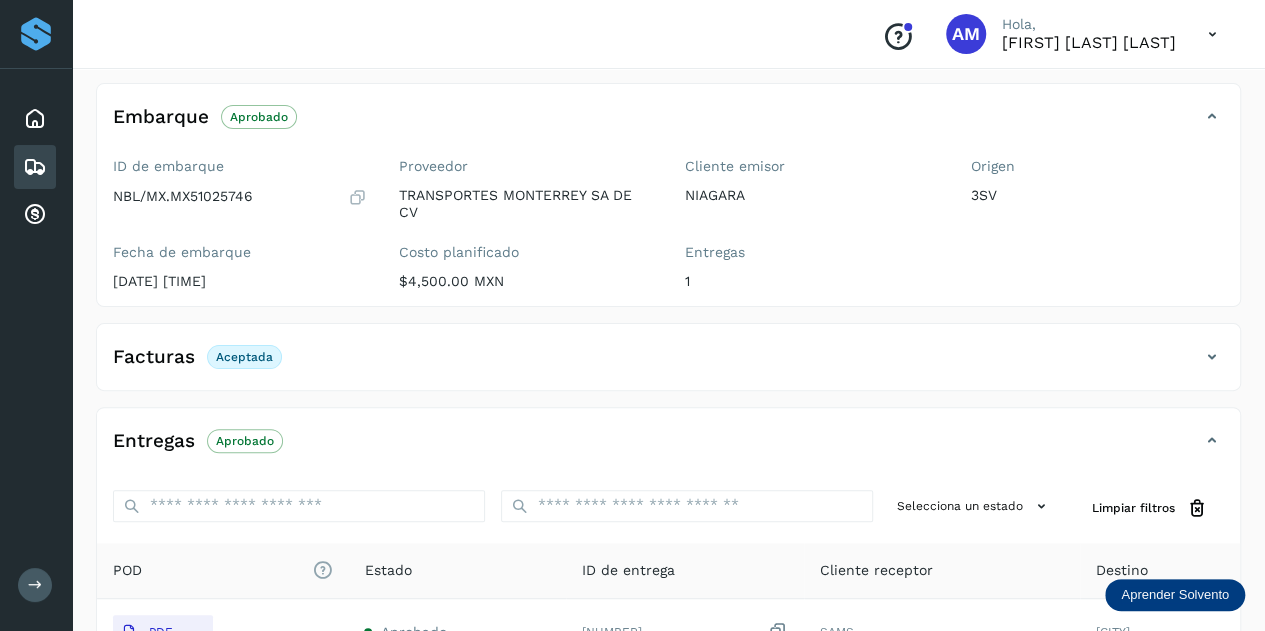 scroll, scrollTop: 0, scrollLeft: 0, axis: both 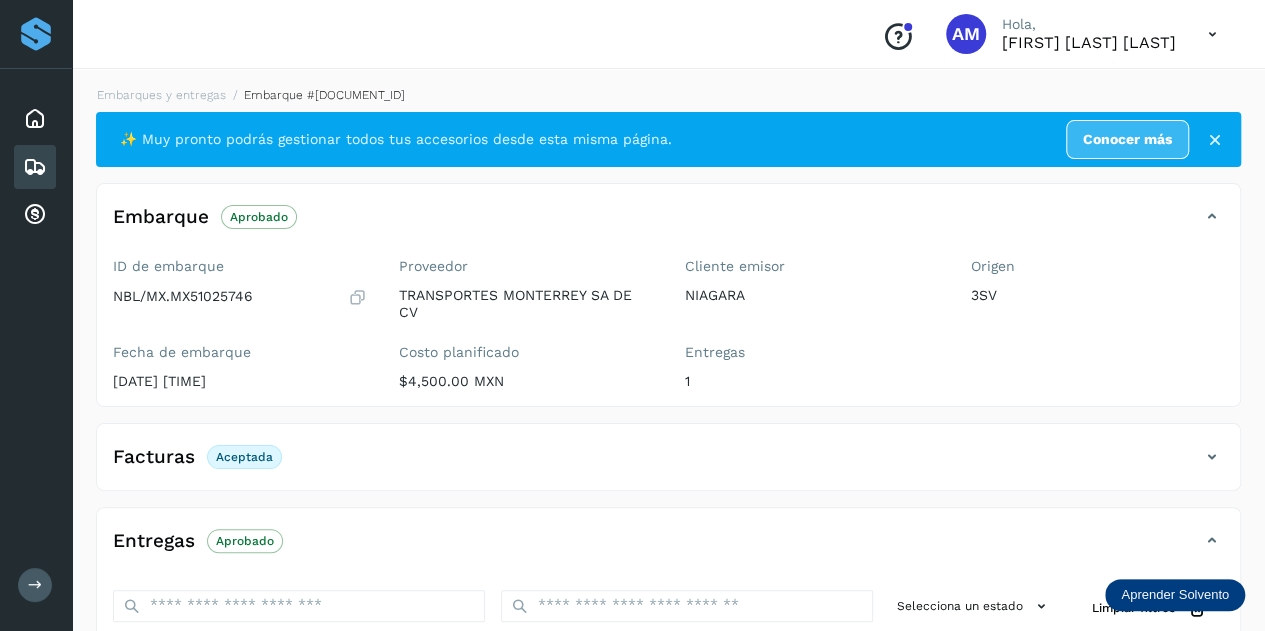 click on "✨ Muy pronto podrás gestionar todos tus accesorios desde esta misma página. Conocer más Embarque Aprobado
Verifica el estado de la factura o entregas asociadas a este embarque
ID de embarque [DOCUMENT_ID] Fecha de embarque [DATE] [TIME] Proveedor TRANSPORTES MONTERREY SA DE CV Costo planificado  $4,500.00 MXN  Cliente emisor NIAGARA Entregas 1 Origen 3SV Facturas Aceptada Facturas Estado XML Aceptada Entregas Aprobado Selecciona un estado Limpiar filtros POD
El tamaño máximo de archivo es de 20 Mb.
Estado ID de entrega [NUMBER] Cliente receptor [CITY] [CITY] [NUMBER] PDF Destino: [CITY] [CITY] Aprobado Filtros por página : ** ** ** 1 - 1 de 1" at bounding box center (668, 524) 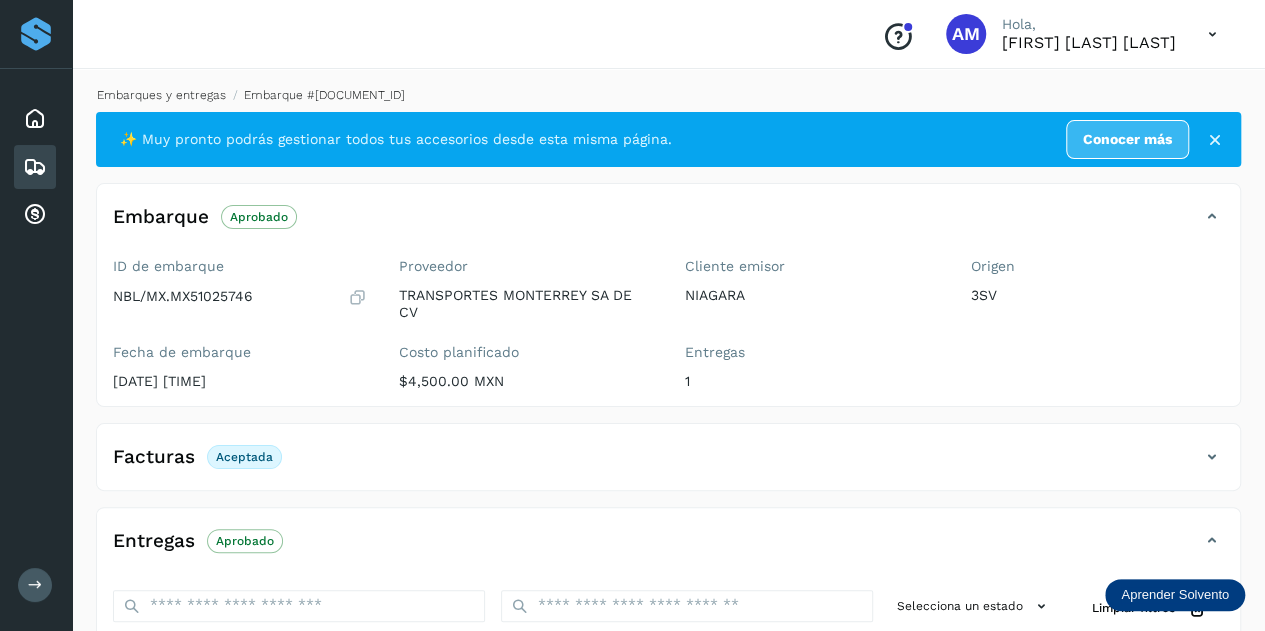 click on "Embarques y entregas" at bounding box center [161, 95] 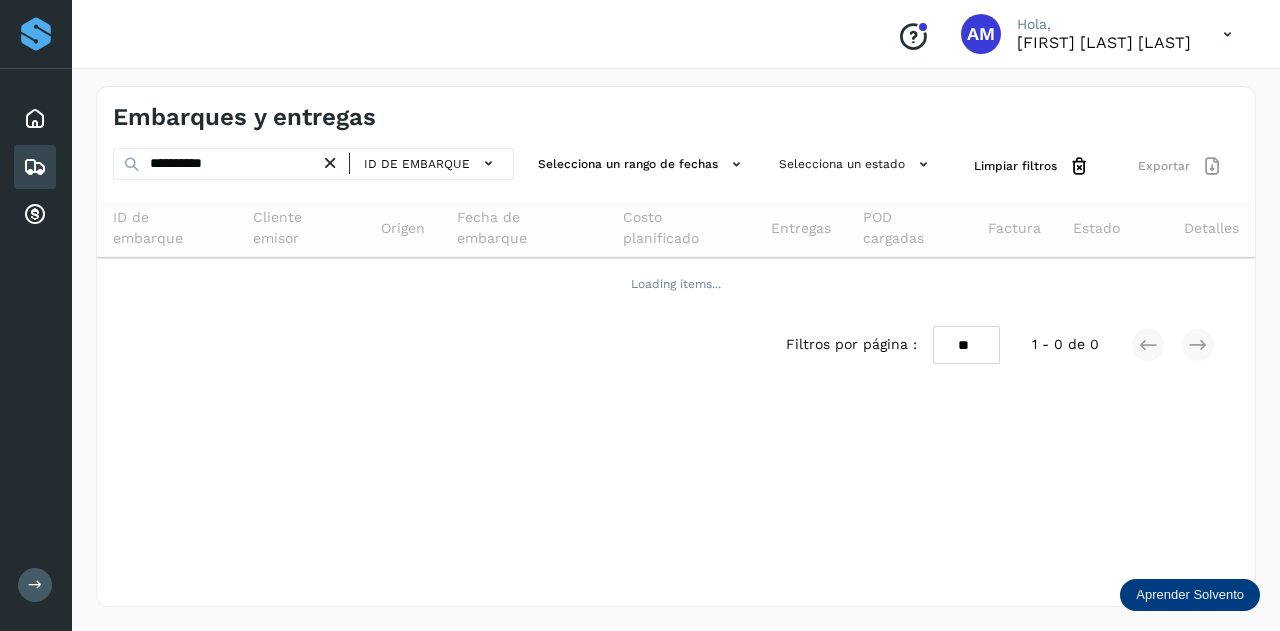 drag, startPoint x: 338, startPoint y: 163, endPoint x: 306, endPoint y: 164, distance: 32.01562 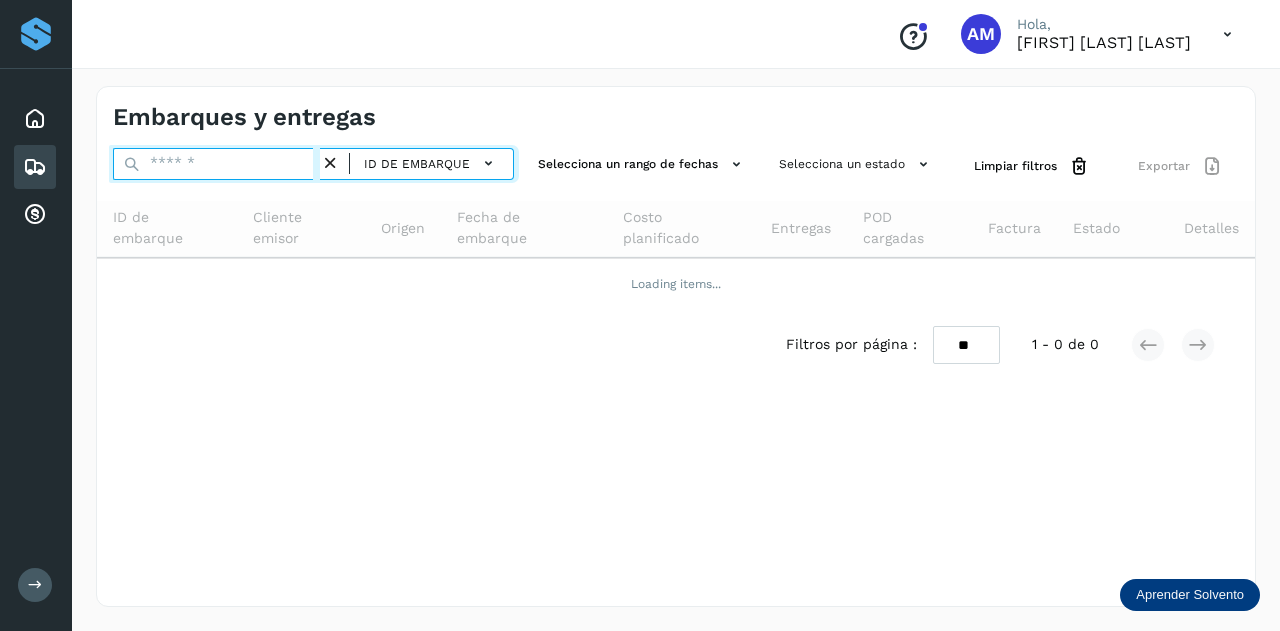 click at bounding box center (216, 164) 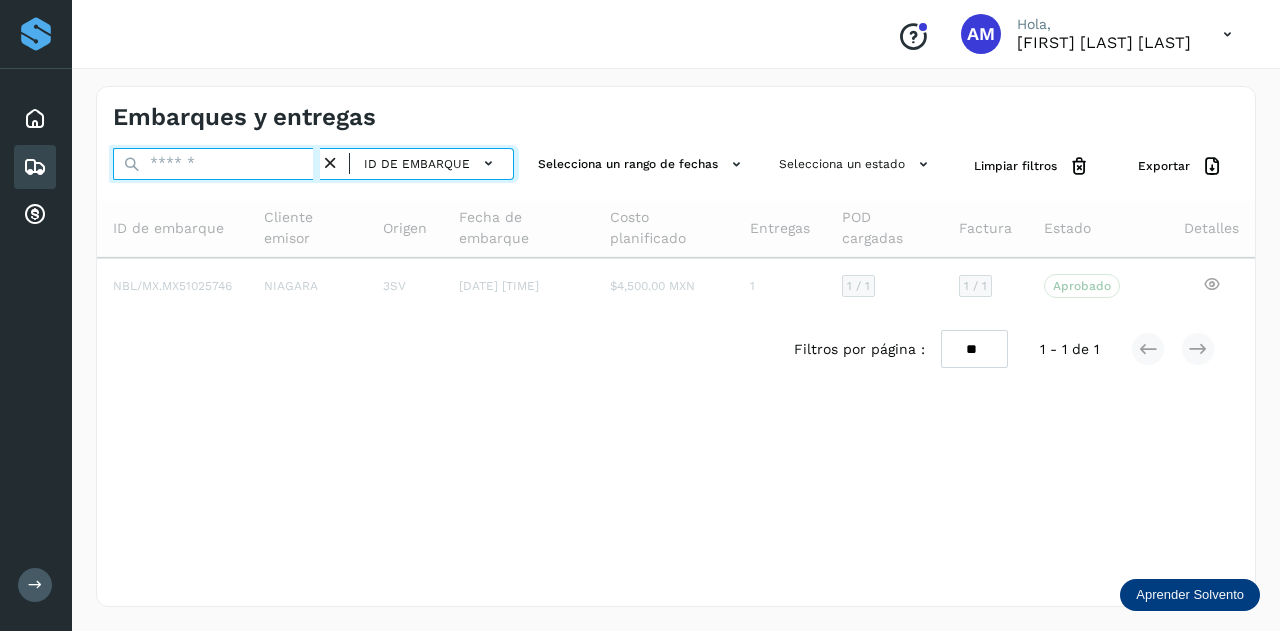 paste on "**********" 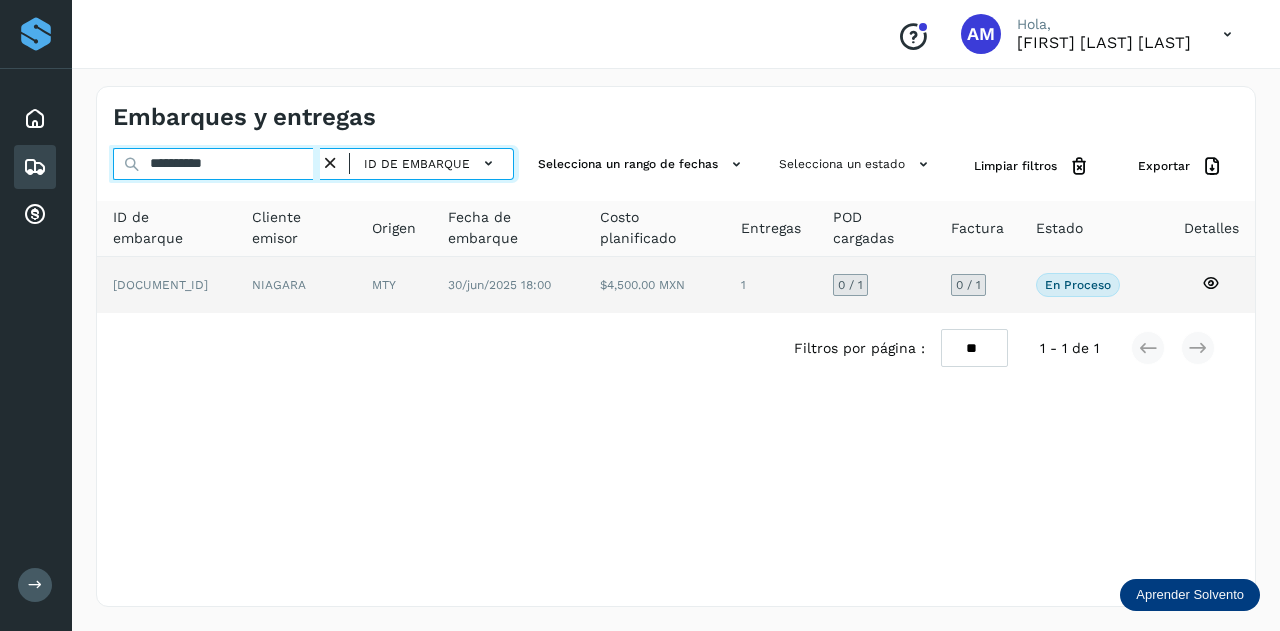 type on "**********" 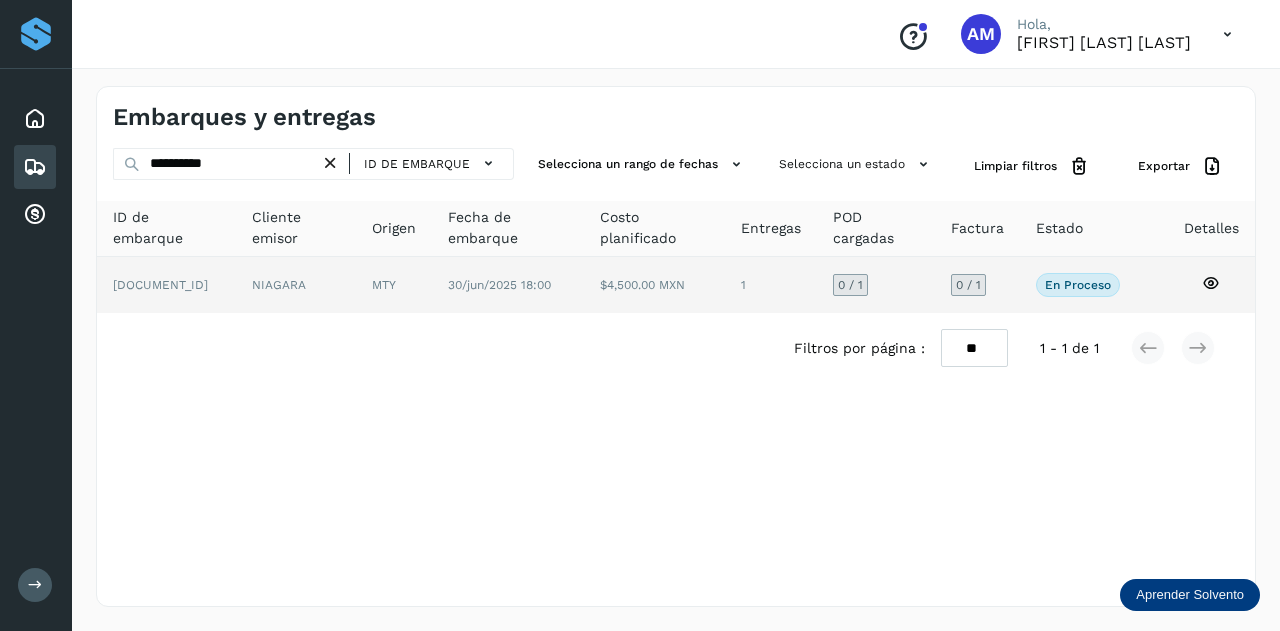click on "NIAGARA" 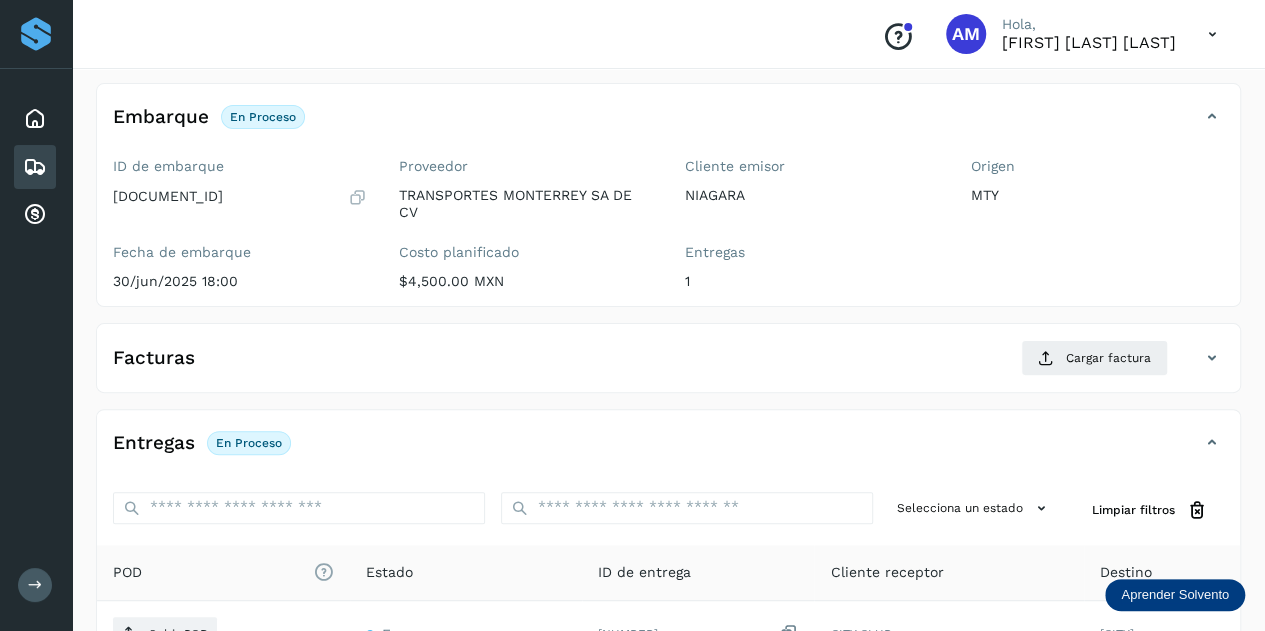 scroll, scrollTop: 200, scrollLeft: 0, axis: vertical 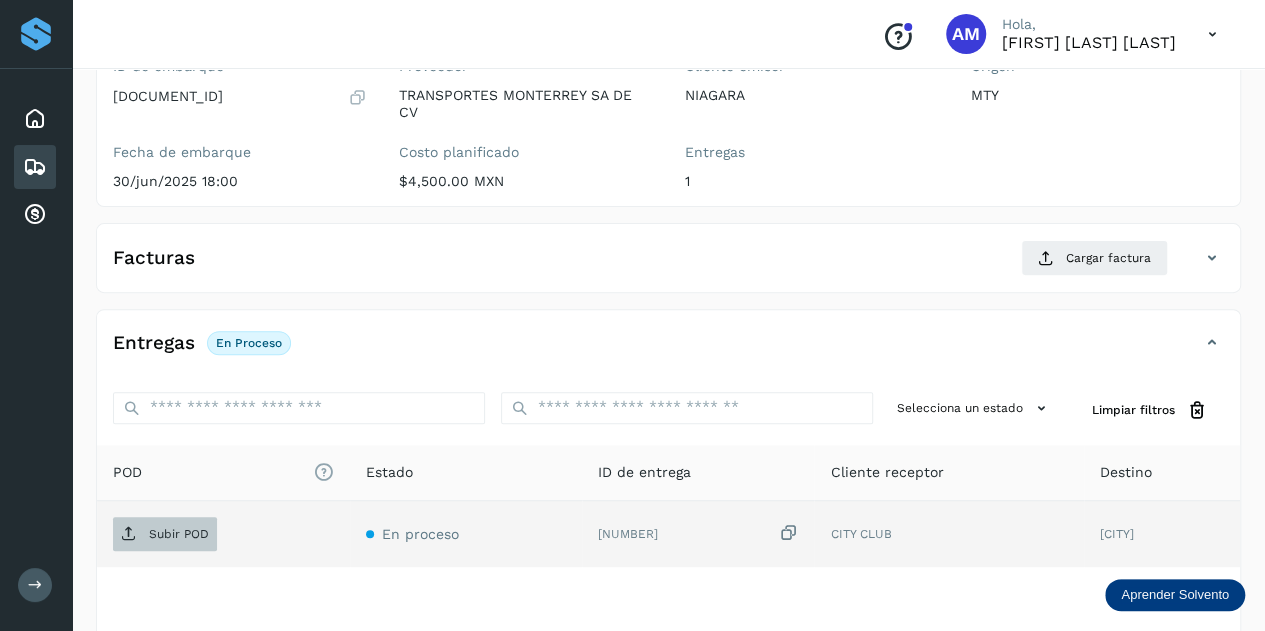 click on "Subir POD" at bounding box center (179, 534) 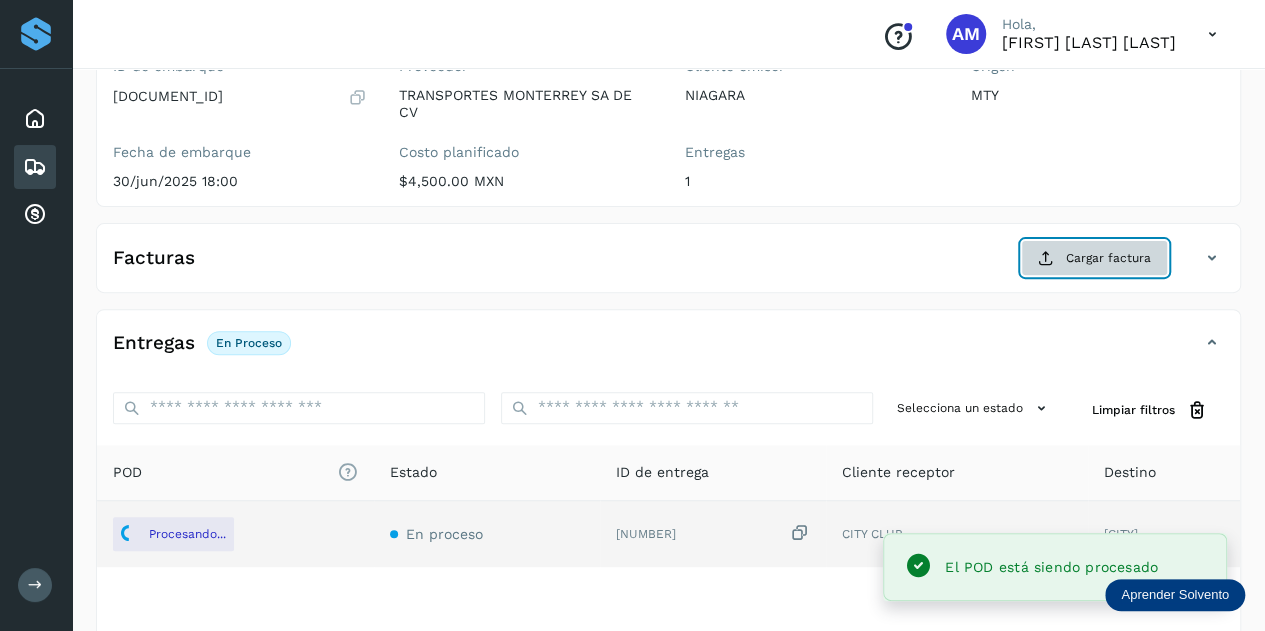 click on "Cargar factura" 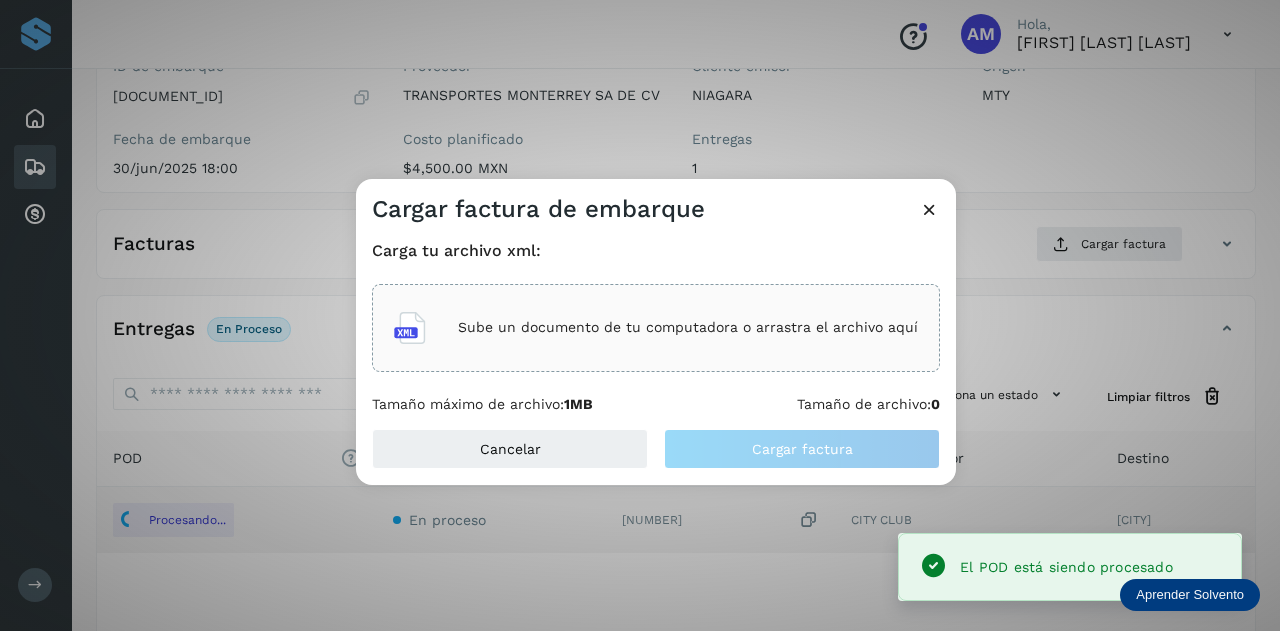 click on "Sube un documento de tu computadora o arrastra el archivo aquí" at bounding box center (688, 327) 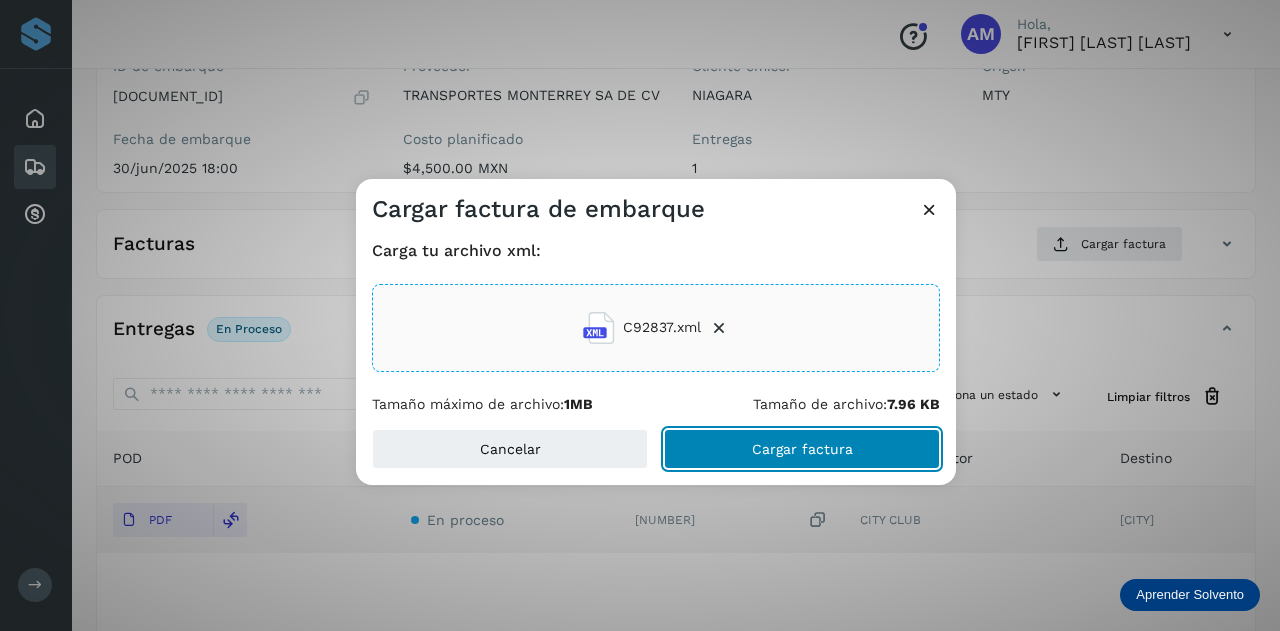 click on "Cargar factura" 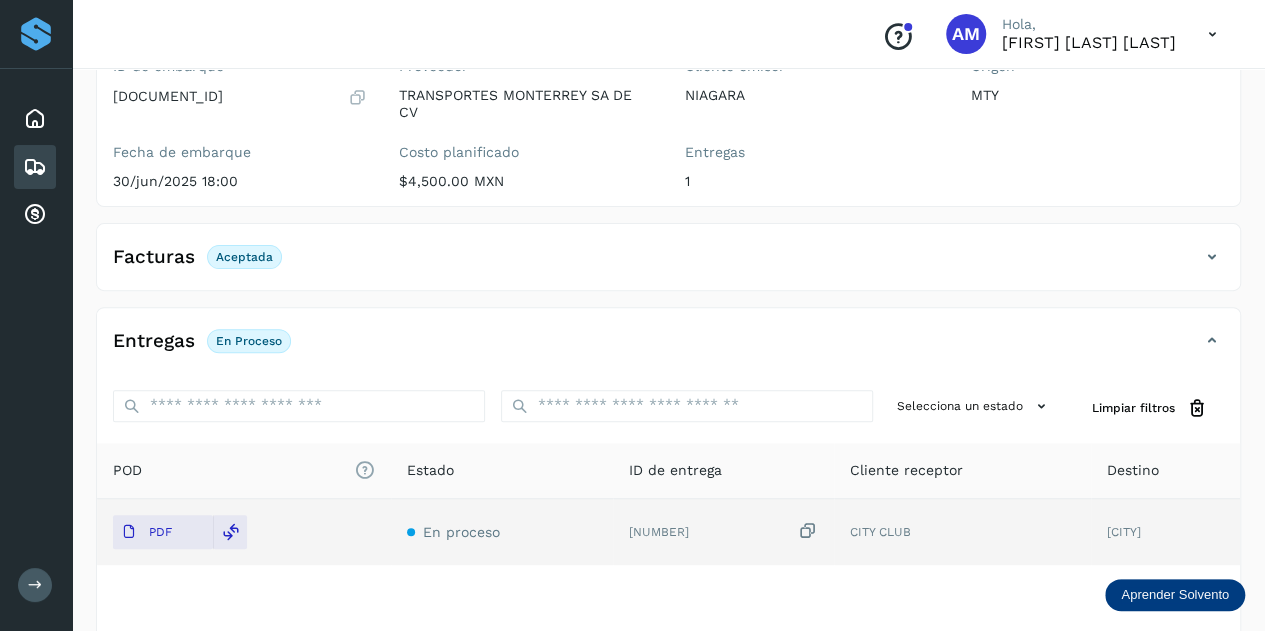 scroll, scrollTop: 0, scrollLeft: 0, axis: both 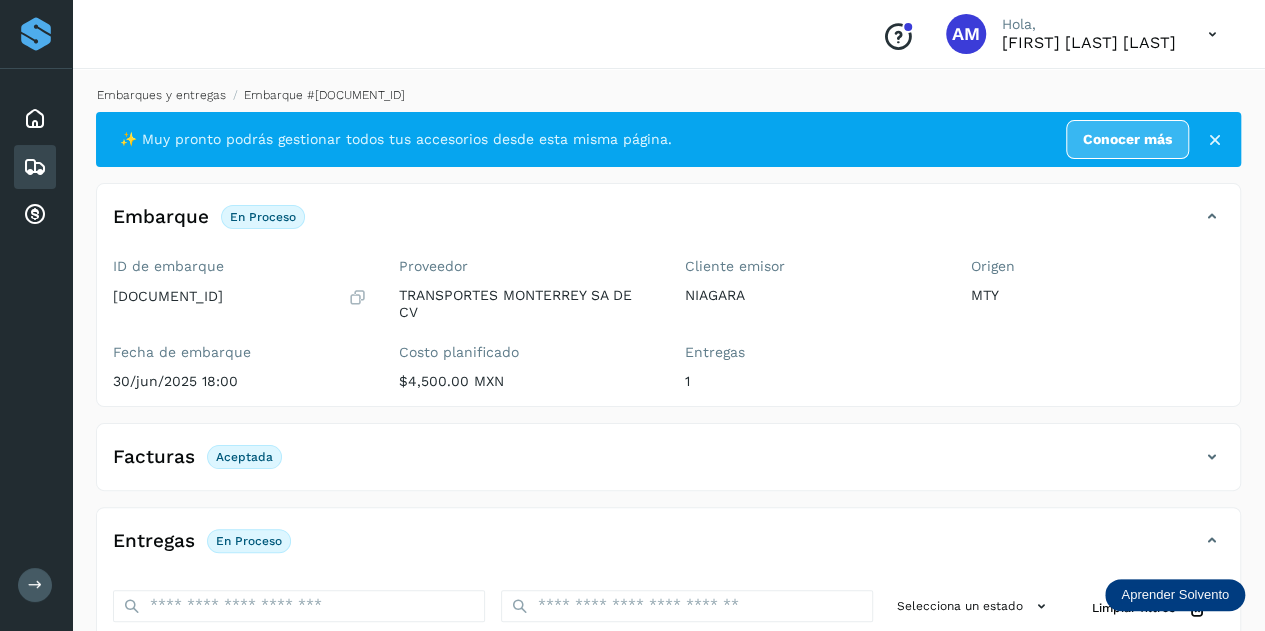 click on "Embarques y entregas" at bounding box center [161, 95] 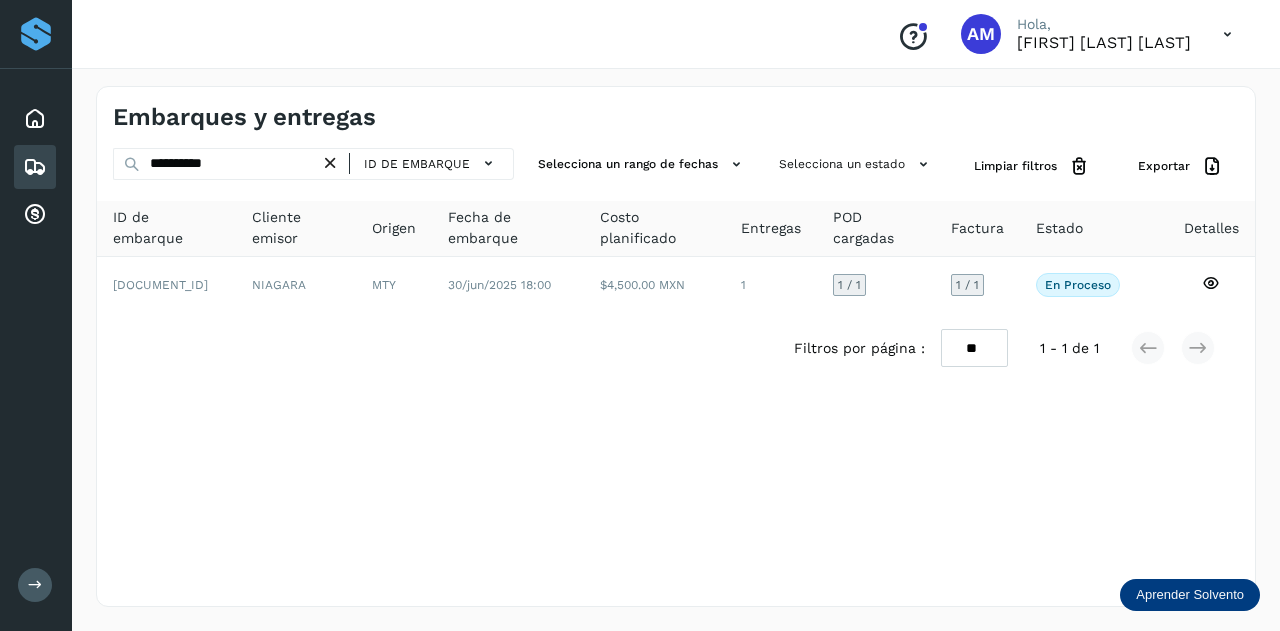 click at bounding box center [330, 163] 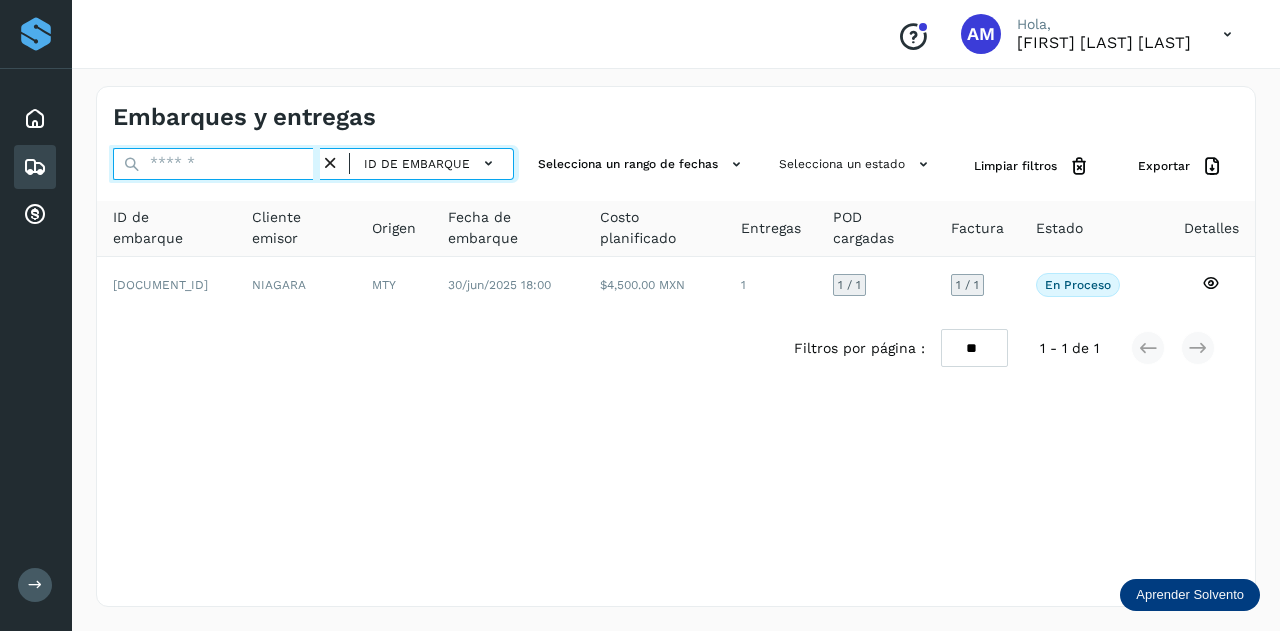 click at bounding box center [216, 164] 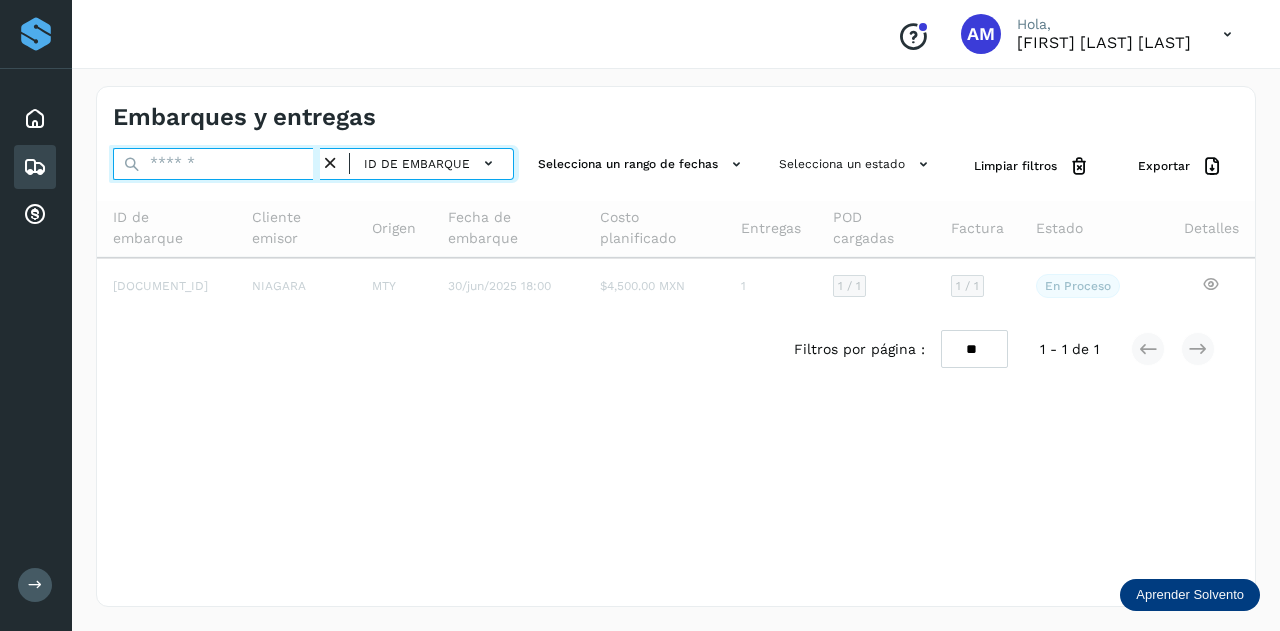 paste on "**********" 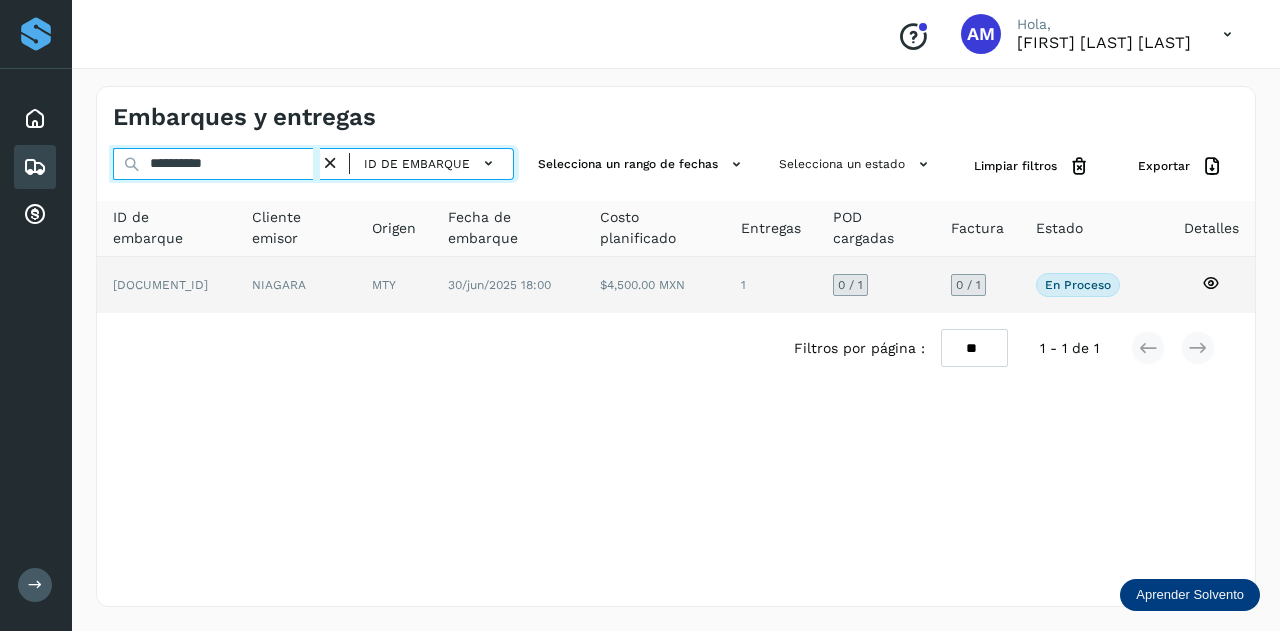 type on "**********" 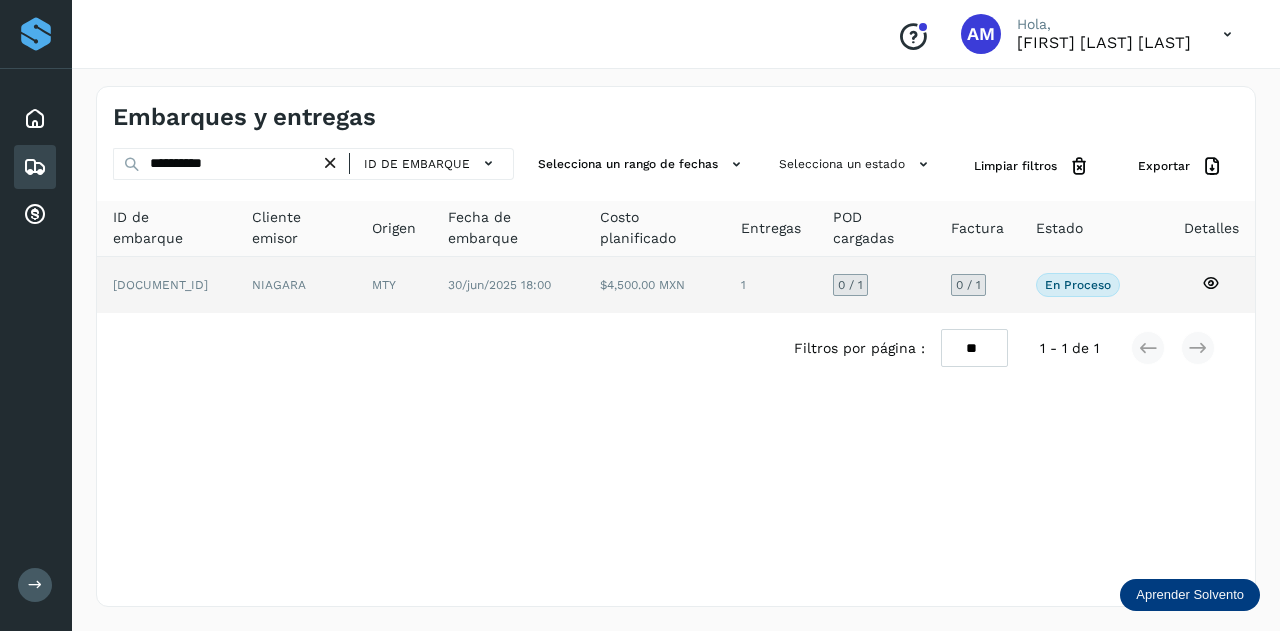 click on "NIAGARA" 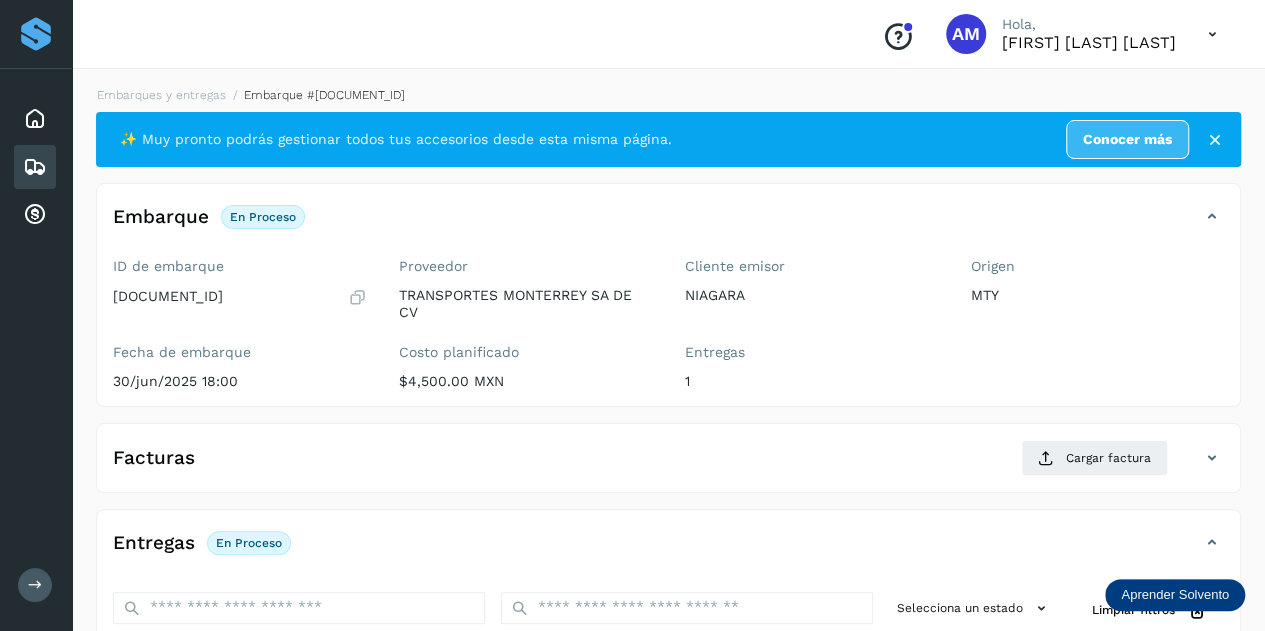 scroll, scrollTop: 200, scrollLeft: 0, axis: vertical 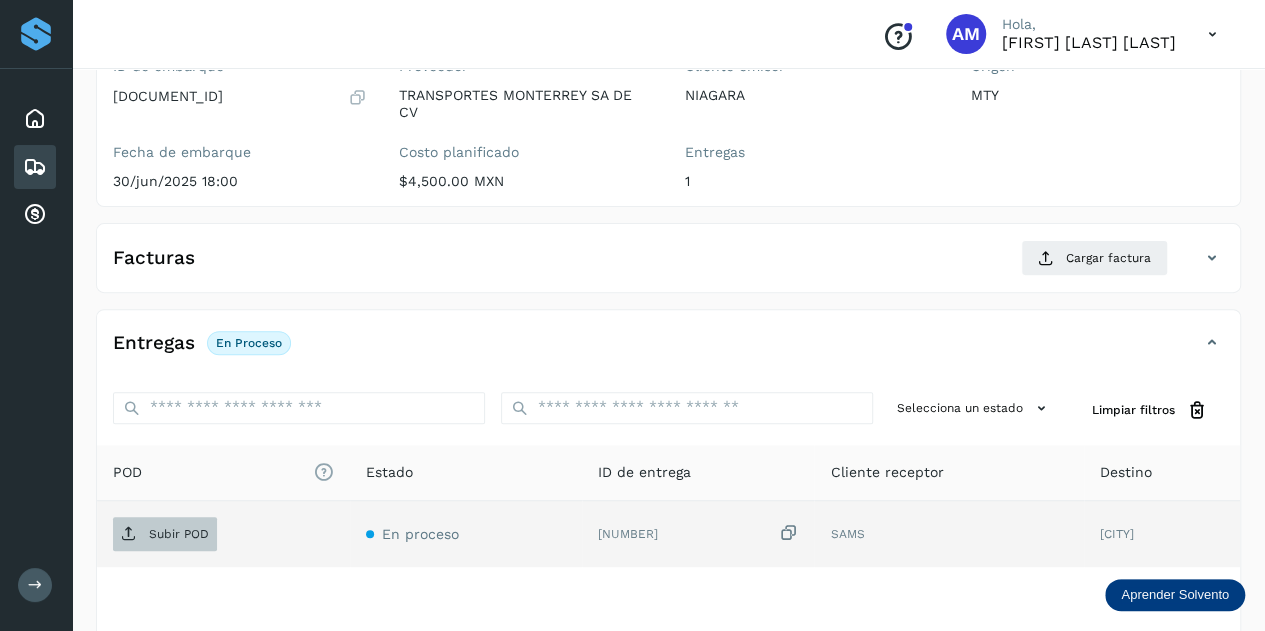 click on "Subir POD" at bounding box center [179, 534] 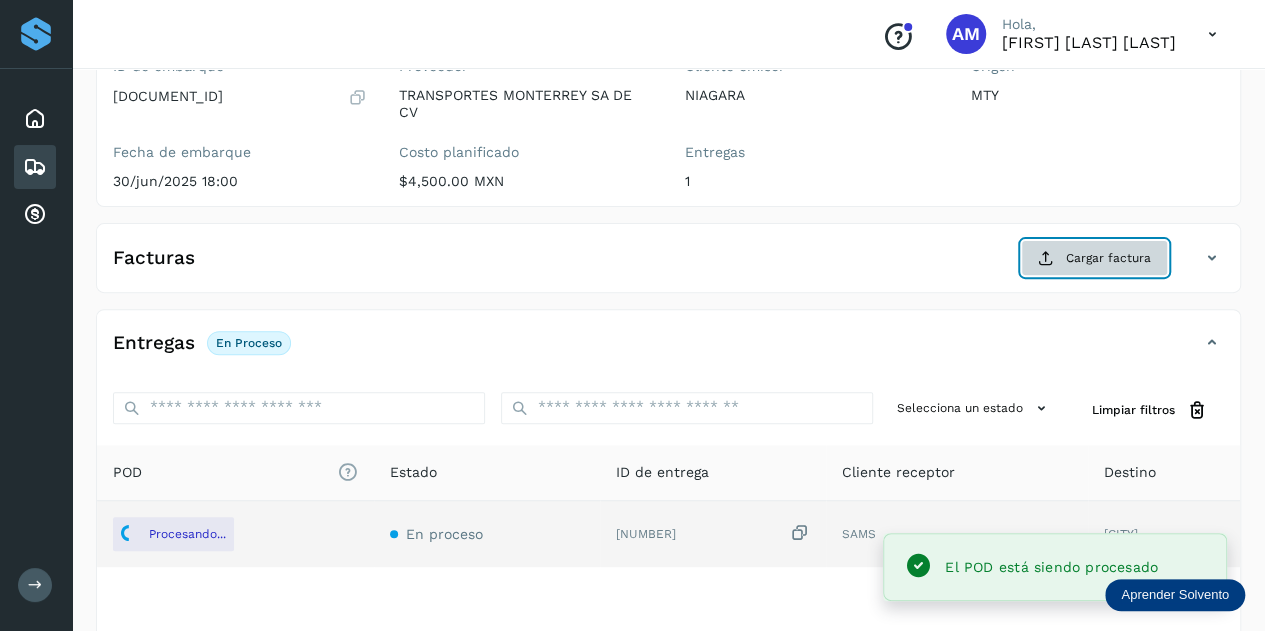 click on "Cargar factura" at bounding box center [1094, 258] 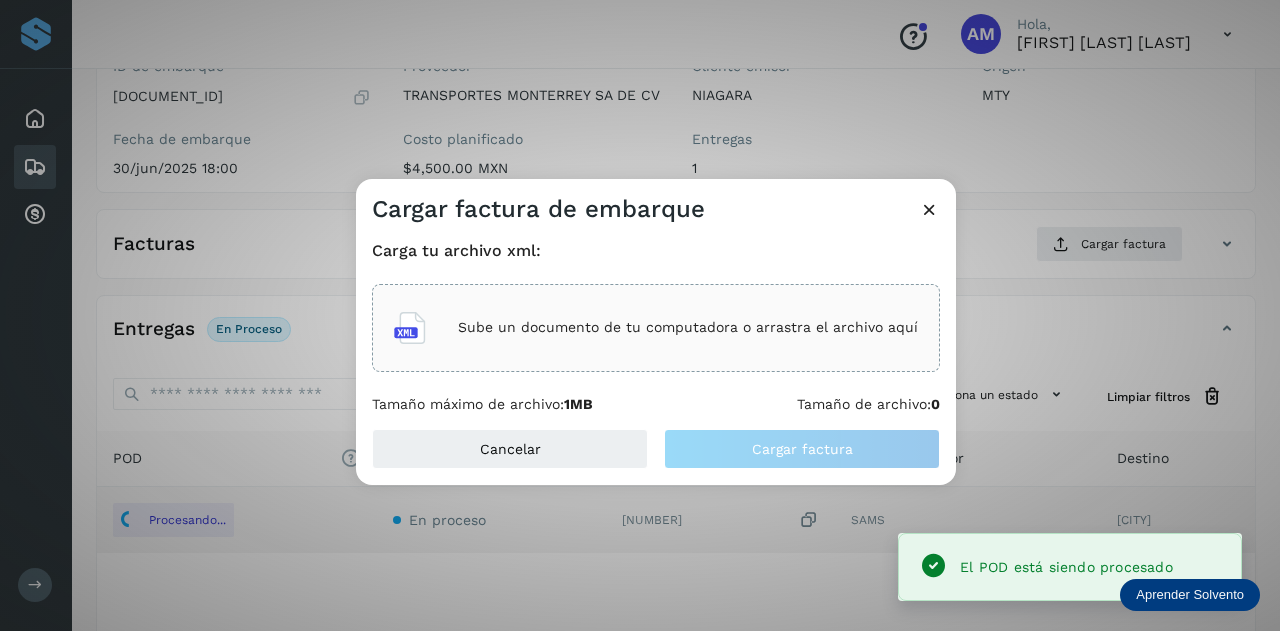 click on "Sube un documento de tu computadora o arrastra el archivo aquí" 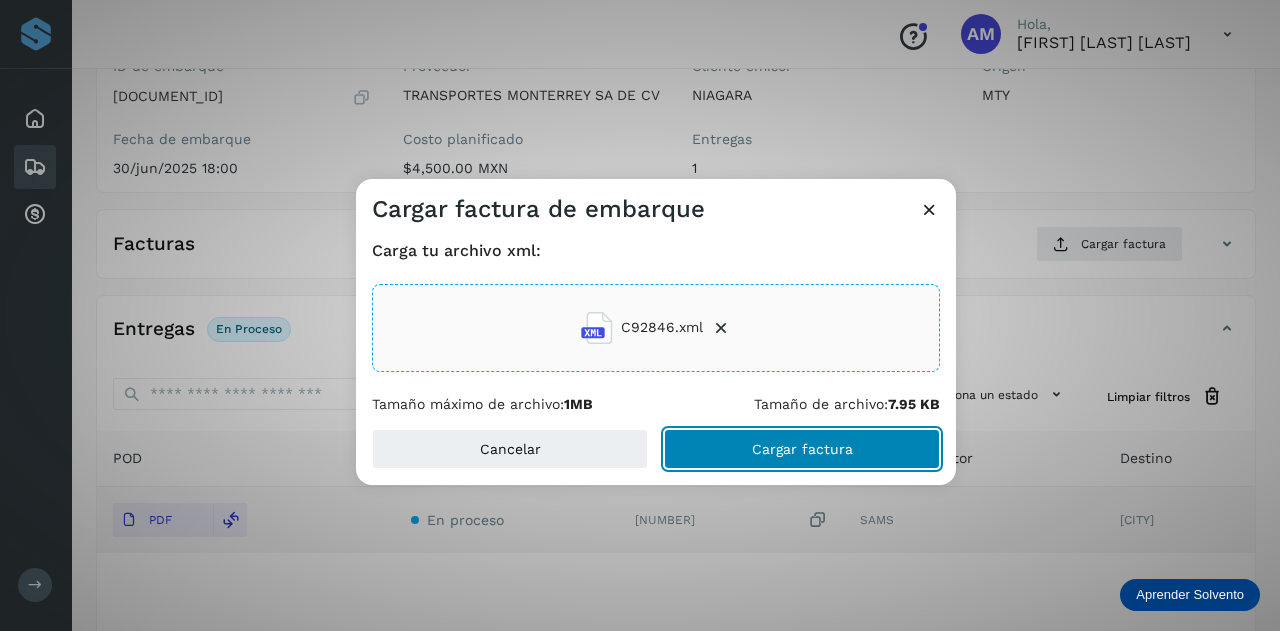 click on "Cargar factura" 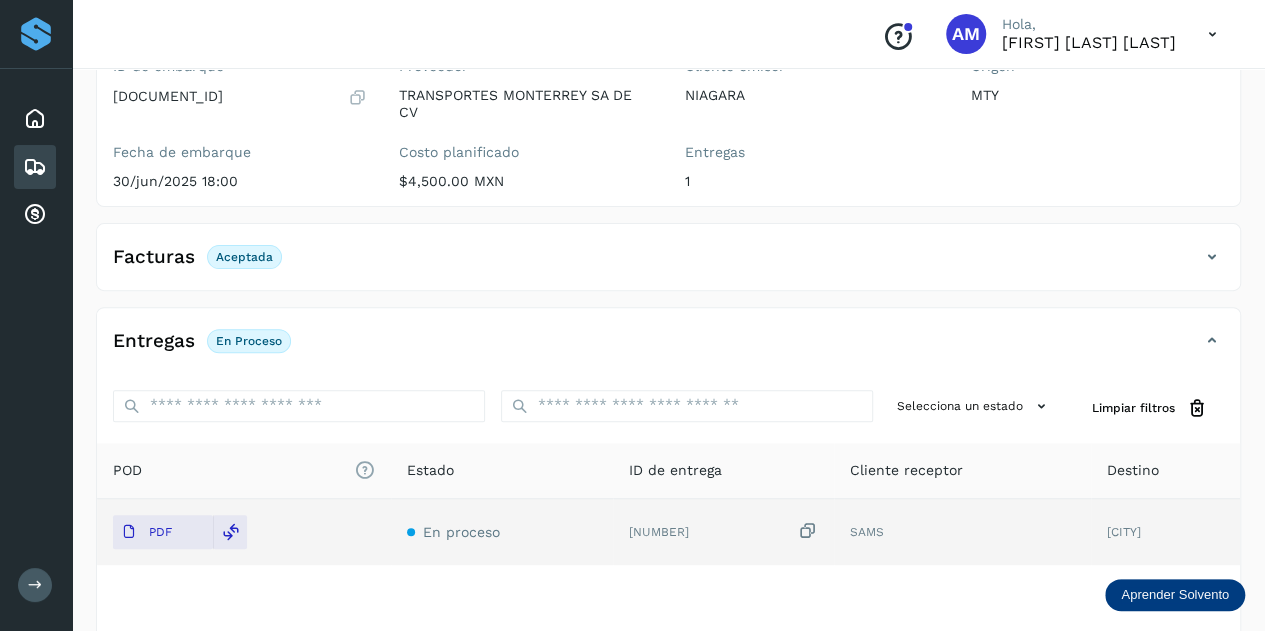 scroll, scrollTop: 0, scrollLeft: 0, axis: both 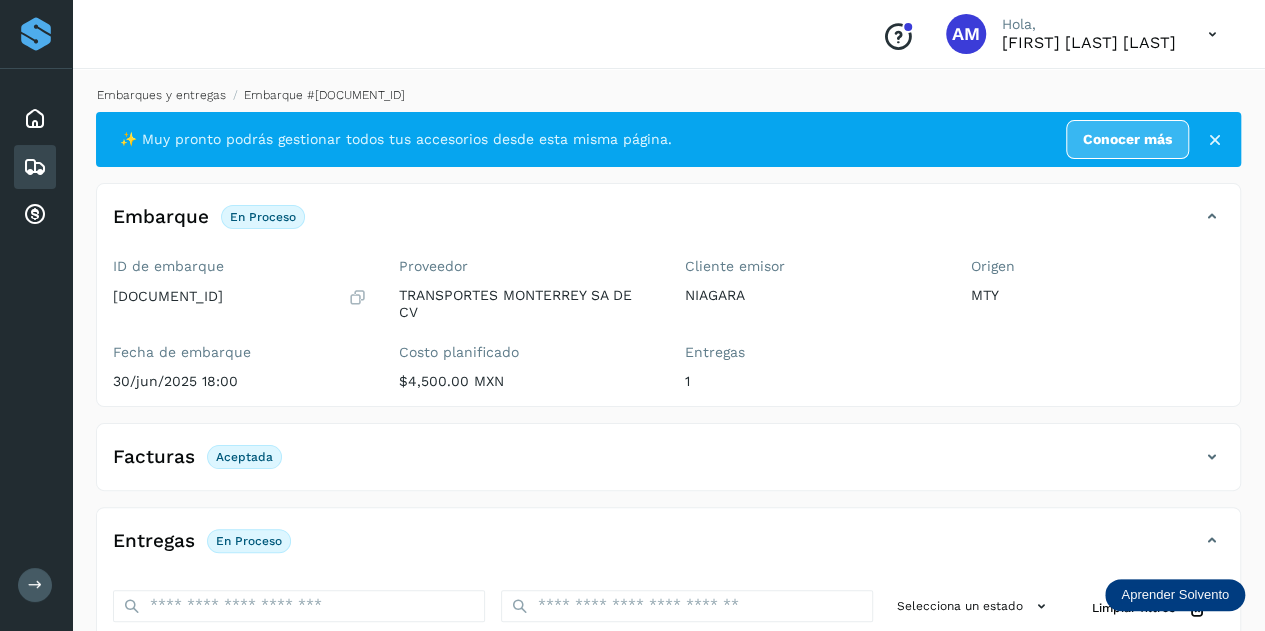click on "Embarques y entregas" at bounding box center (161, 95) 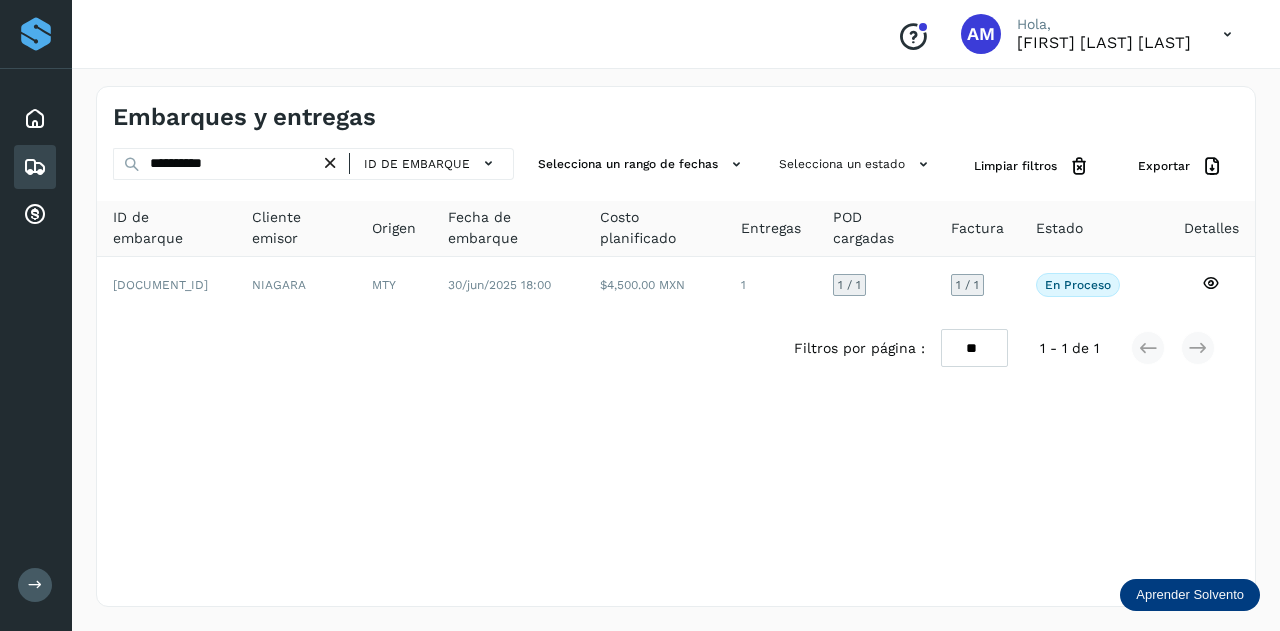 drag, startPoint x: 337, startPoint y: 161, endPoint x: 296, endPoint y: 163, distance: 41.04875 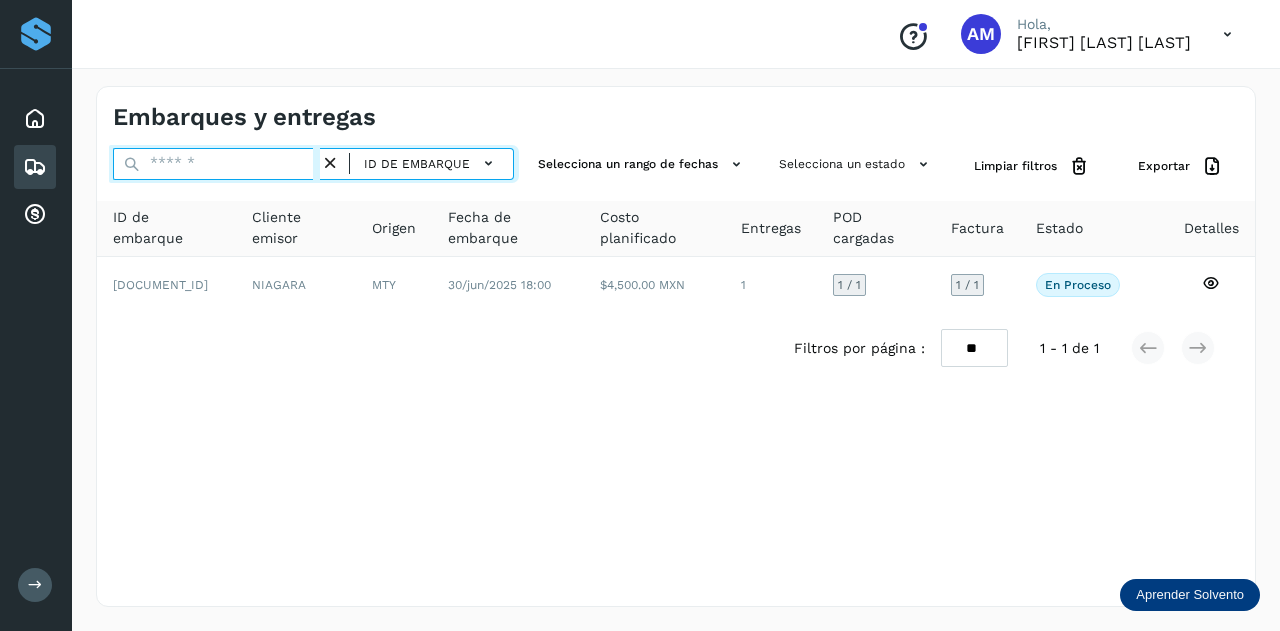 click at bounding box center (216, 164) 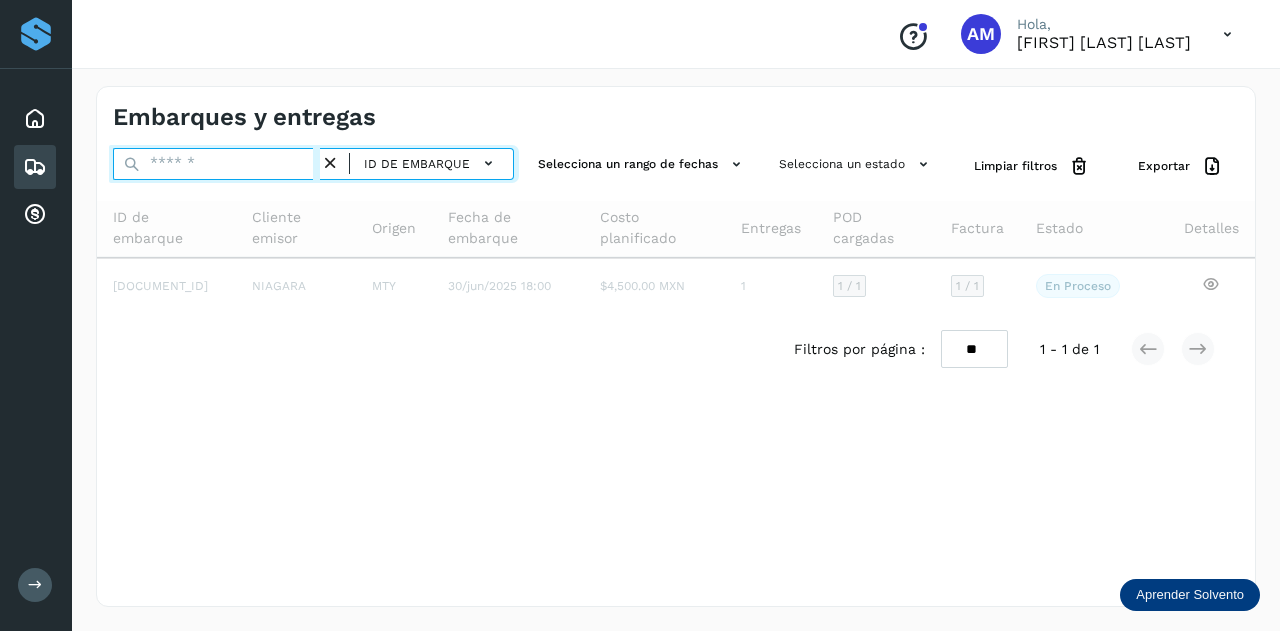 paste on "**********" 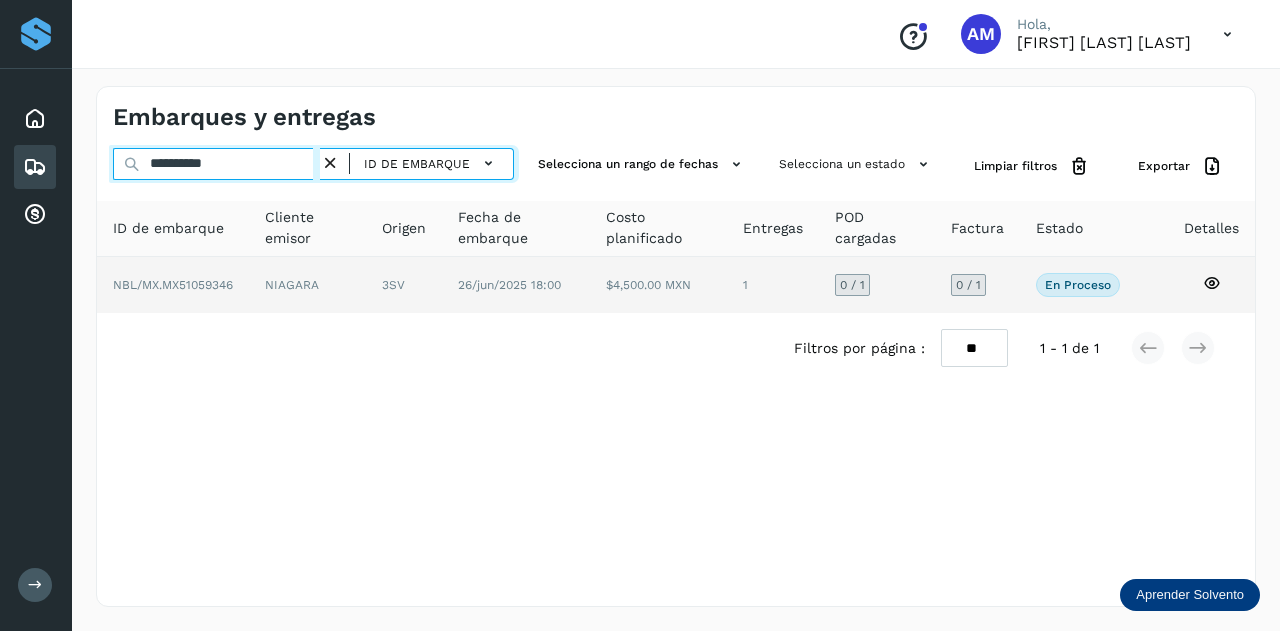 type on "**********" 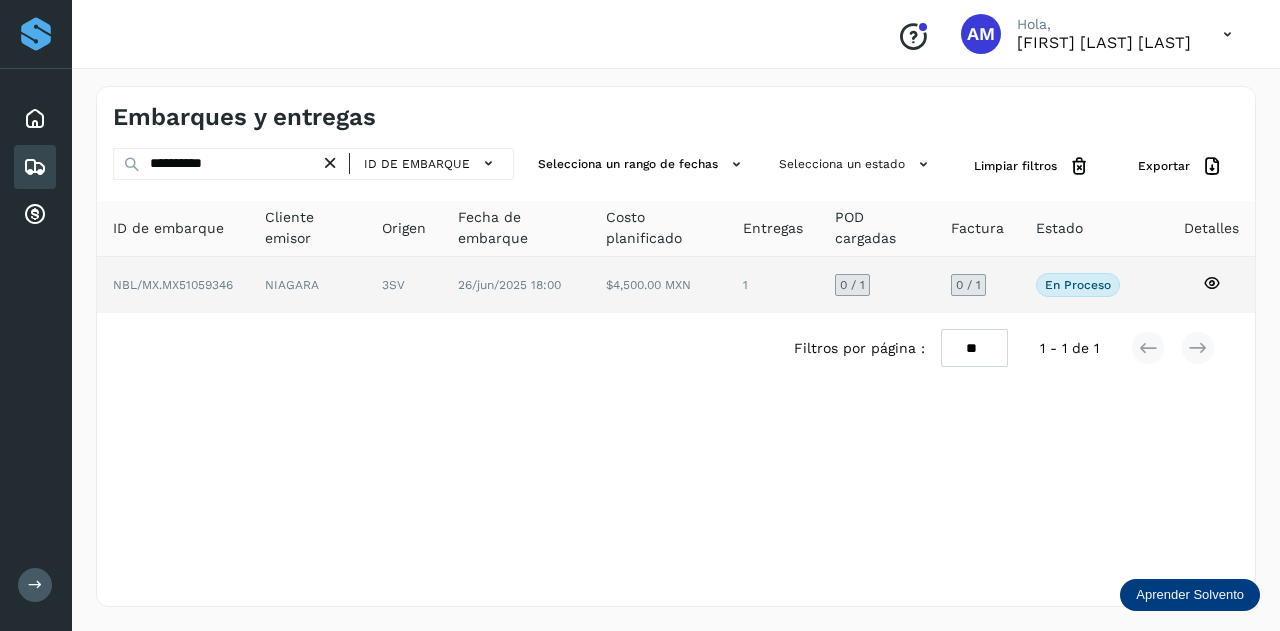 click on "NIAGARA" 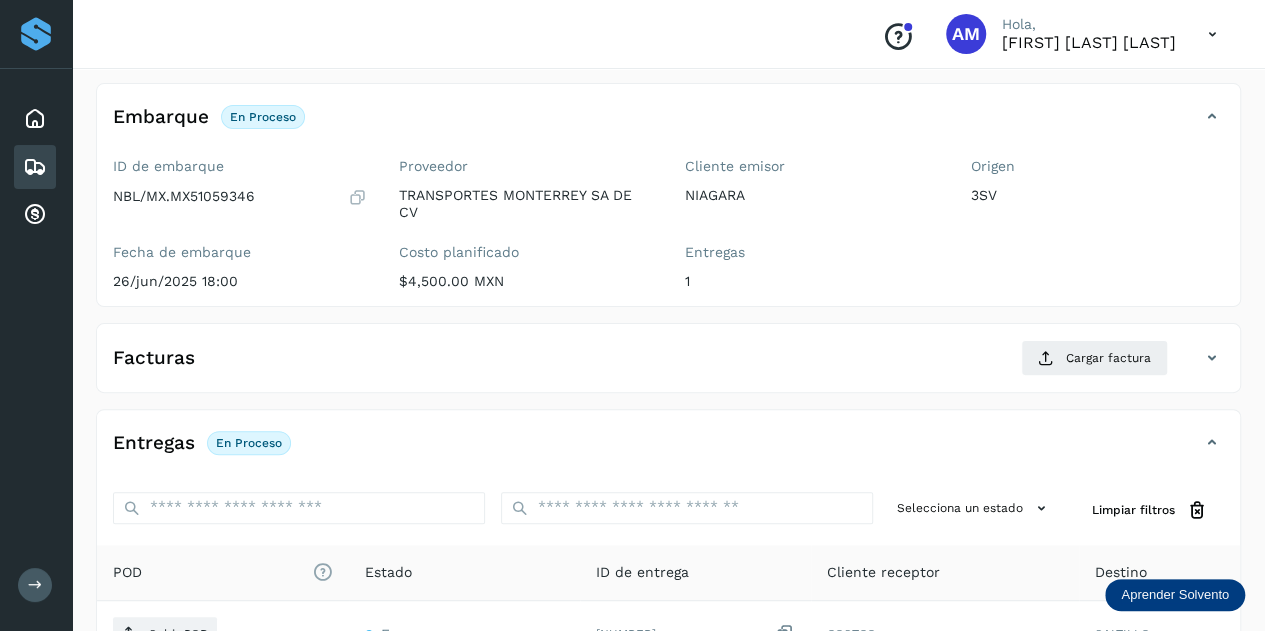 scroll, scrollTop: 200, scrollLeft: 0, axis: vertical 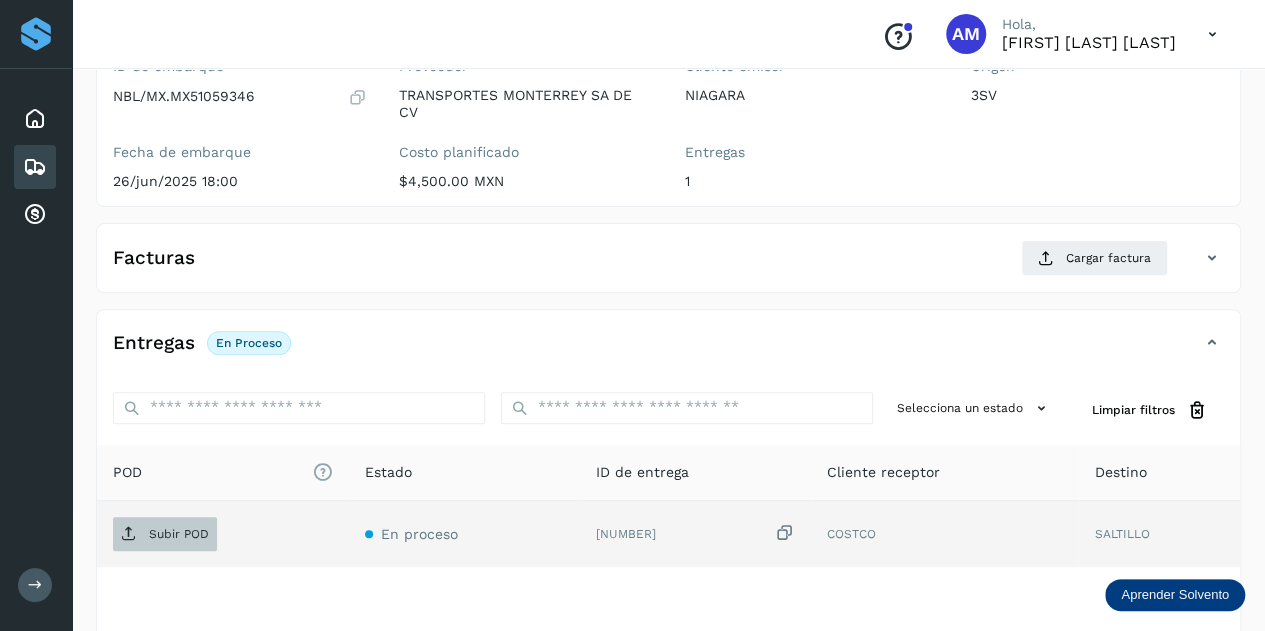 click on "Subir POD" at bounding box center [179, 534] 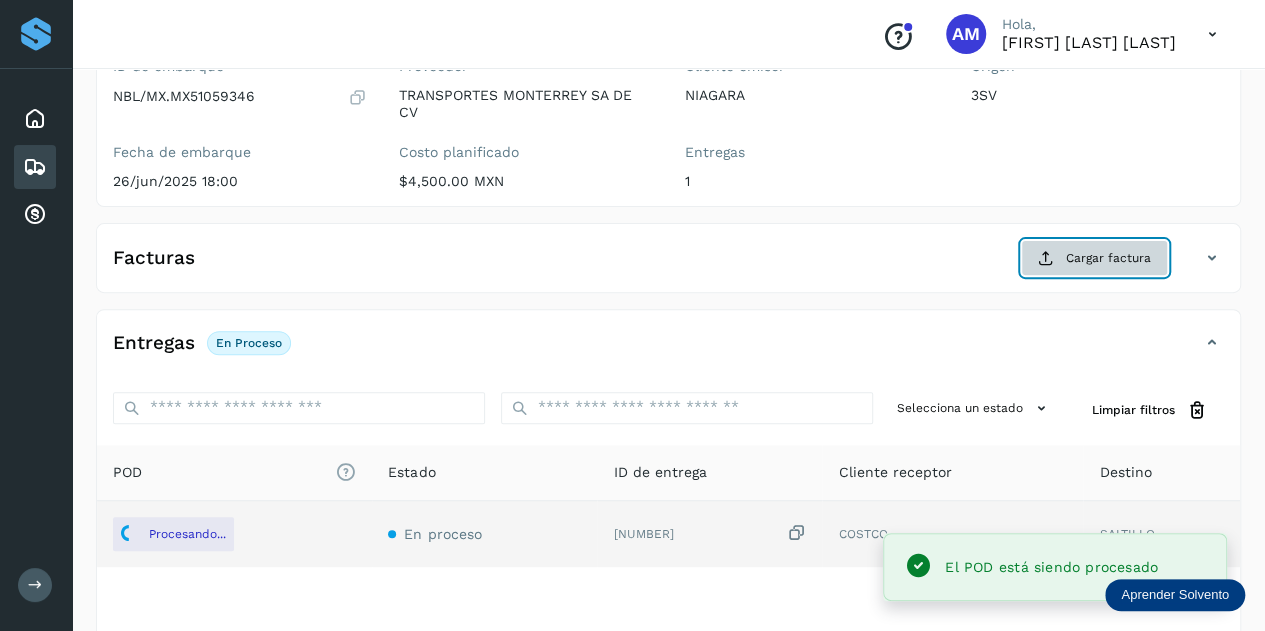 click on "Cargar factura" 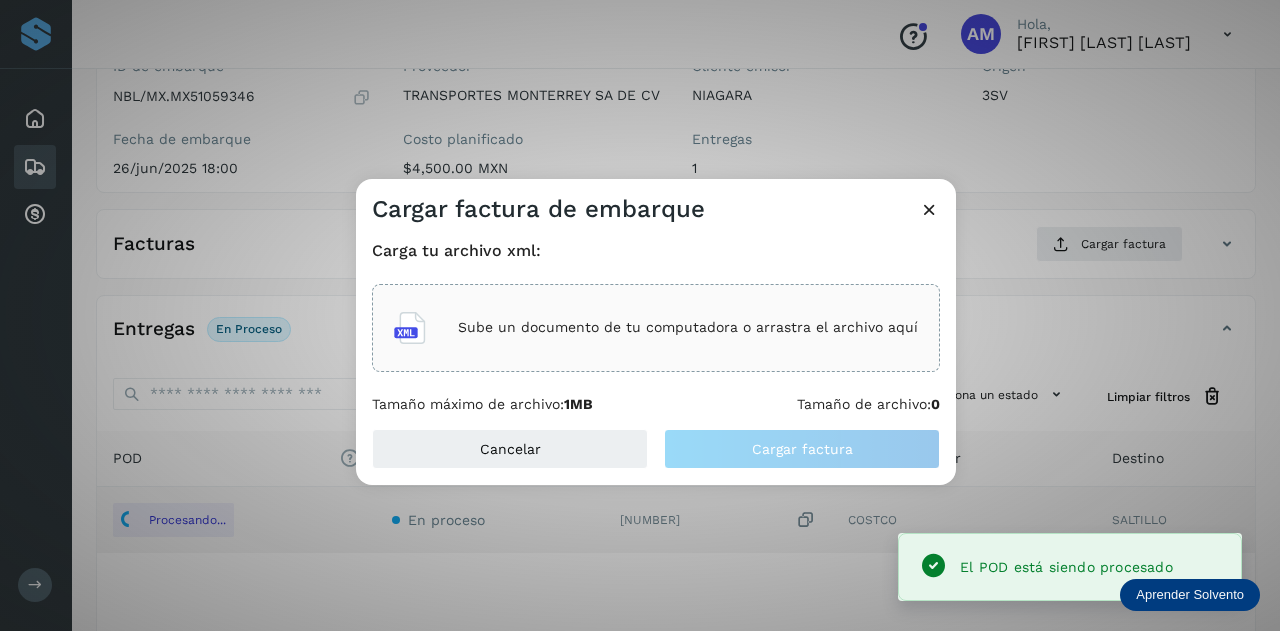 click on "Sube un documento de tu computadora o arrastra el archivo aquí" at bounding box center [688, 327] 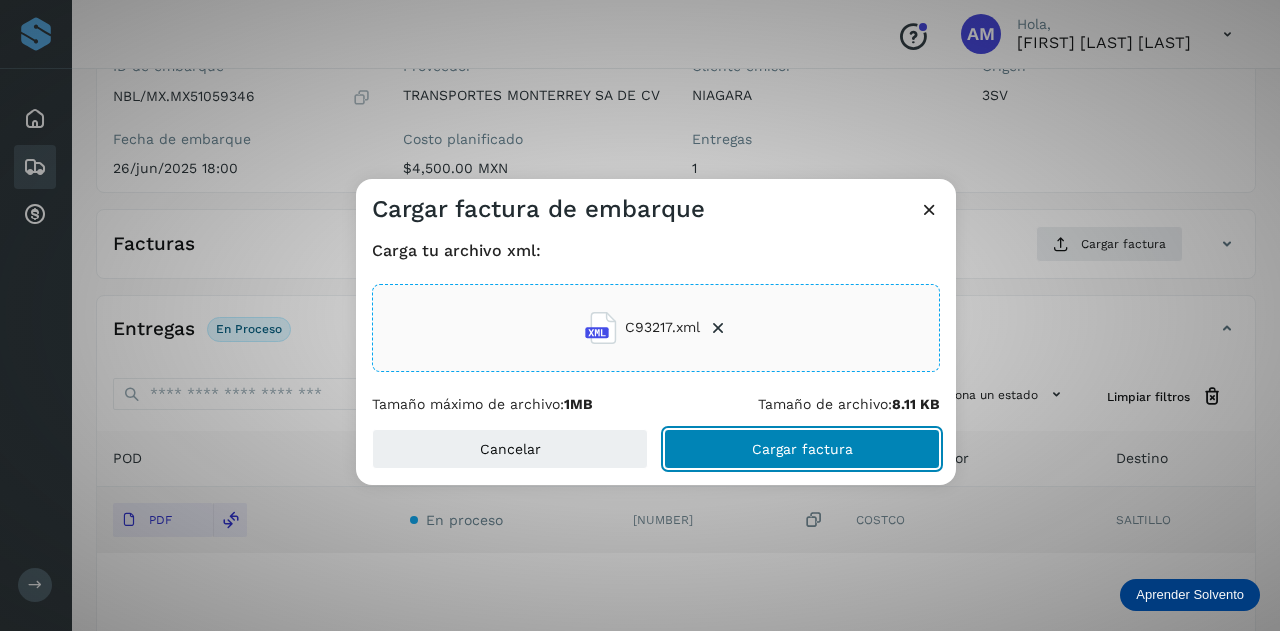 click on "Cargar factura" 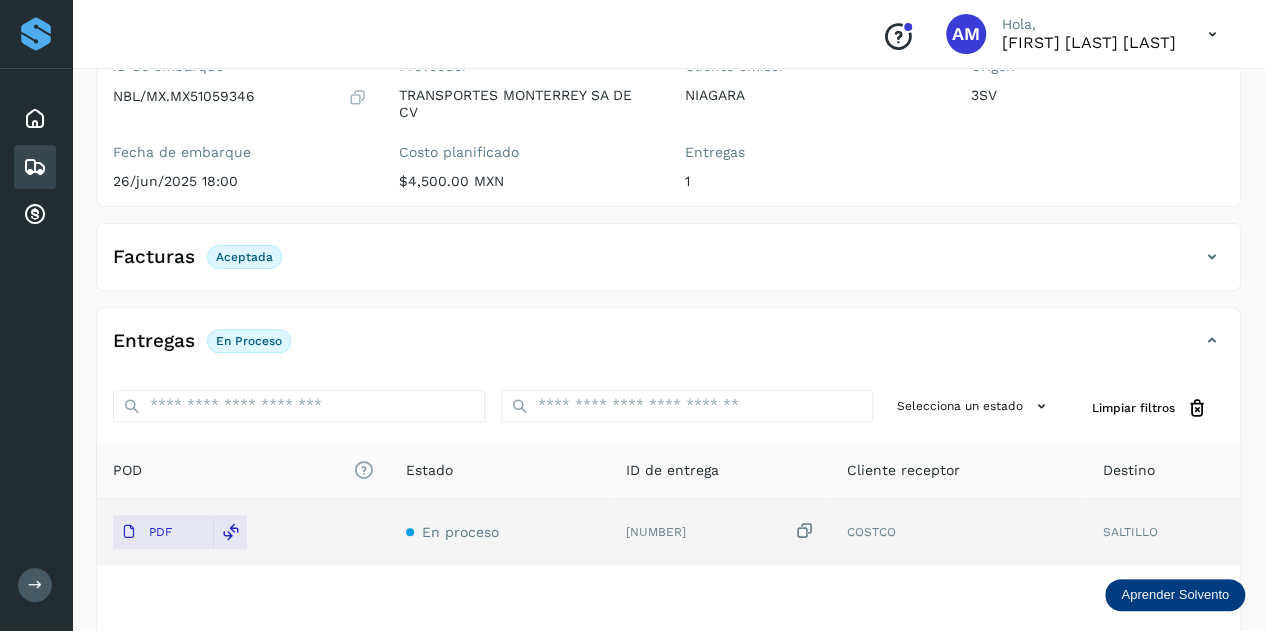 scroll, scrollTop: 0, scrollLeft: 0, axis: both 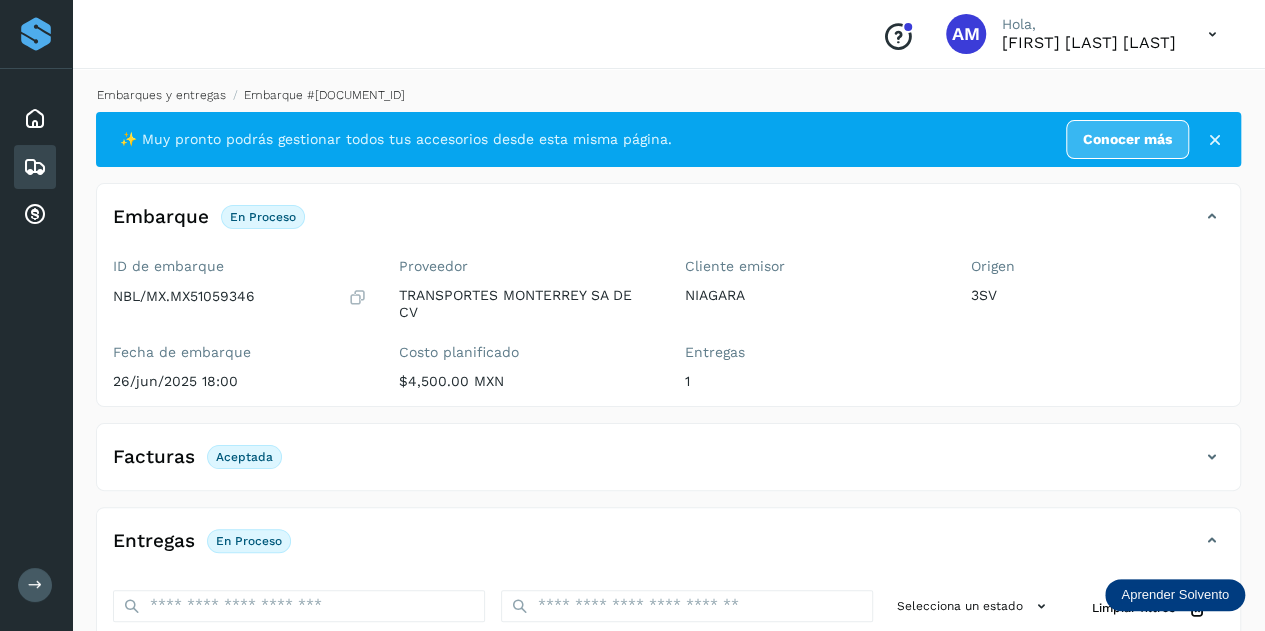 click on "Embarques y entregas" at bounding box center [161, 95] 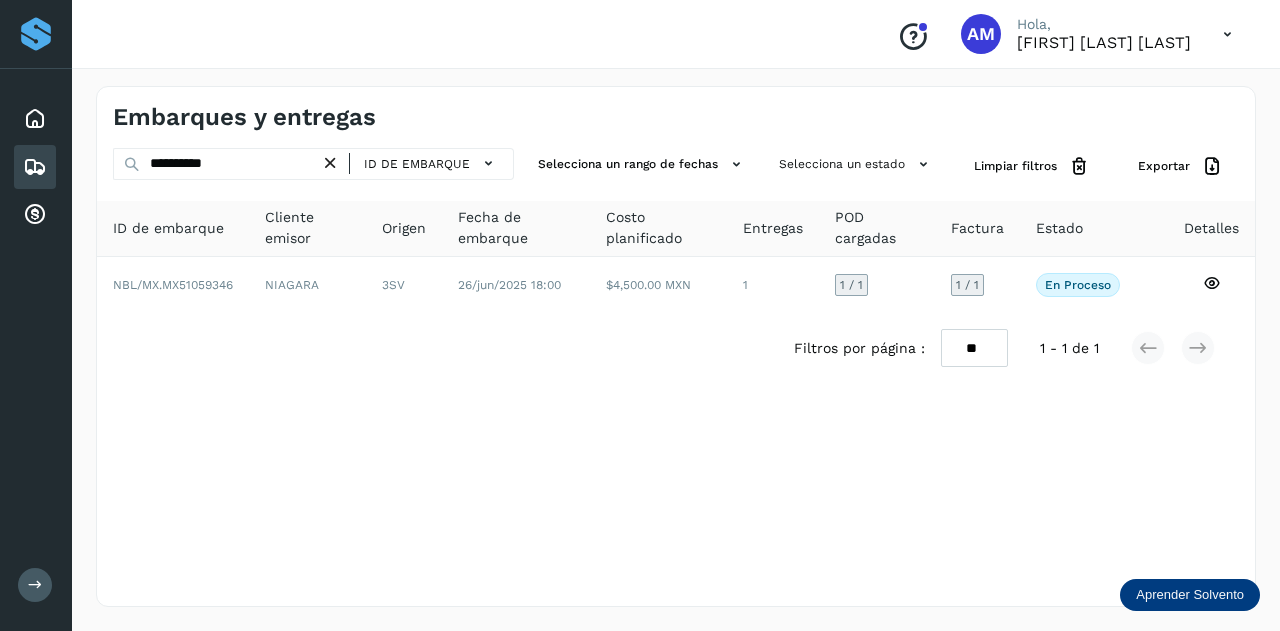 click at bounding box center (330, 163) 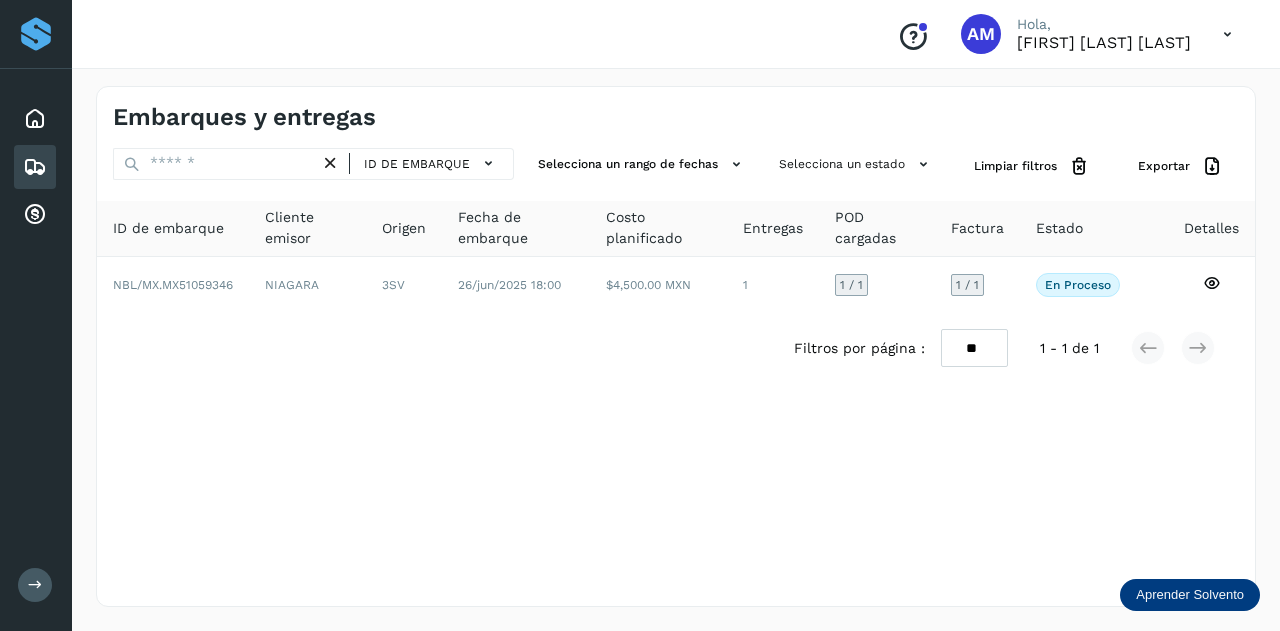 click at bounding box center (330, 163) 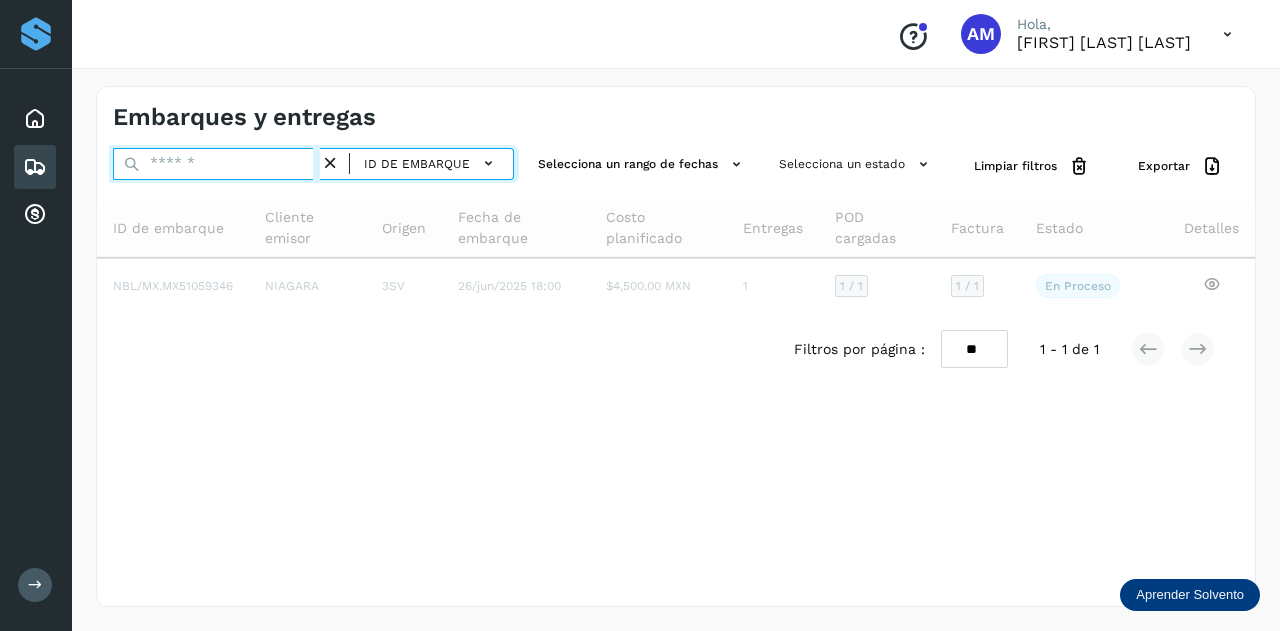 click at bounding box center (216, 164) 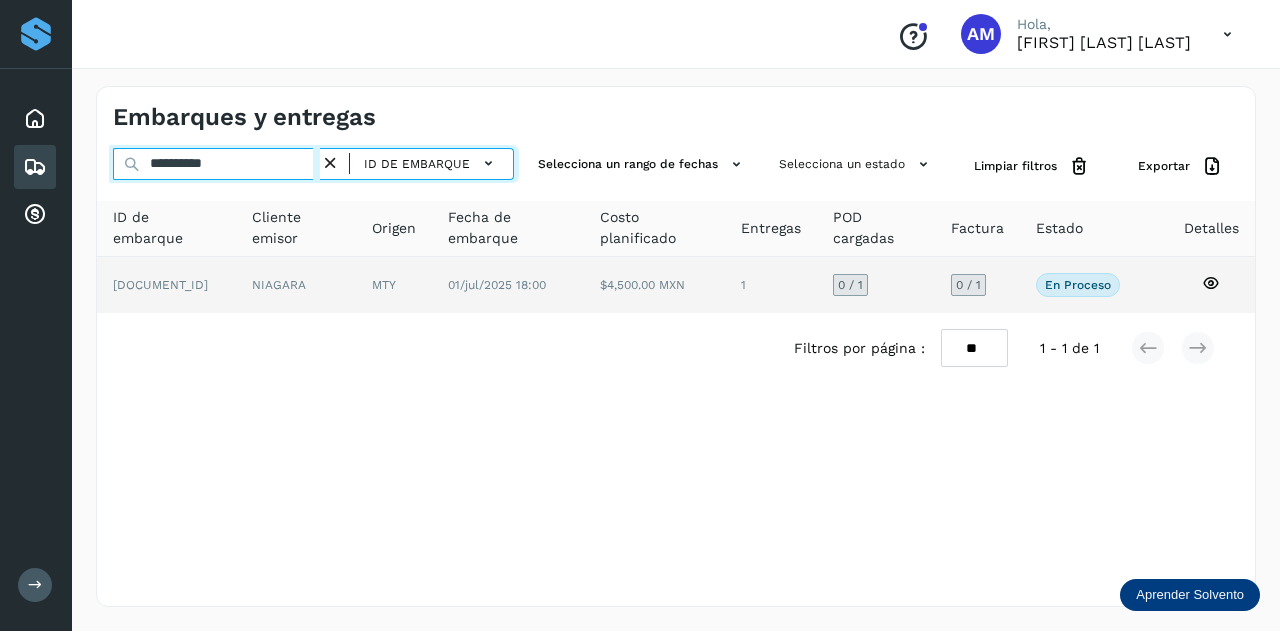 type on "**********" 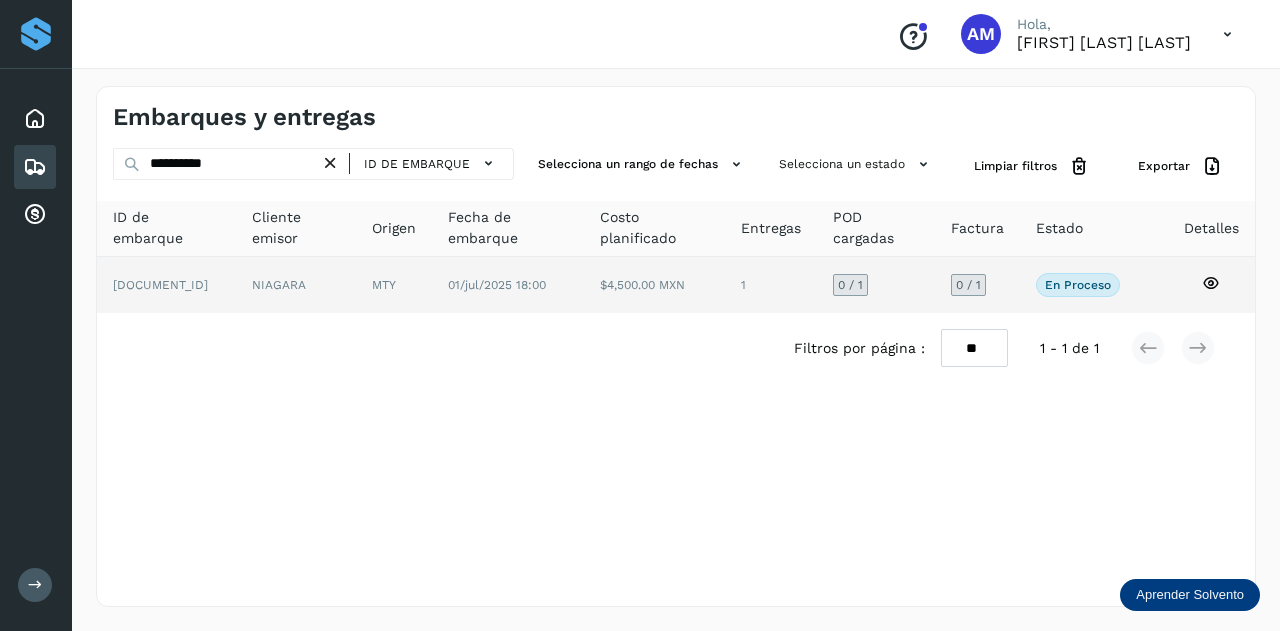 click on "NIAGARA" 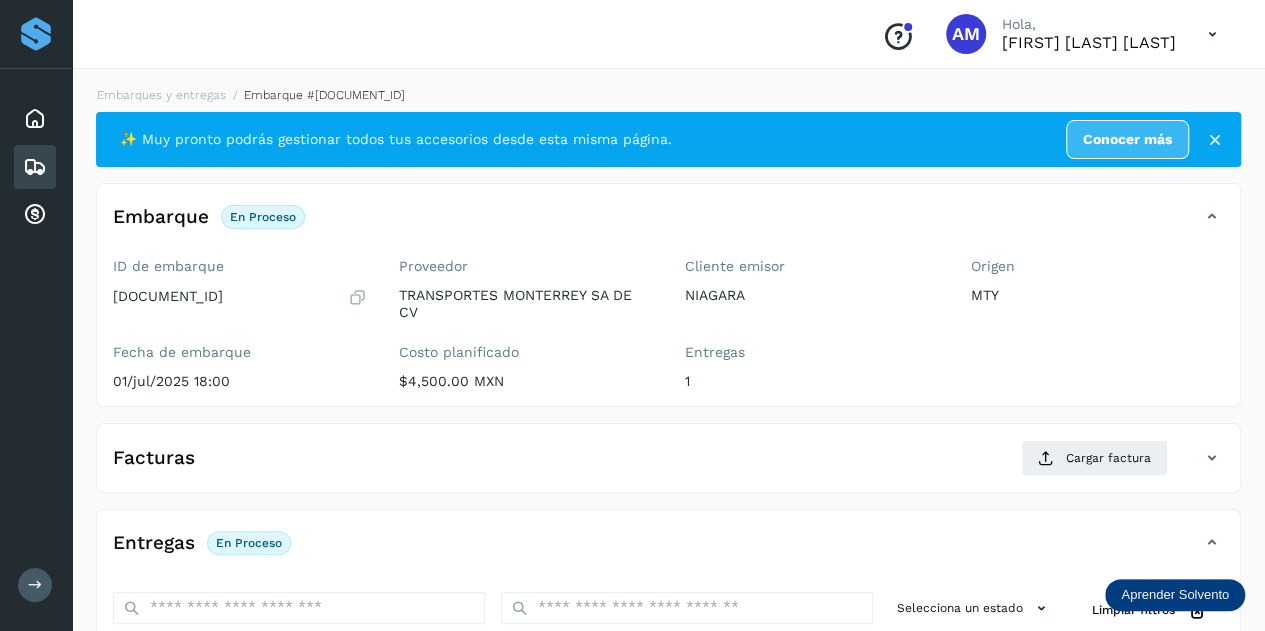 scroll, scrollTop: 300, scrollLeft: 0, axis: vertical 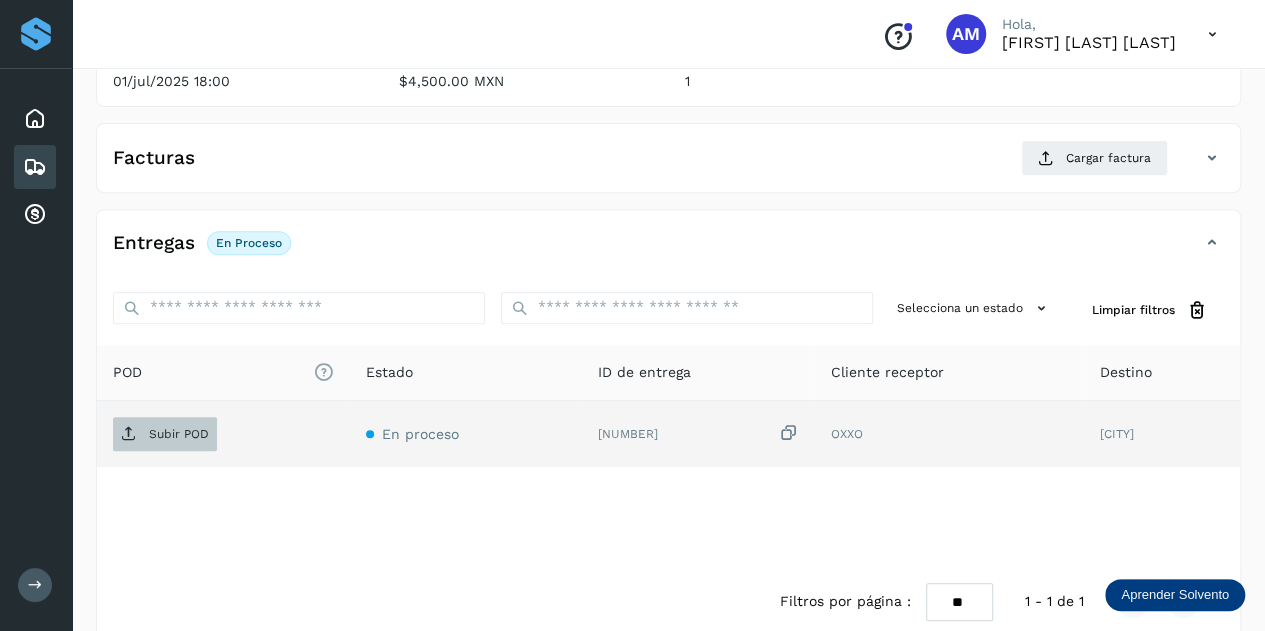 click on "Subir POD" at bounding box center [179, 434] 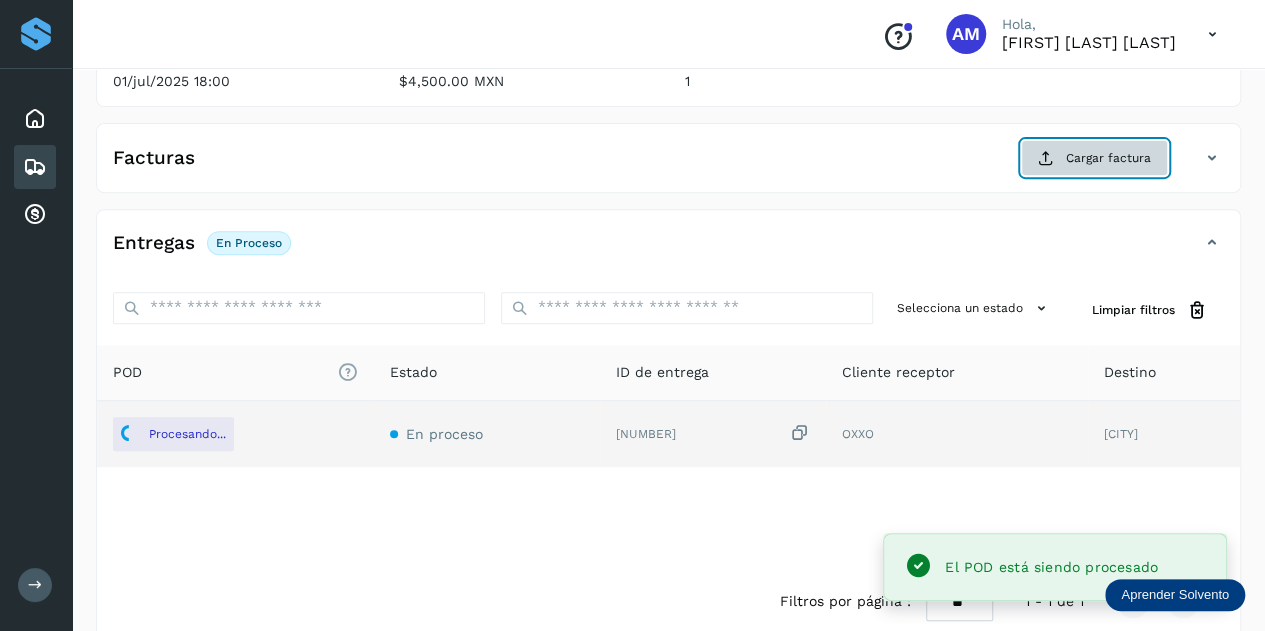 click on "Cargar factura" 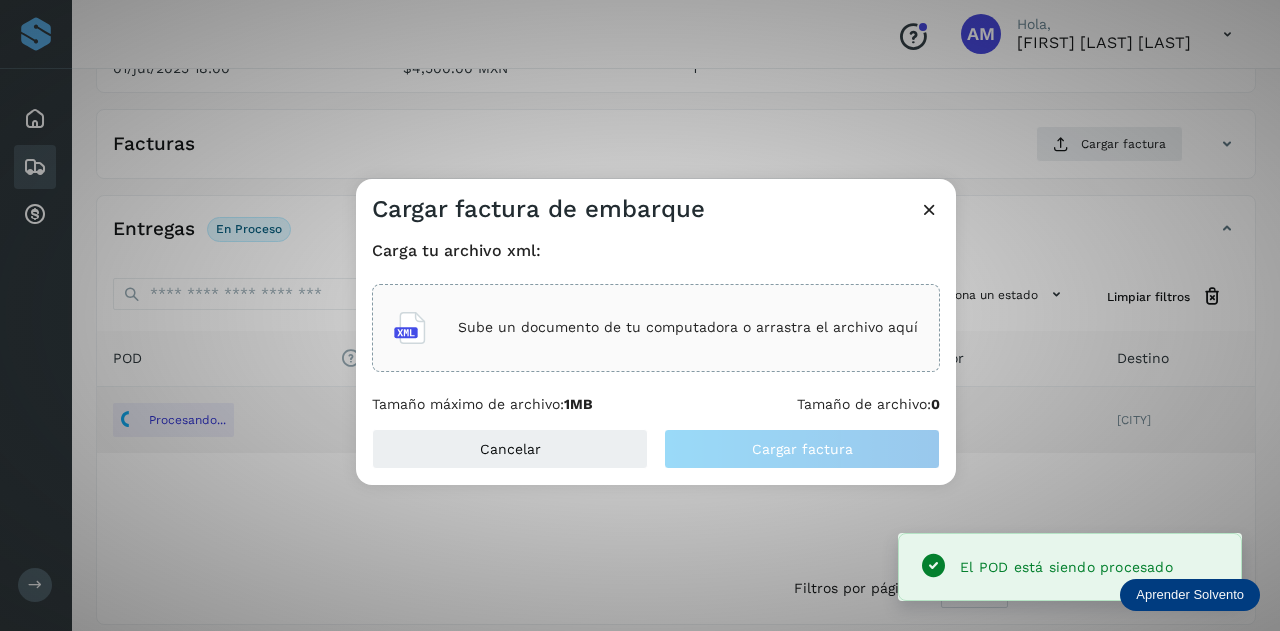 click on "Sube un documento de tu computadora o arrastra el archivo aquí" 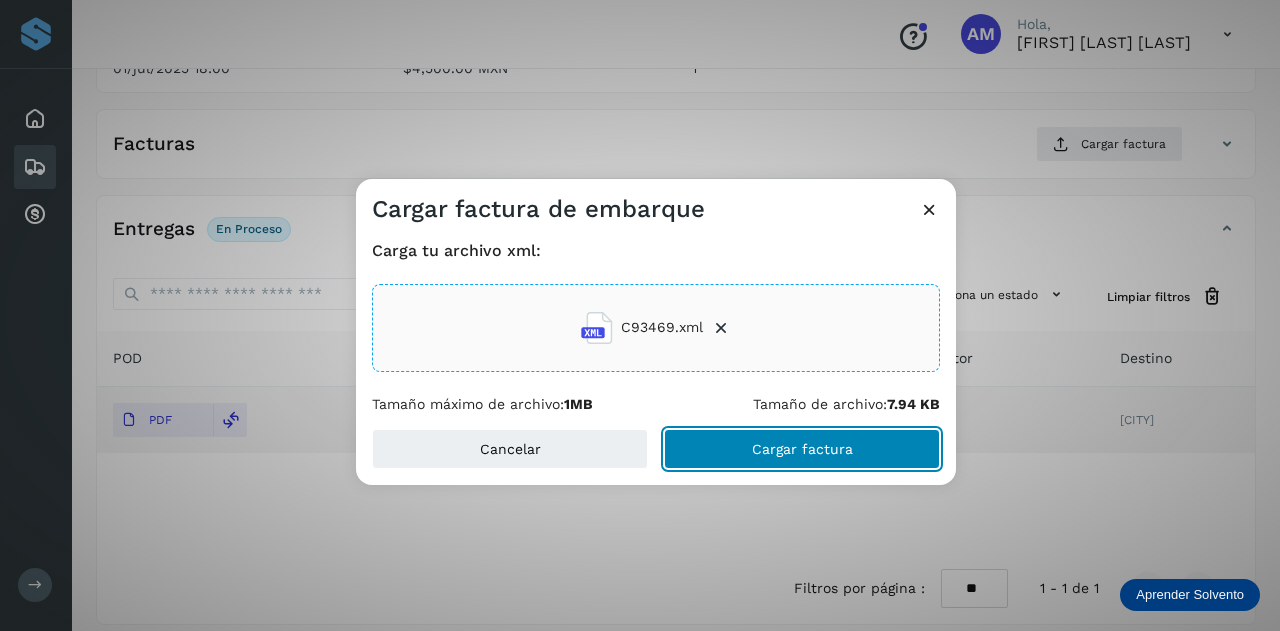 click on "Cargar factura" 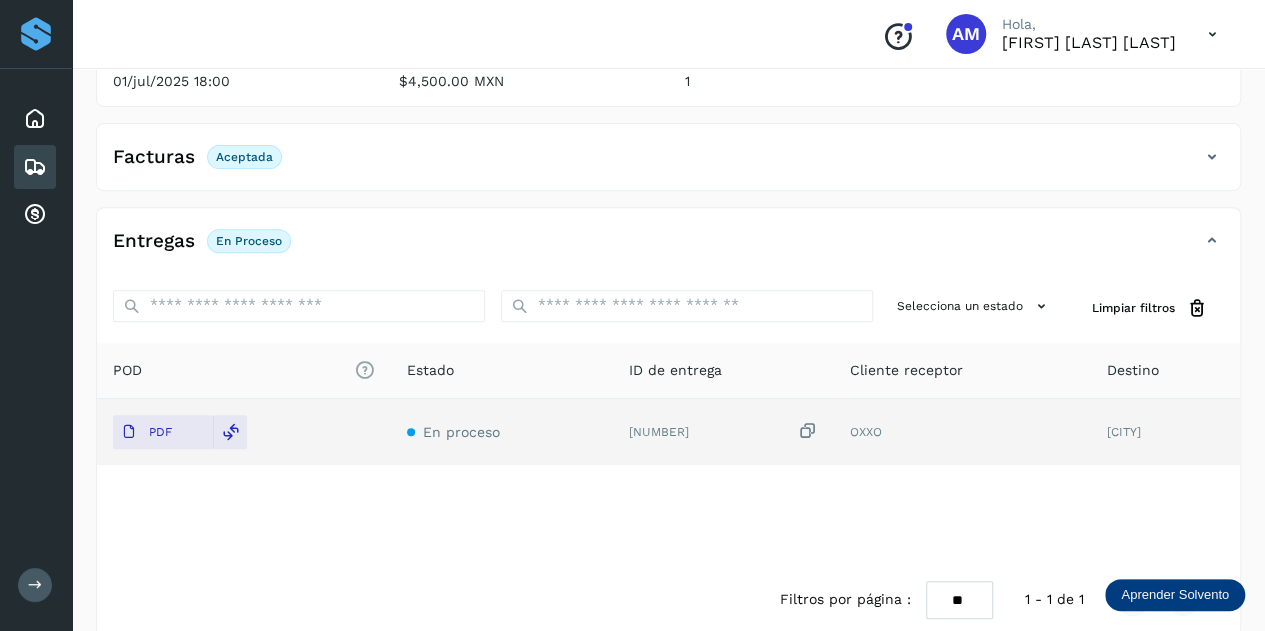 scroll, scrollTop: 0, scrollLeft: 0, axis: both 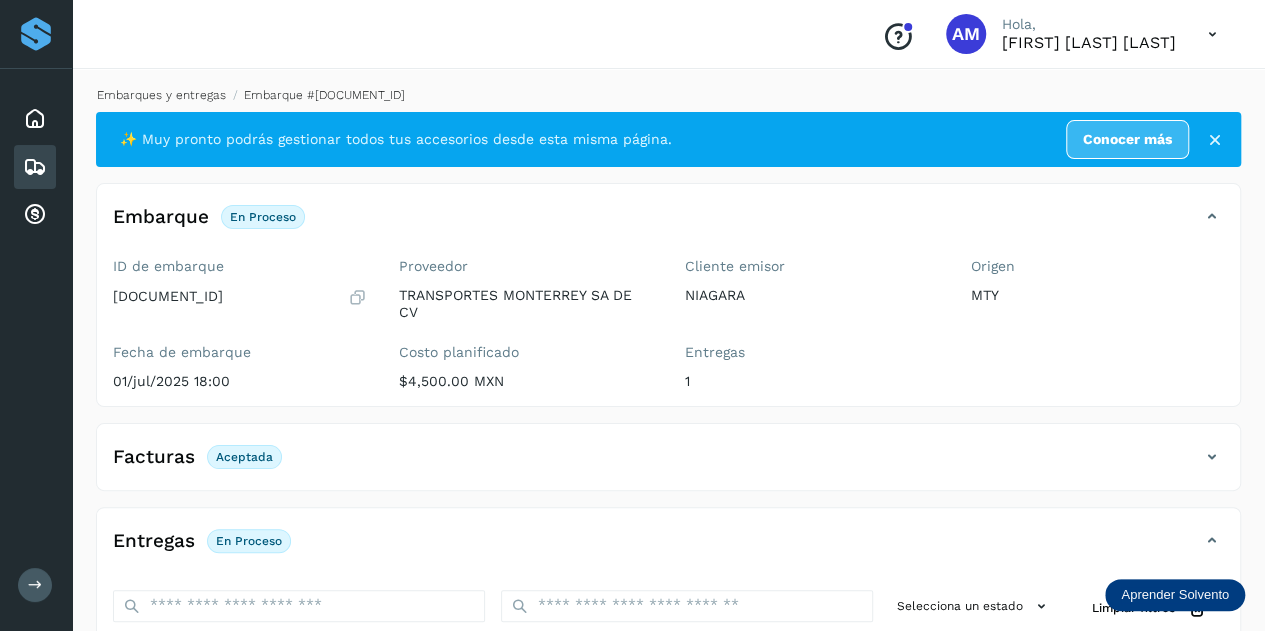click on "Embarques y entregas" at bounding box center (161, 95) 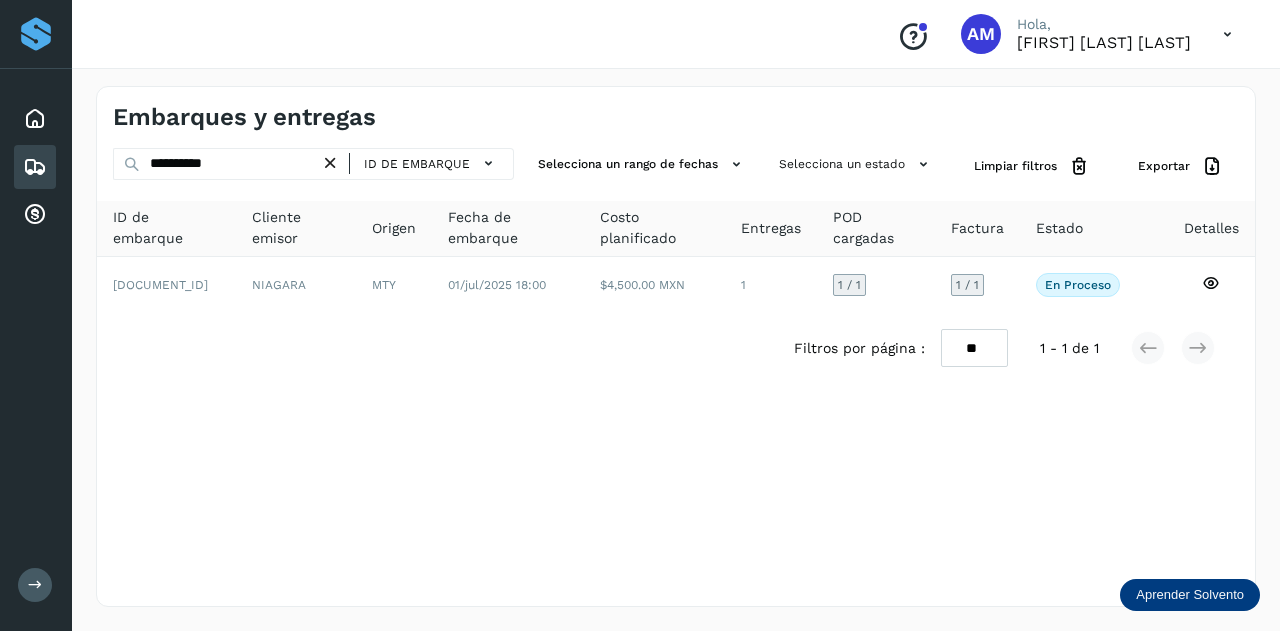 drag, startPoint x: 330, startPoint y: 159, endPoint x: 278, endPoint y: 161, distance: 52.03845 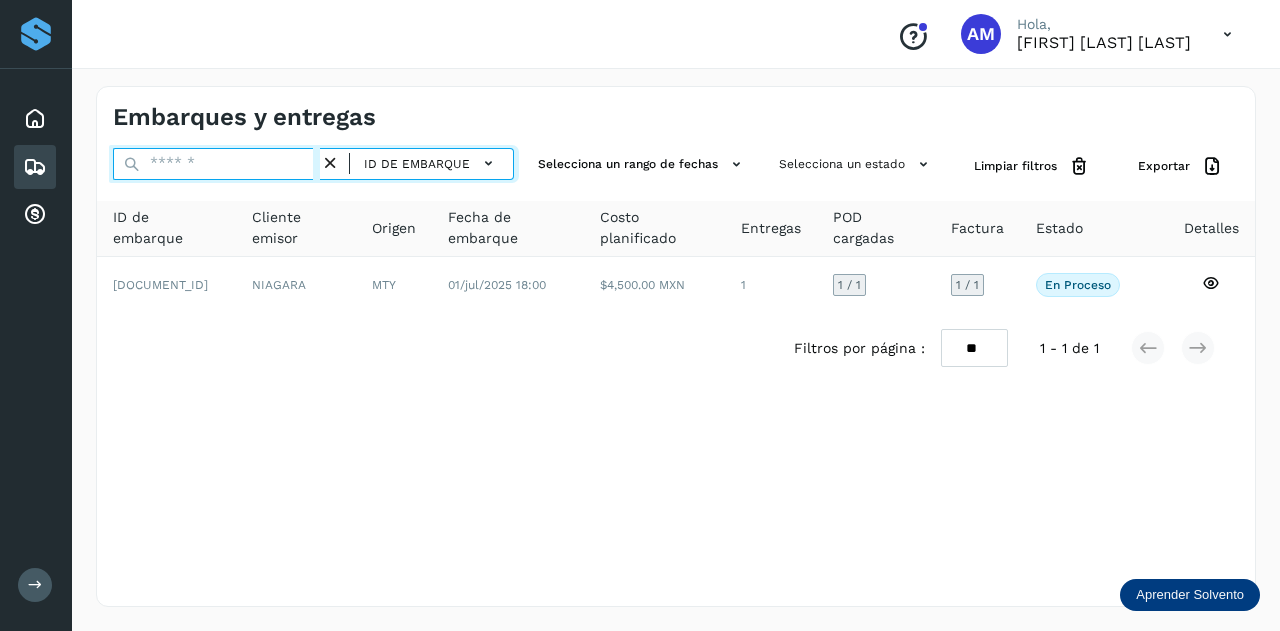 click at bounding box center (216, 164) 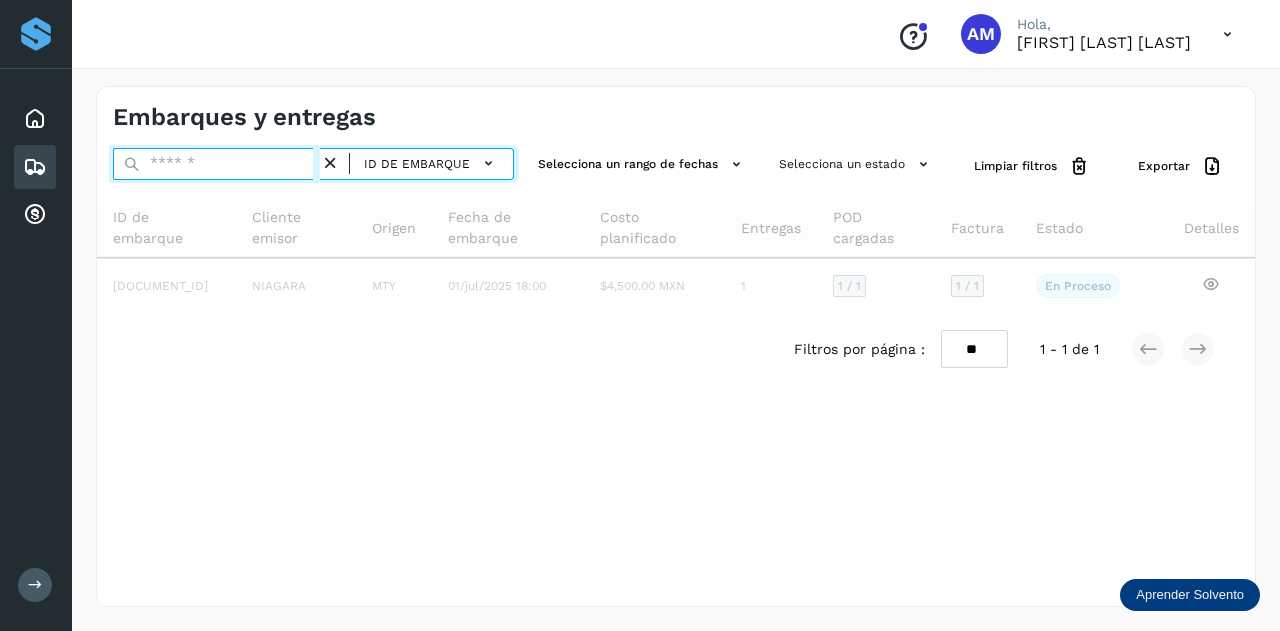 paste on "**********" 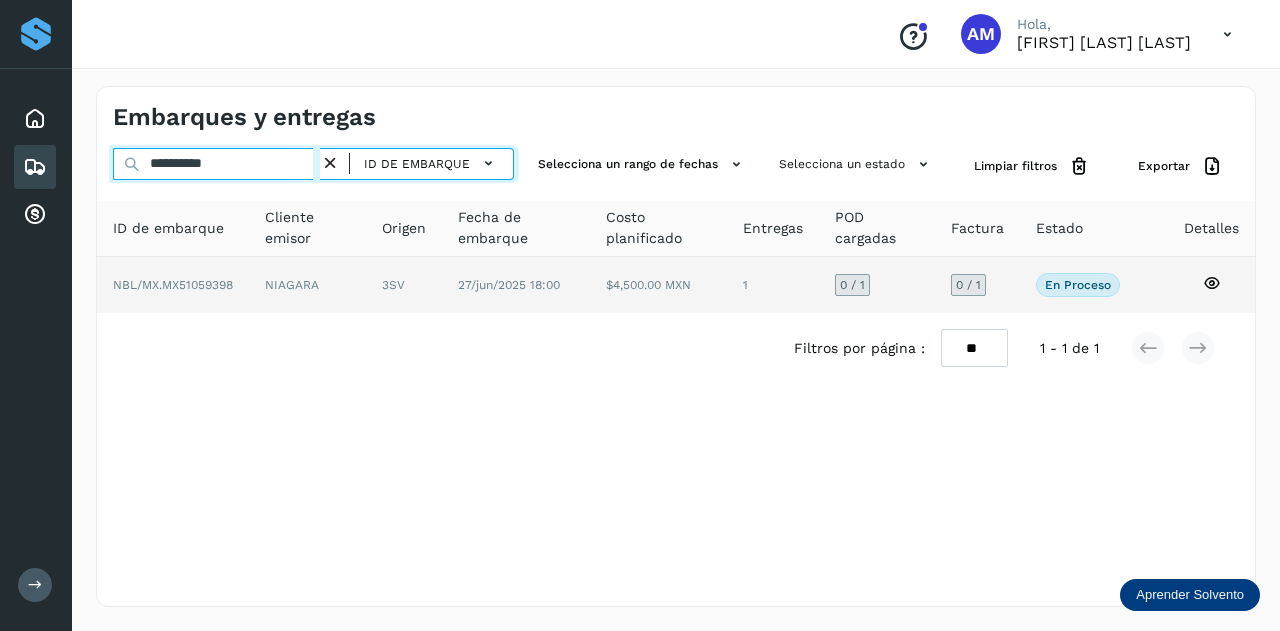 type on "**********" 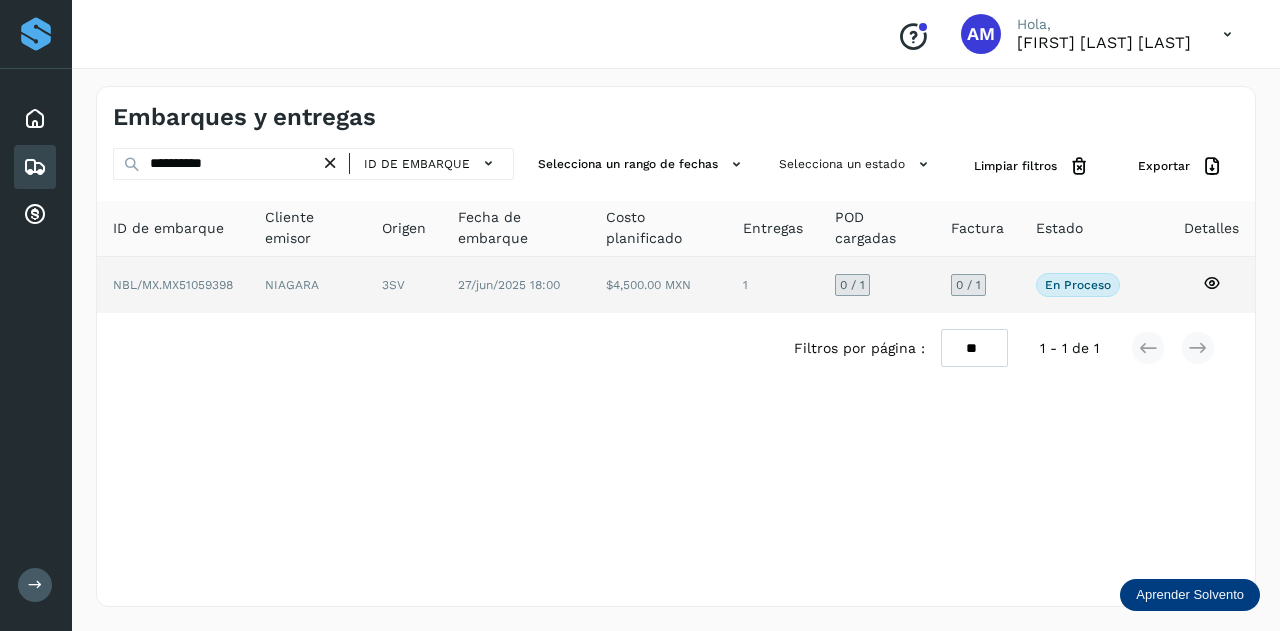 click on "NIAGARA" 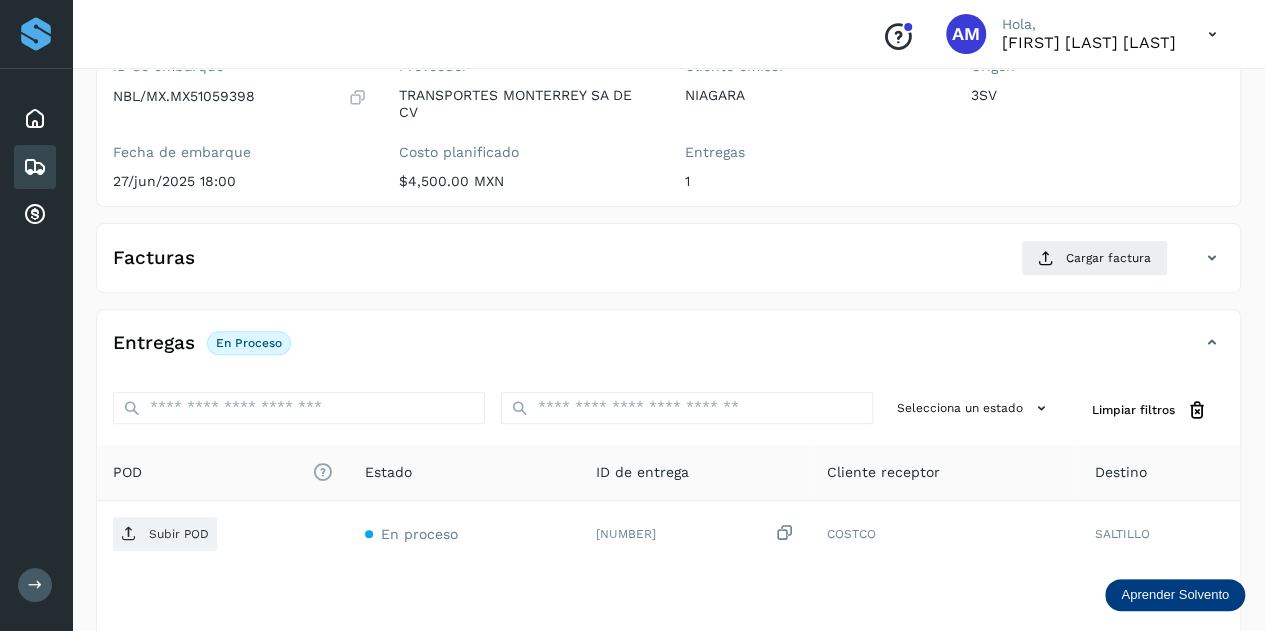 scroll, scrollTop: 300, scrollLeft: 0, axis: vertical 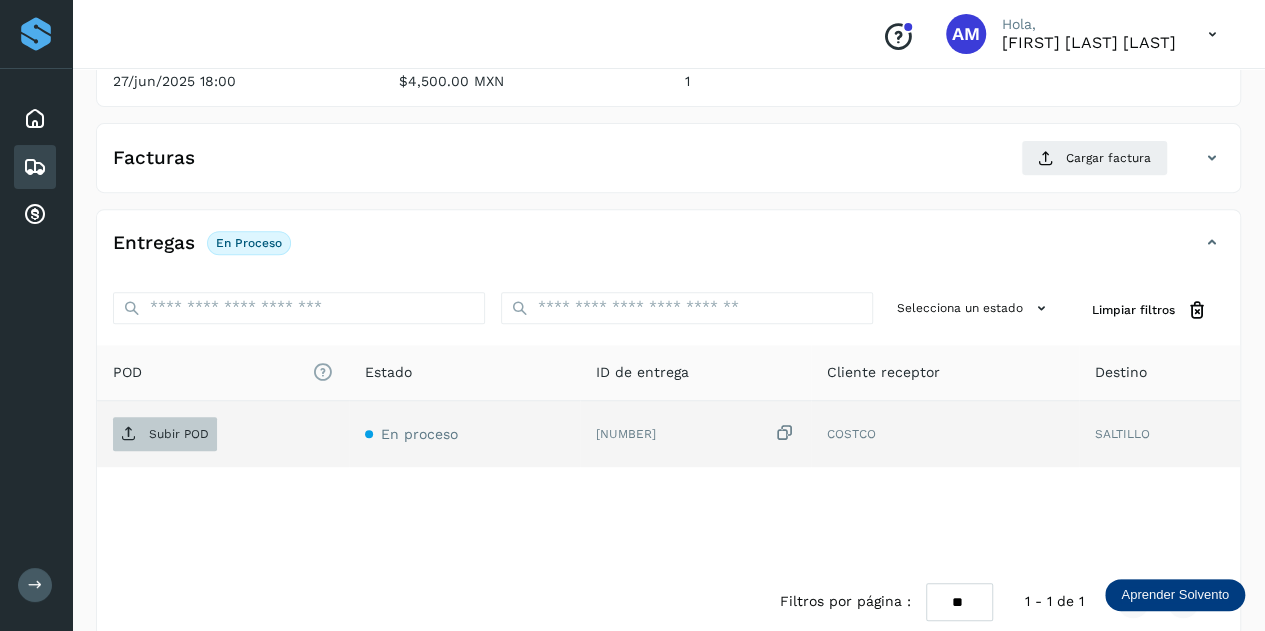 click on "Subir POD" at bounding box center [179, 434] 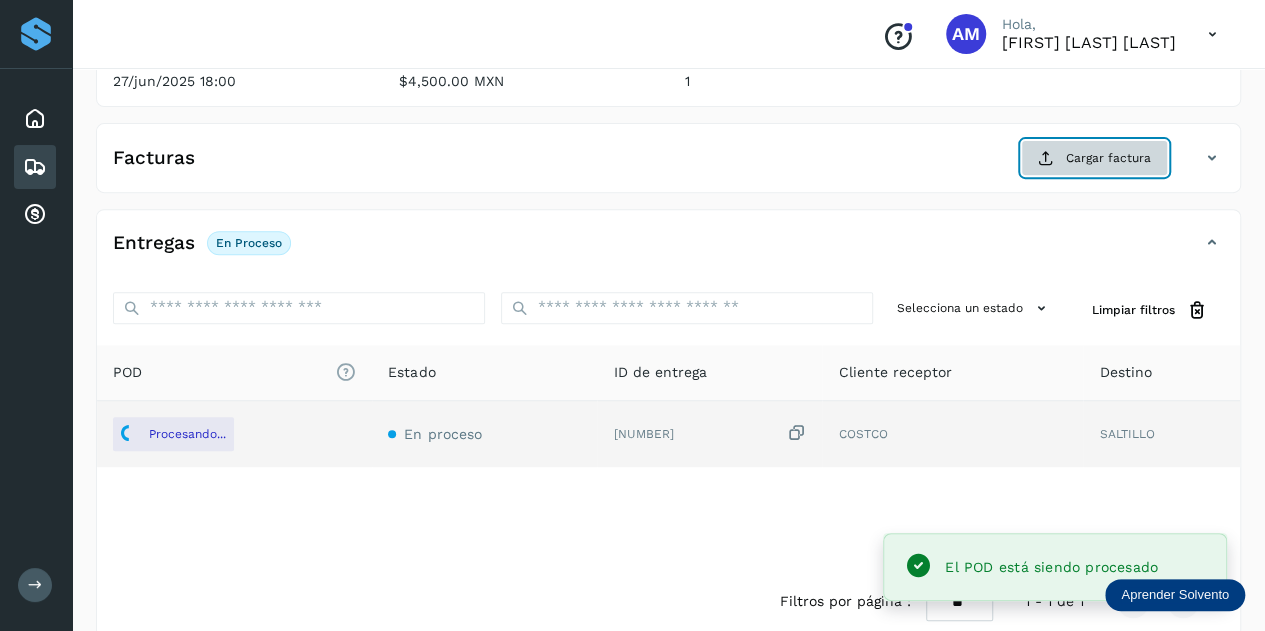 click on "Cargar factura" at bounding box center (1094, 158) 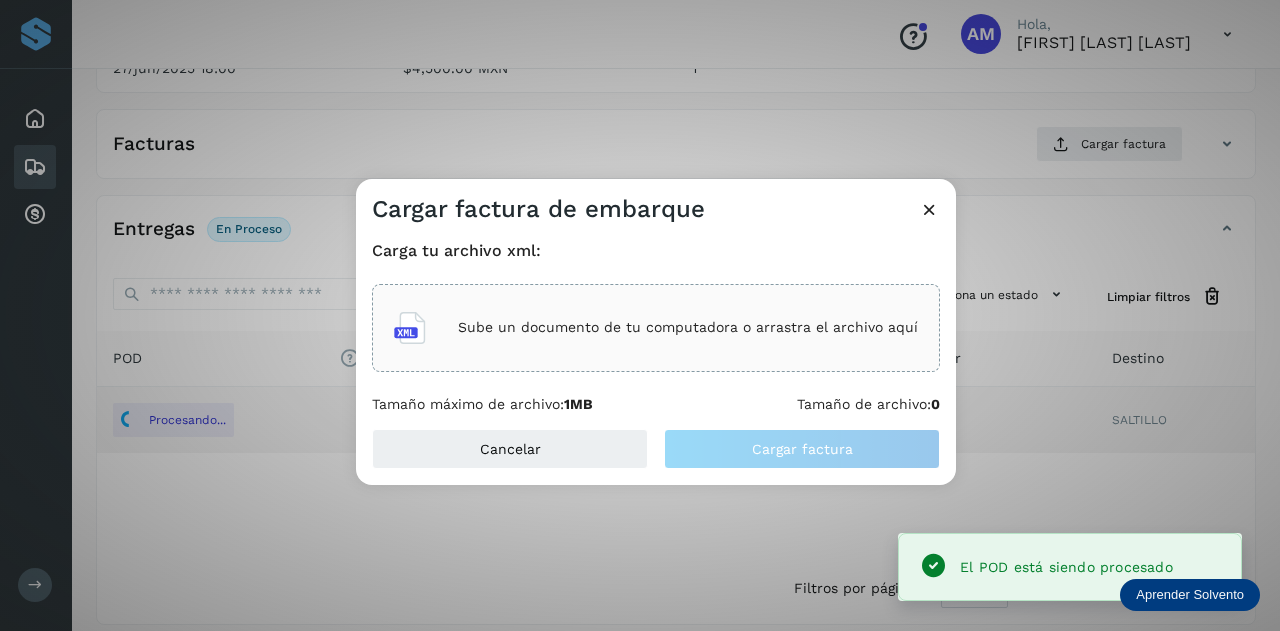 click on "Sube un documento de tu computadora o arrastra el archivo aquí" 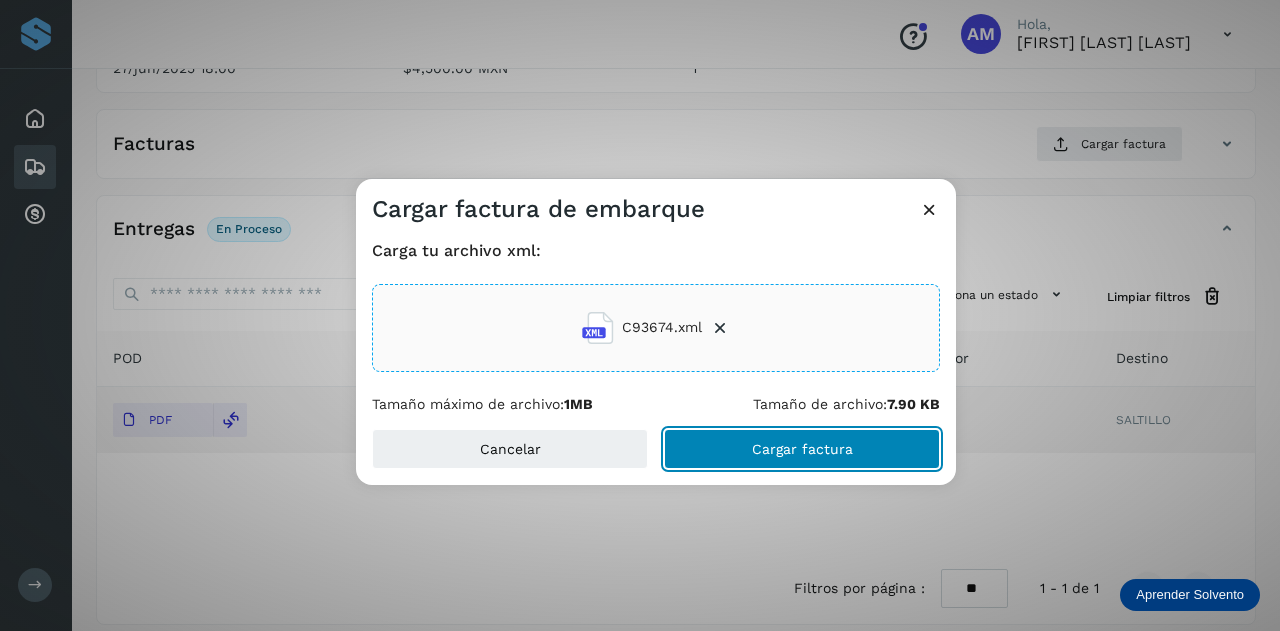 click on "Cargar factura" 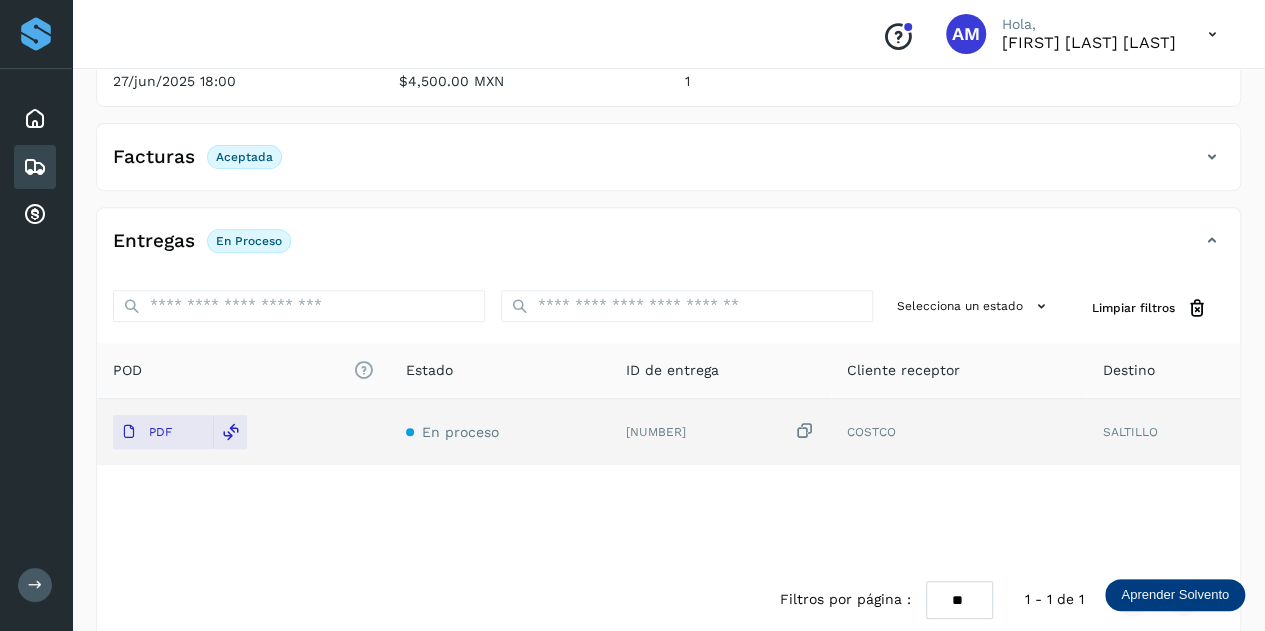 scroll, scrollTop: 0, scrollLeft: 0, axis: both 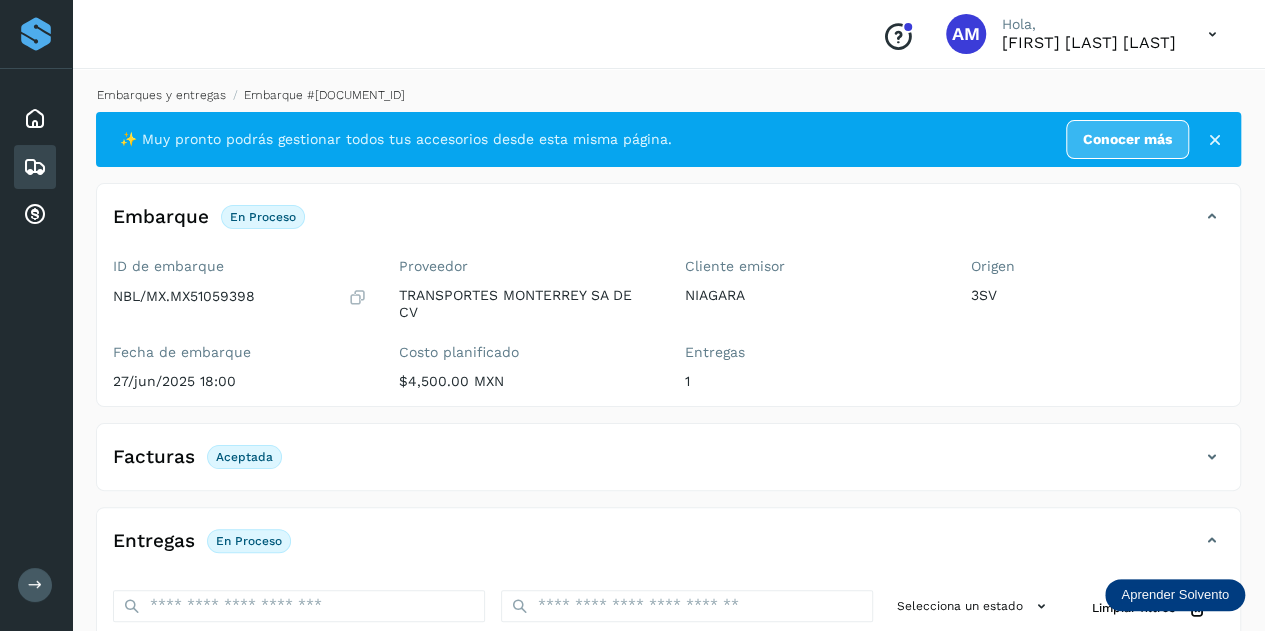 click on "Embarques y entregas" at bounding box center [161, 95] 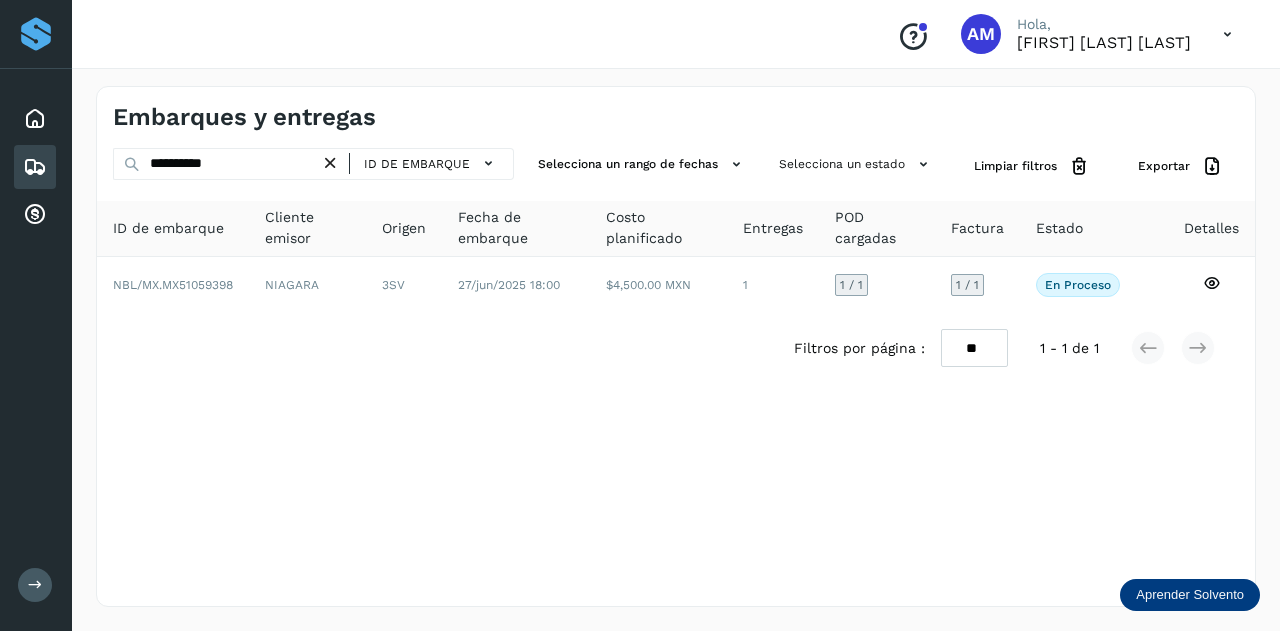 click at bounding box center [330, 163] 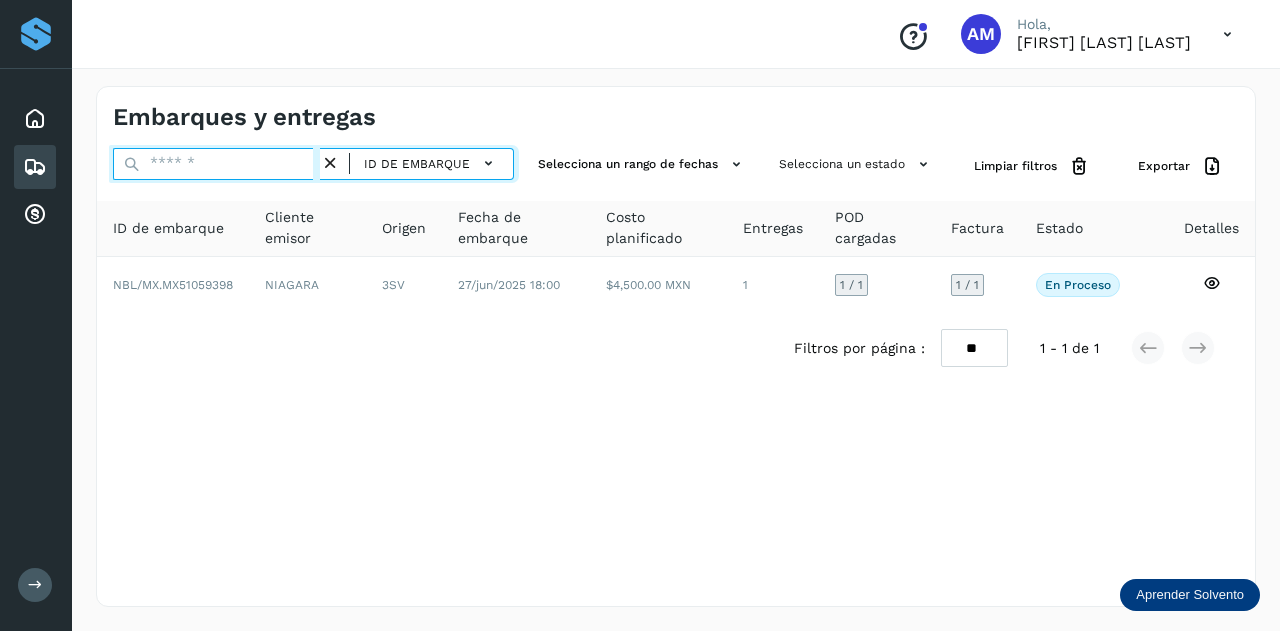 click at bounding box center [216, 164] 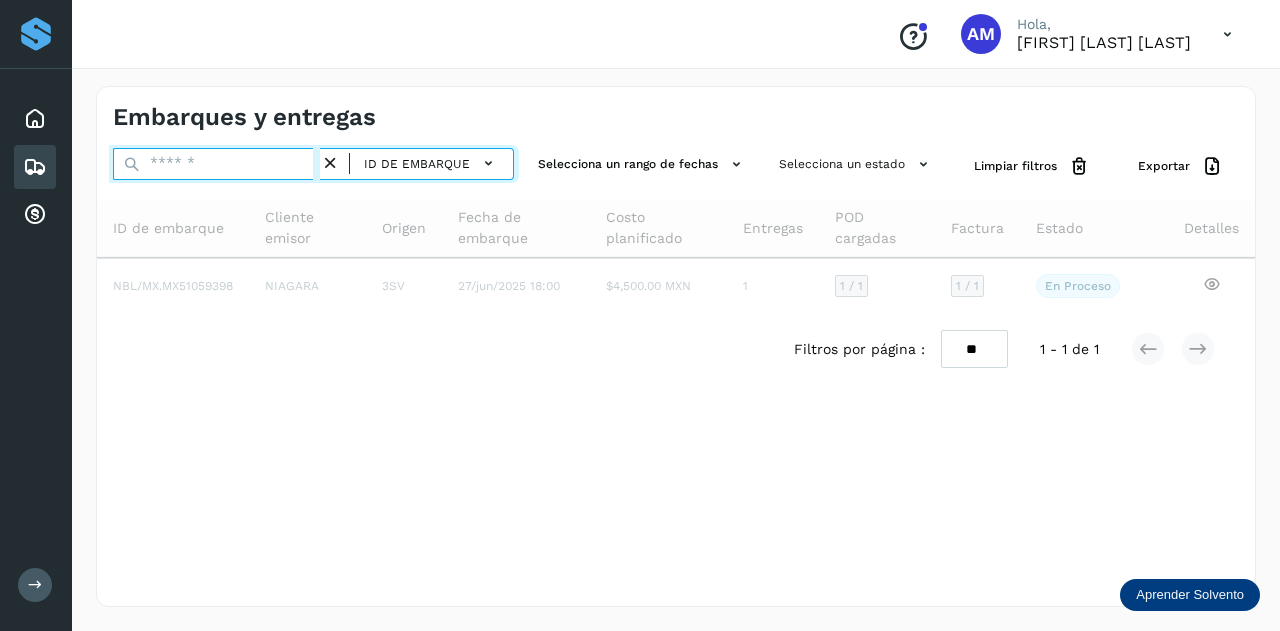 paste on "**********" 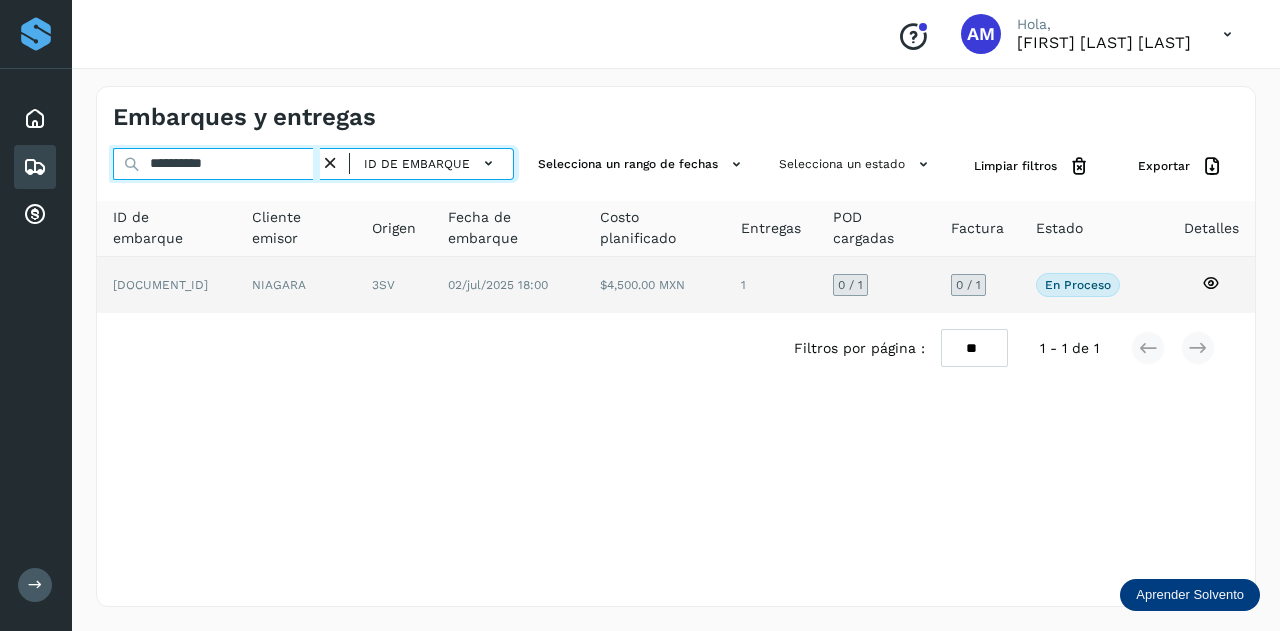 type on "**********" 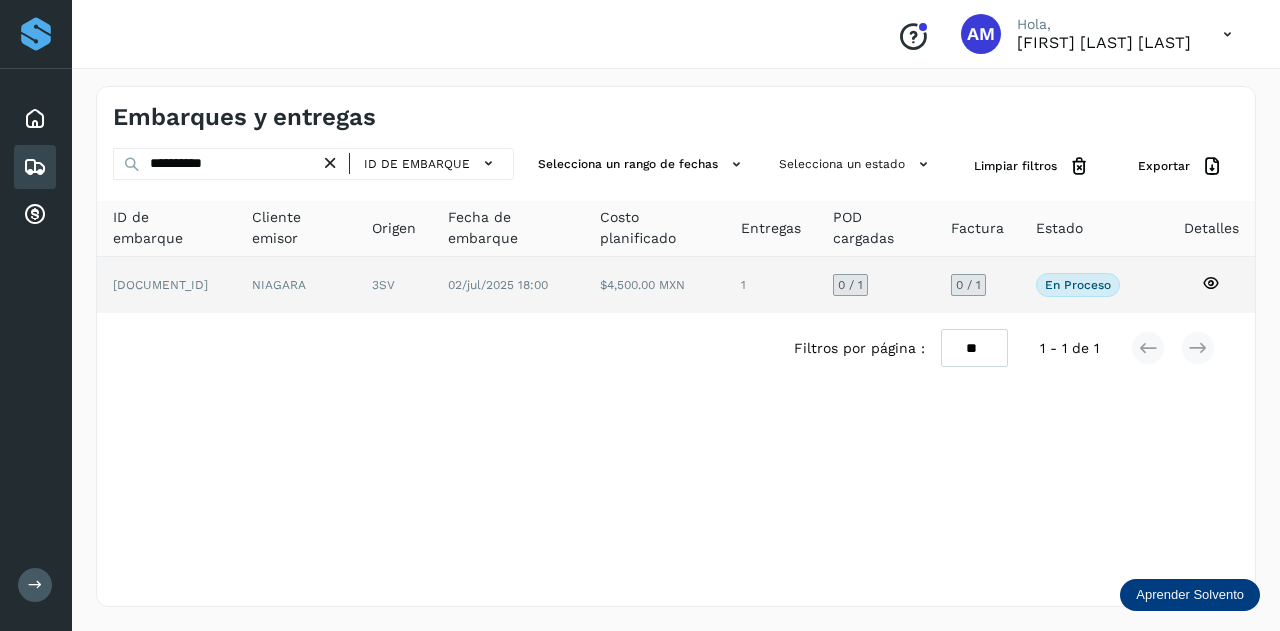 click on "NIAGARA" 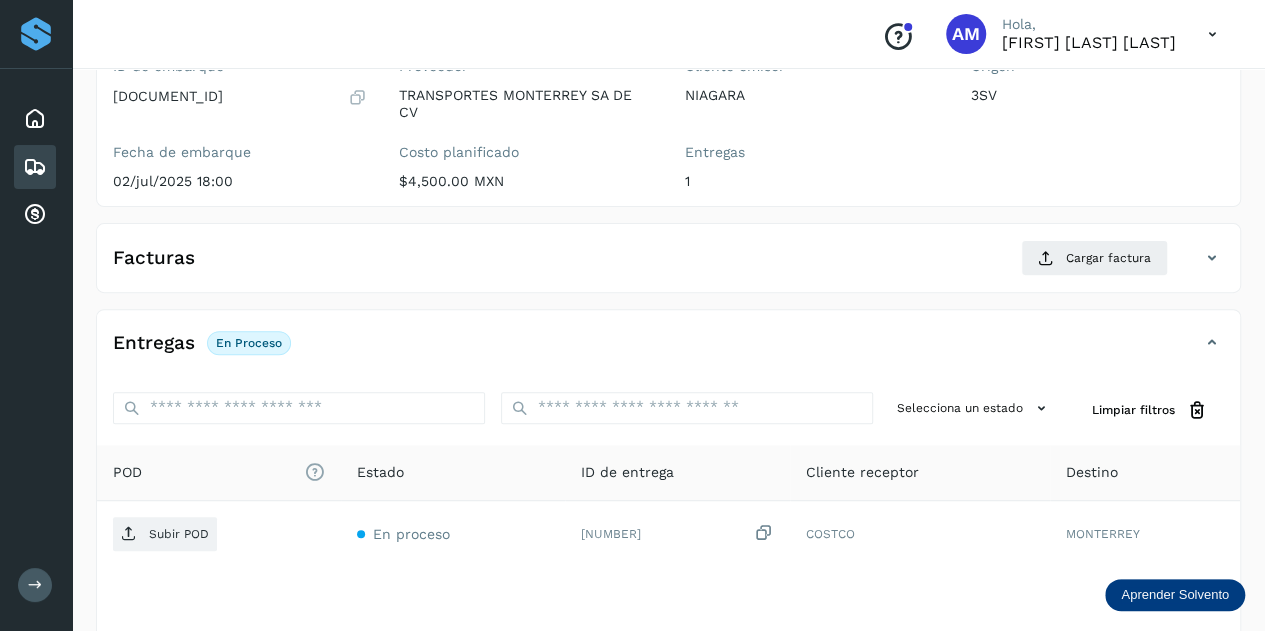 scroll, scrollTop: 300, scrollLeft: 0, axis: vertical 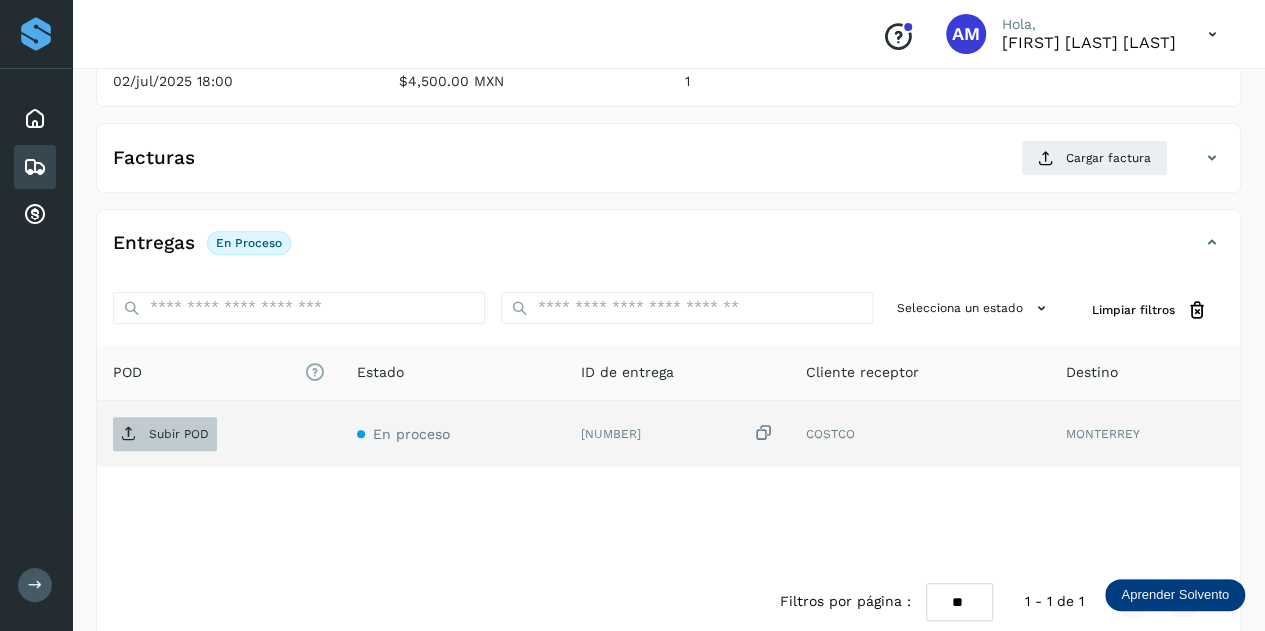 click on "Subir POD" at bounding box center [179, 434] 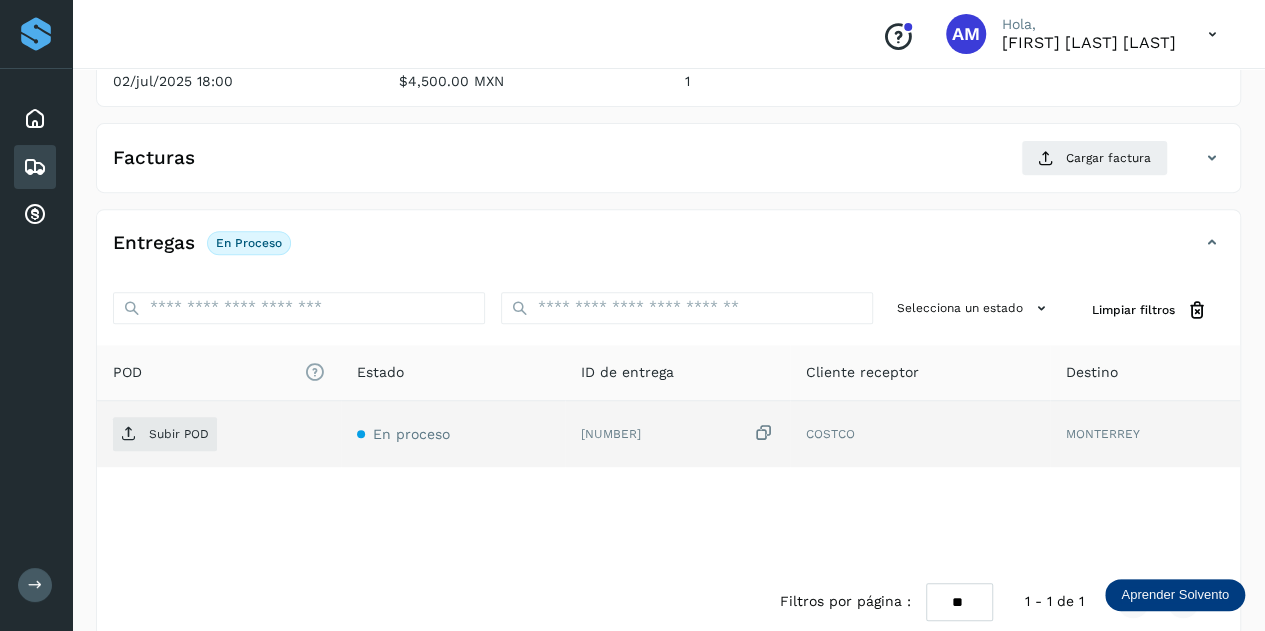 click on "[NUMBER]" 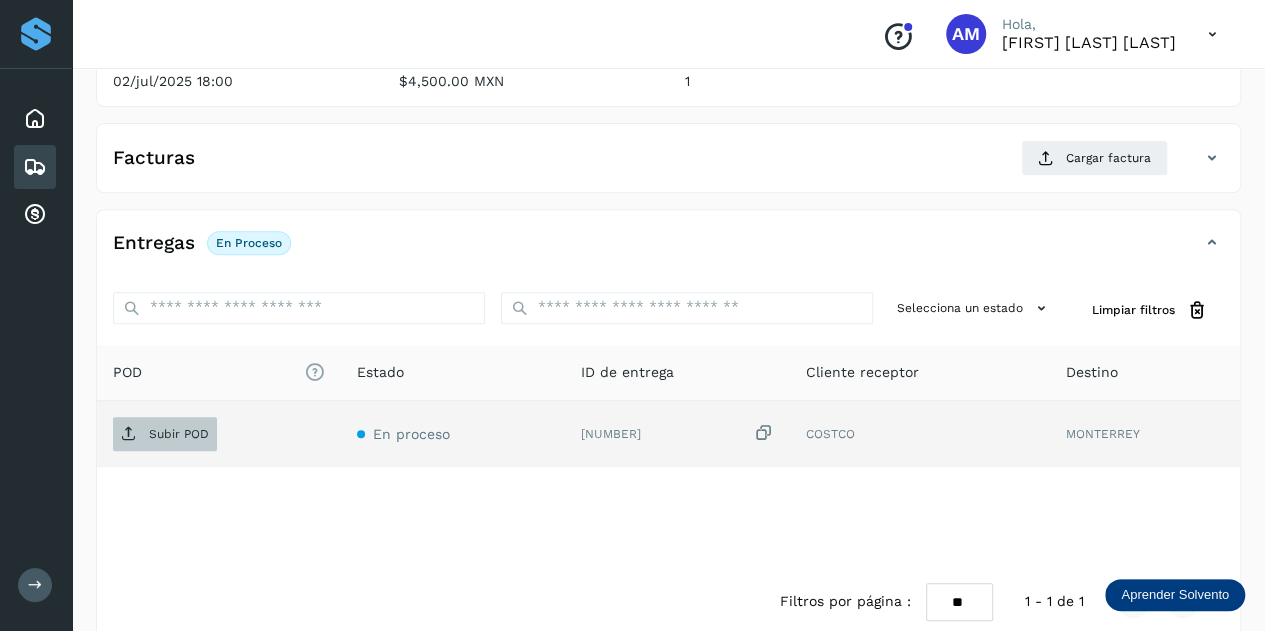 click on "Subir POD" at bounding box center (179, 434) 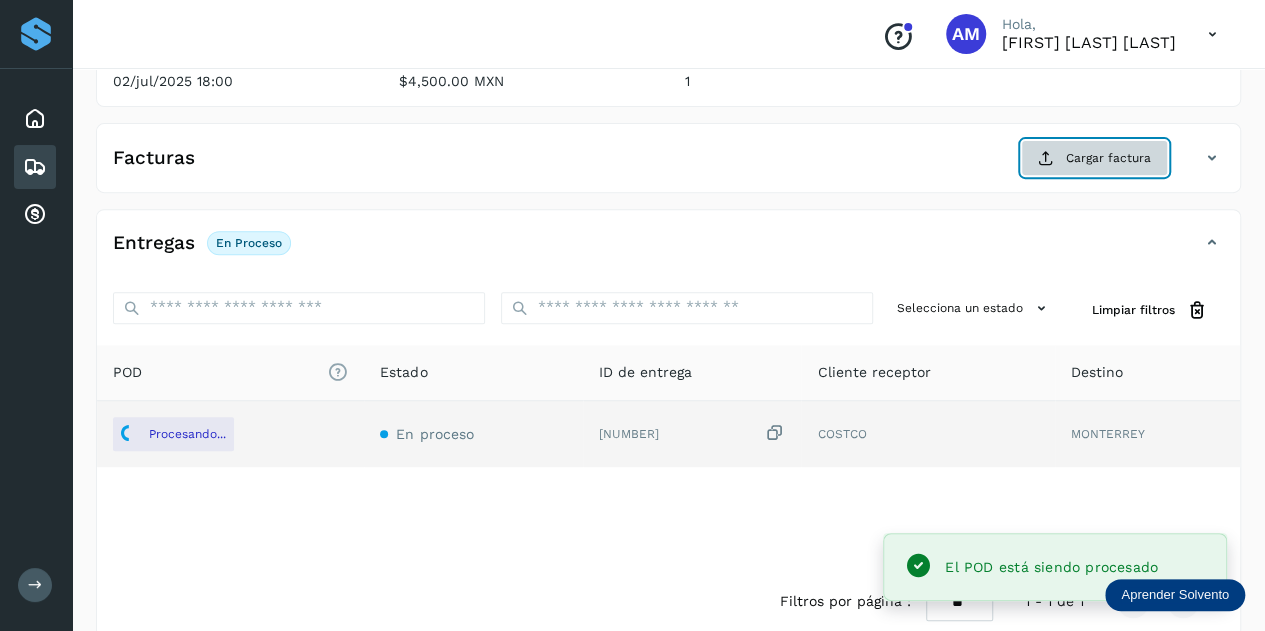 click on "Cargar factura" 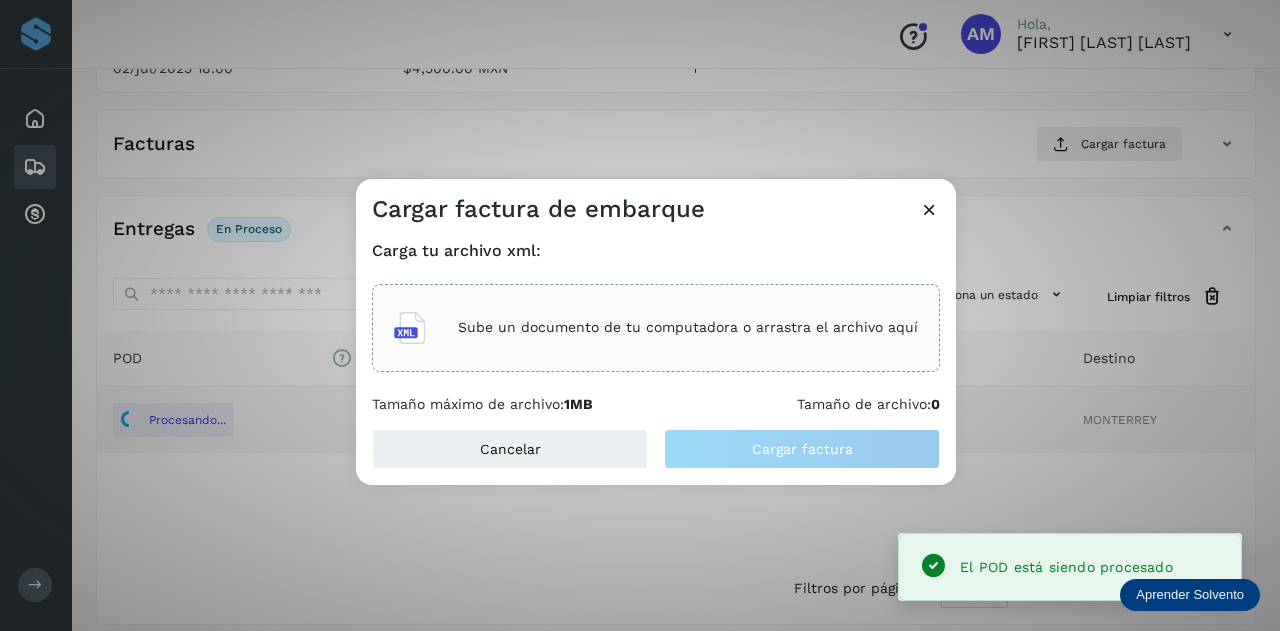 click on "Sube un documento de tu computadora o arrastra el archivo aquí" 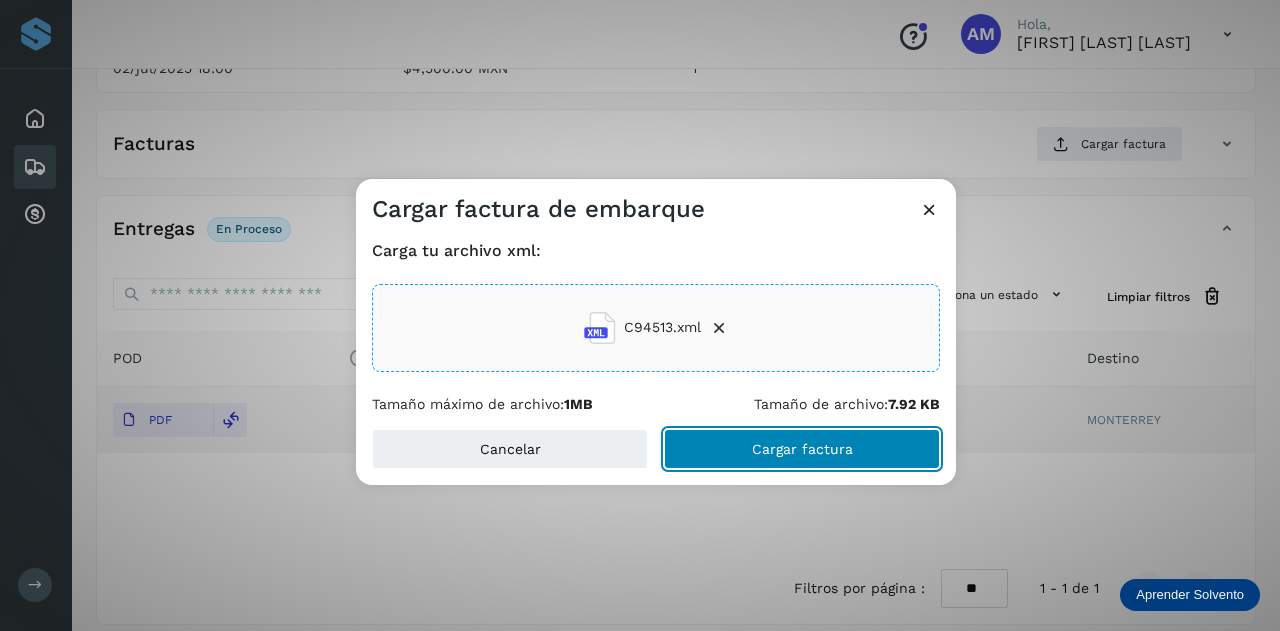 click on "Cargar factura" 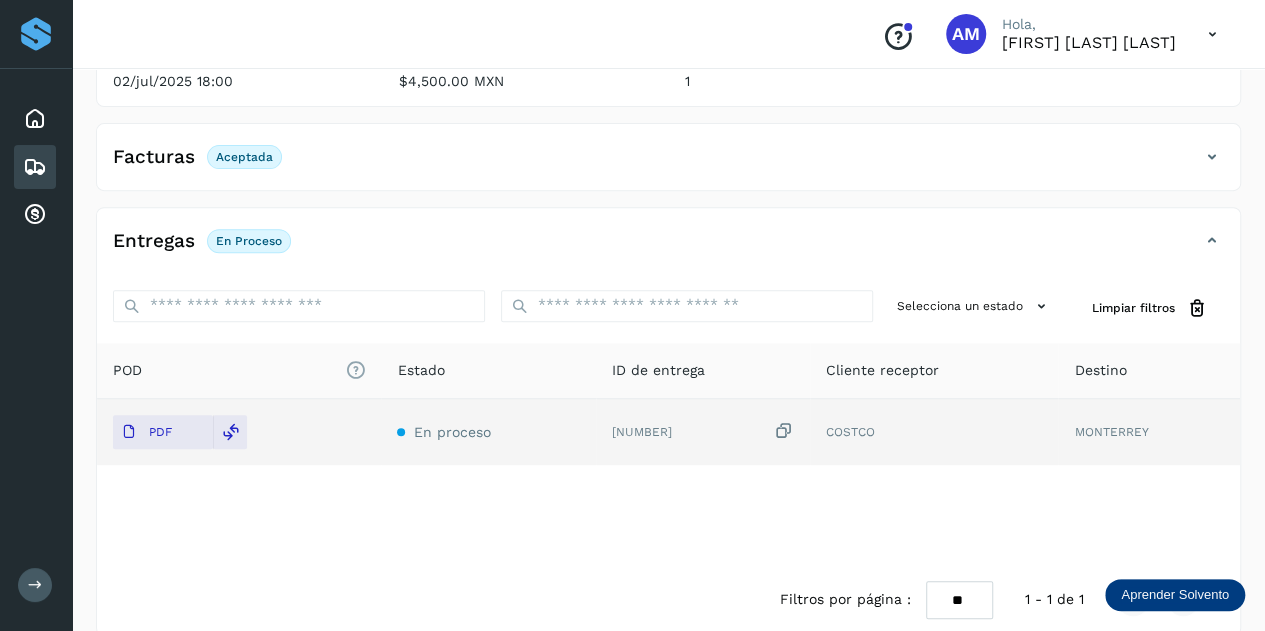 scroll, scrollTop: 0, scrollLeft: 0, axis: both 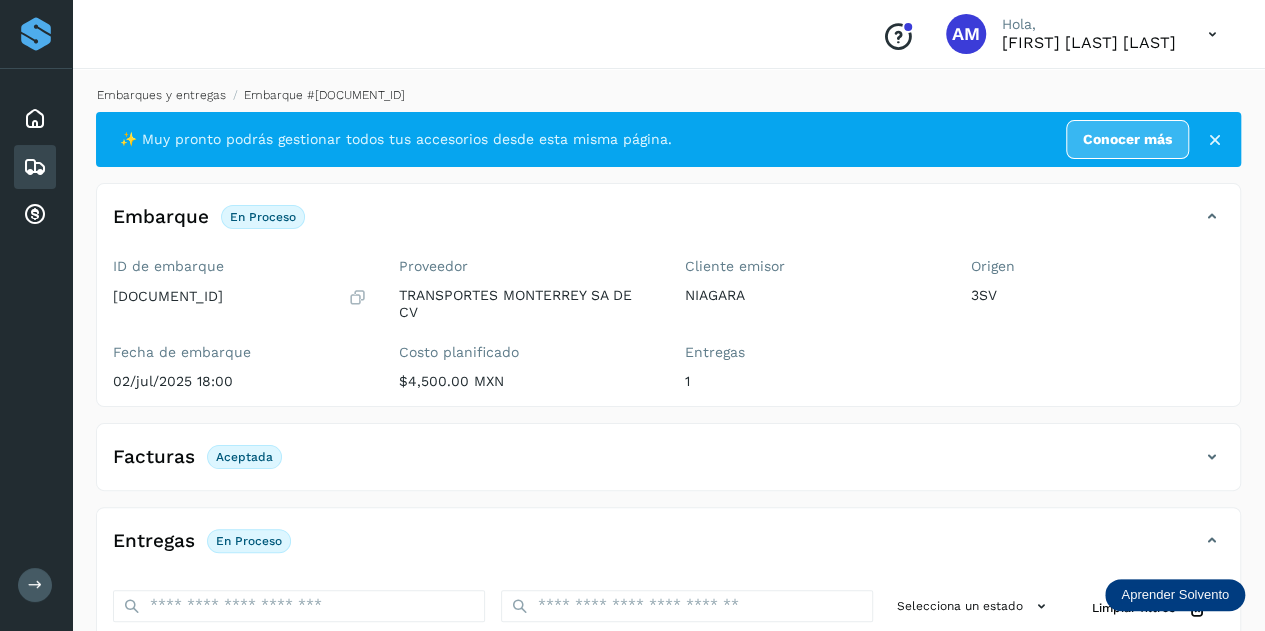 click on "Embarques y entregas" at bounding box center (161, 95) 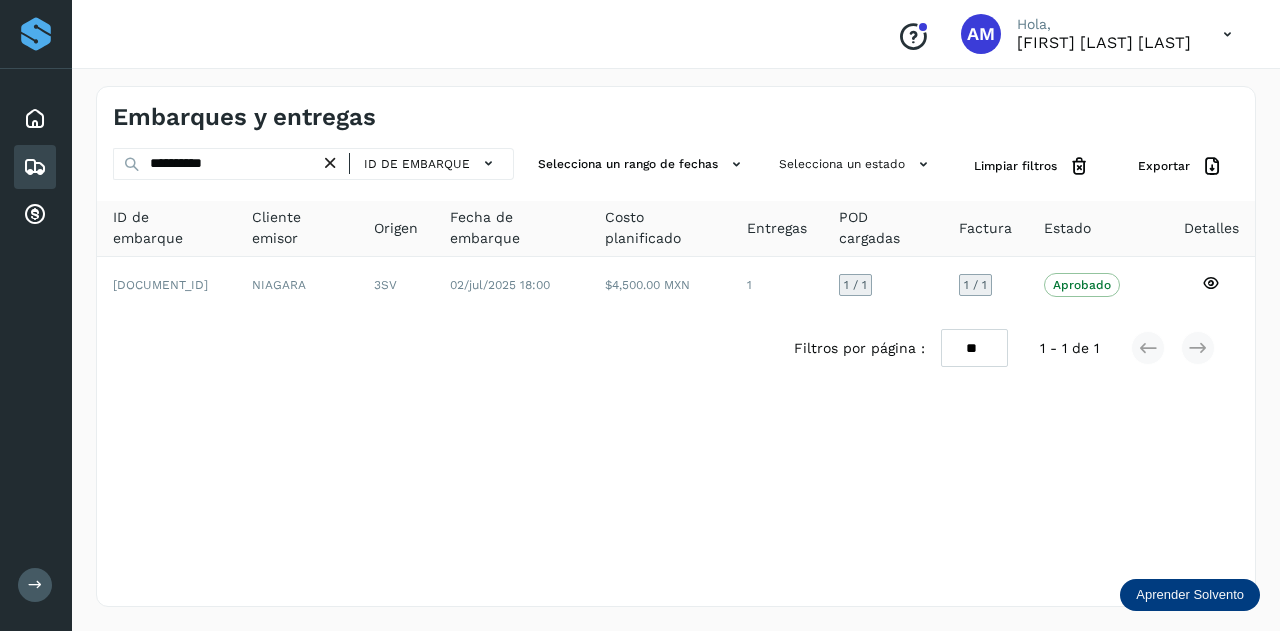 click at bounding box center (330, 163) 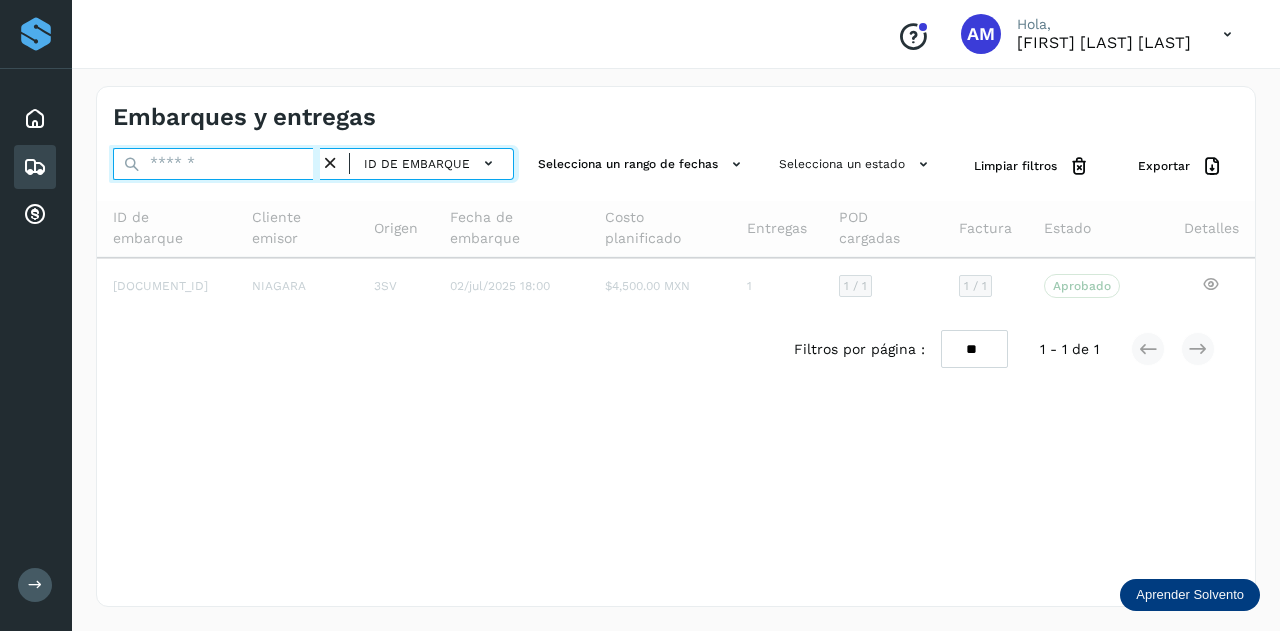 click at bounding box center [216, 164] 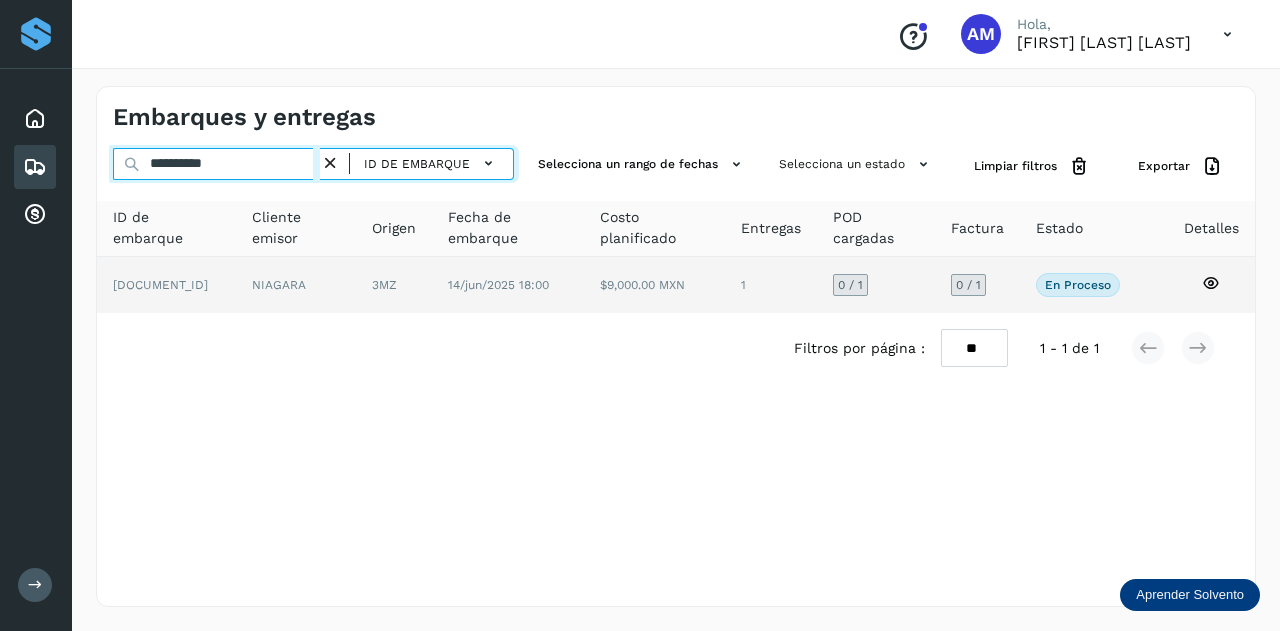 type on "**********" 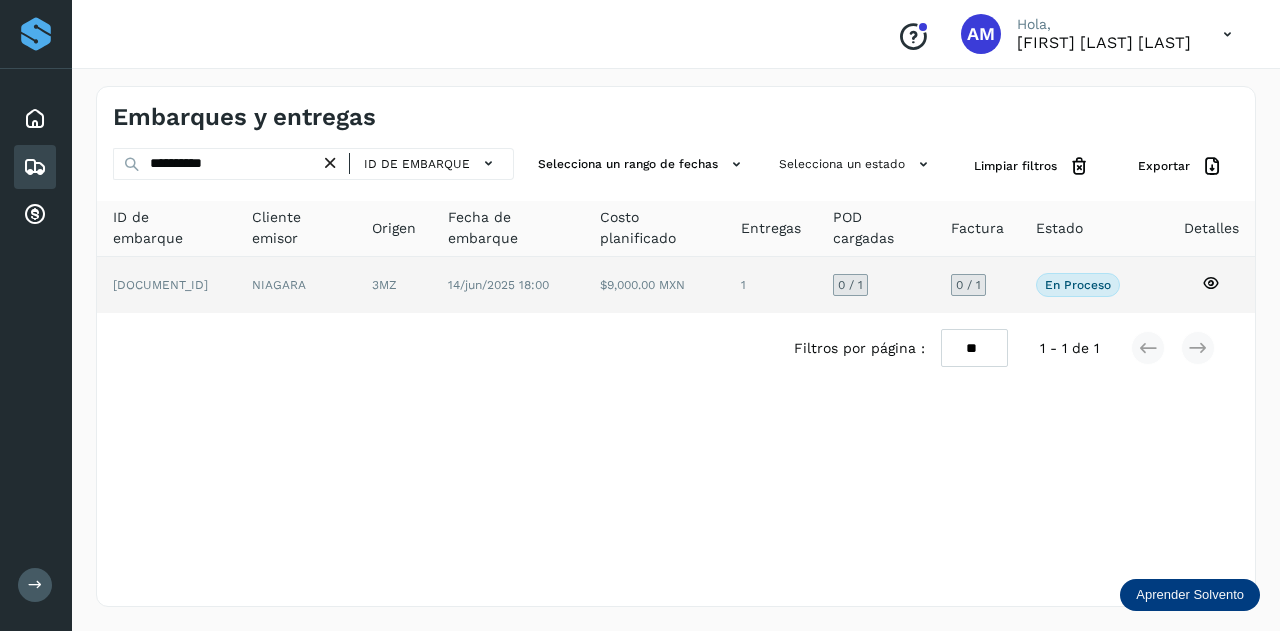 click on "NIAGARA" 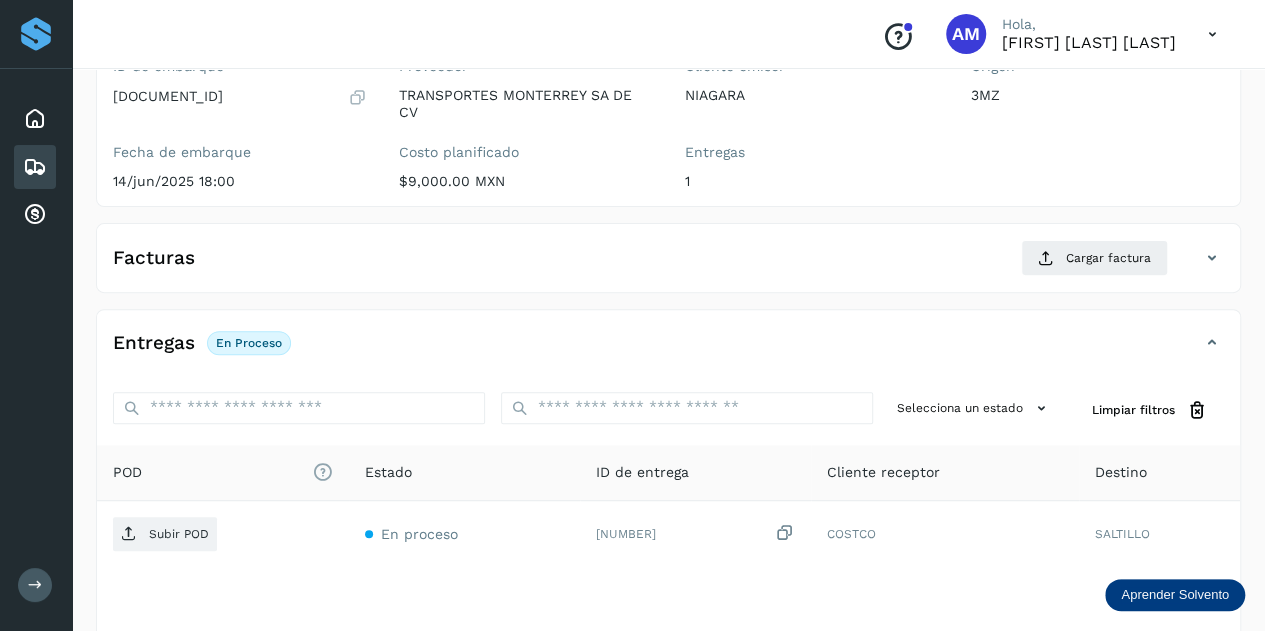 scroll, scrollTop: 0, scrollLeft: 0, axis: both 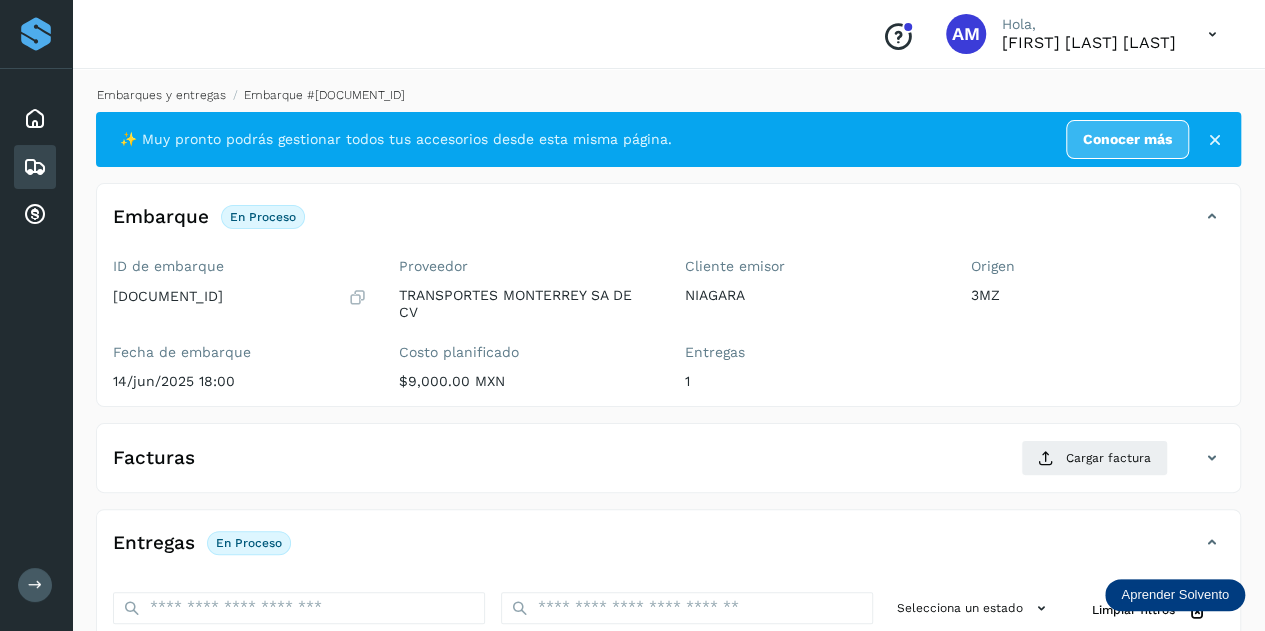 click on "Embarques y entregas" at bounding box center (161, 95) 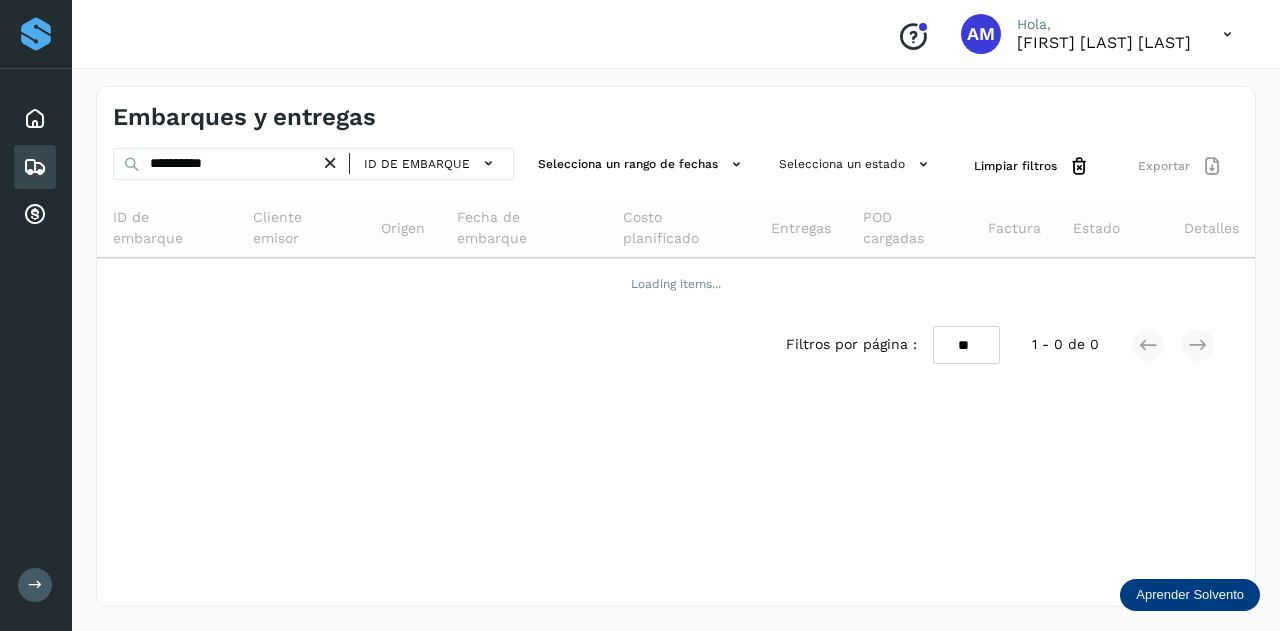 drag, startPoint x: 335, startPoint y: 159, endPoint x: 226, endPoint y: 163, distance: 109.07337 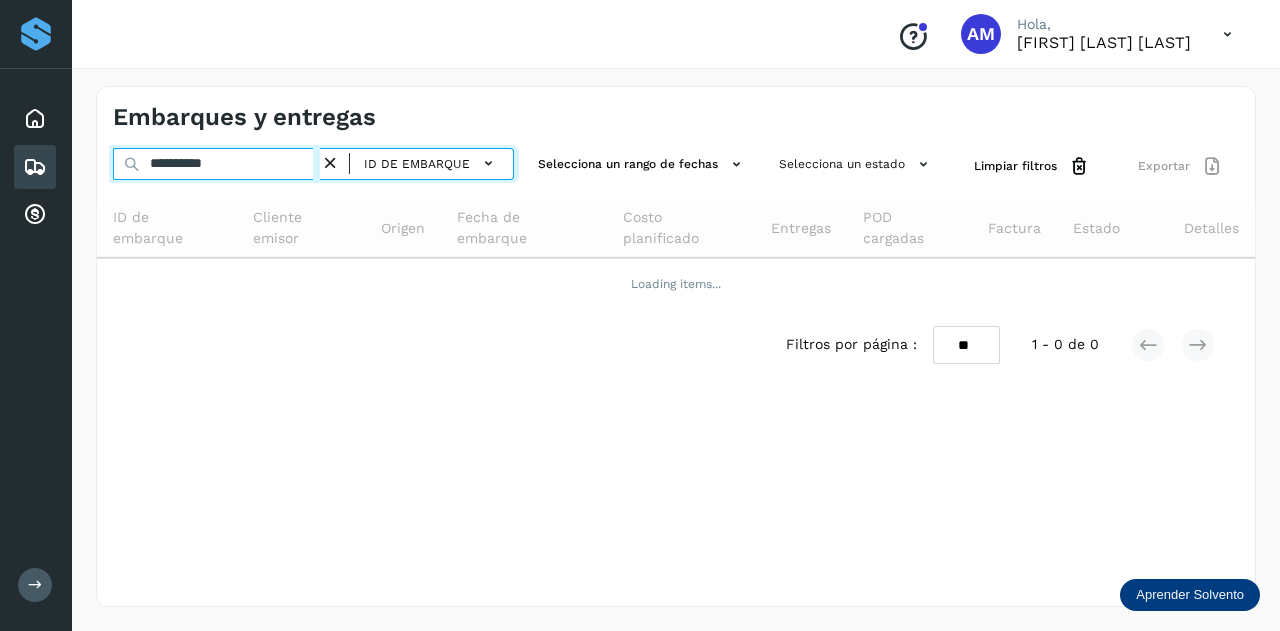 click on "**********" at bounding box center [216, 164] 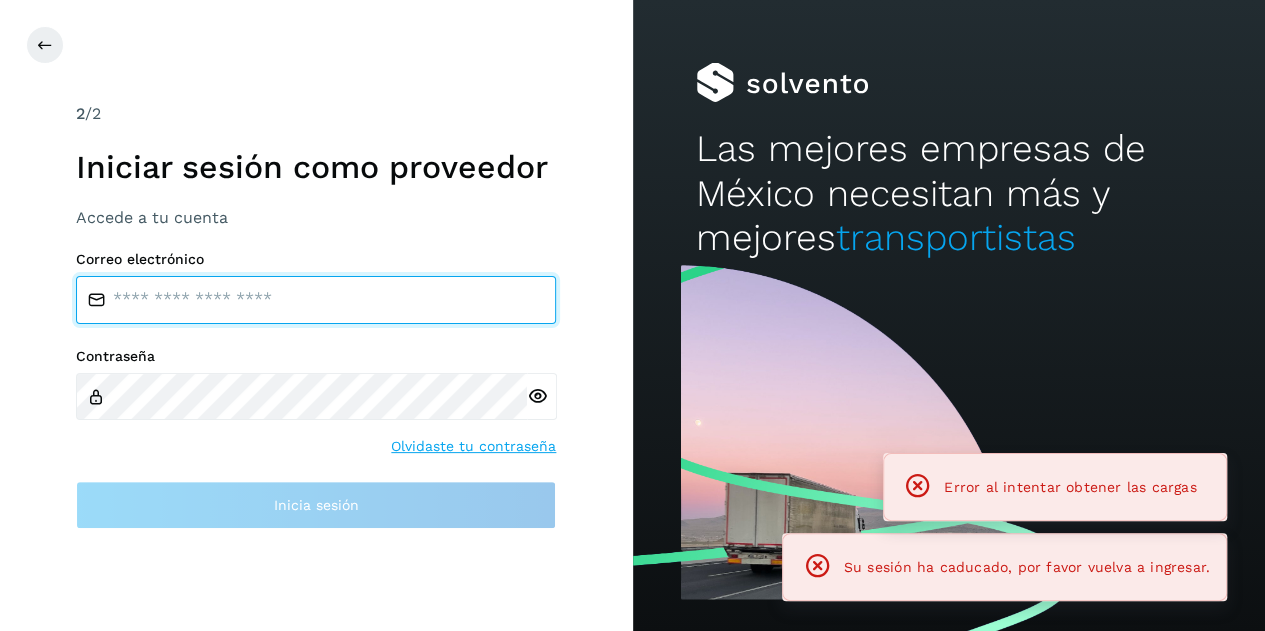 type on "**********" 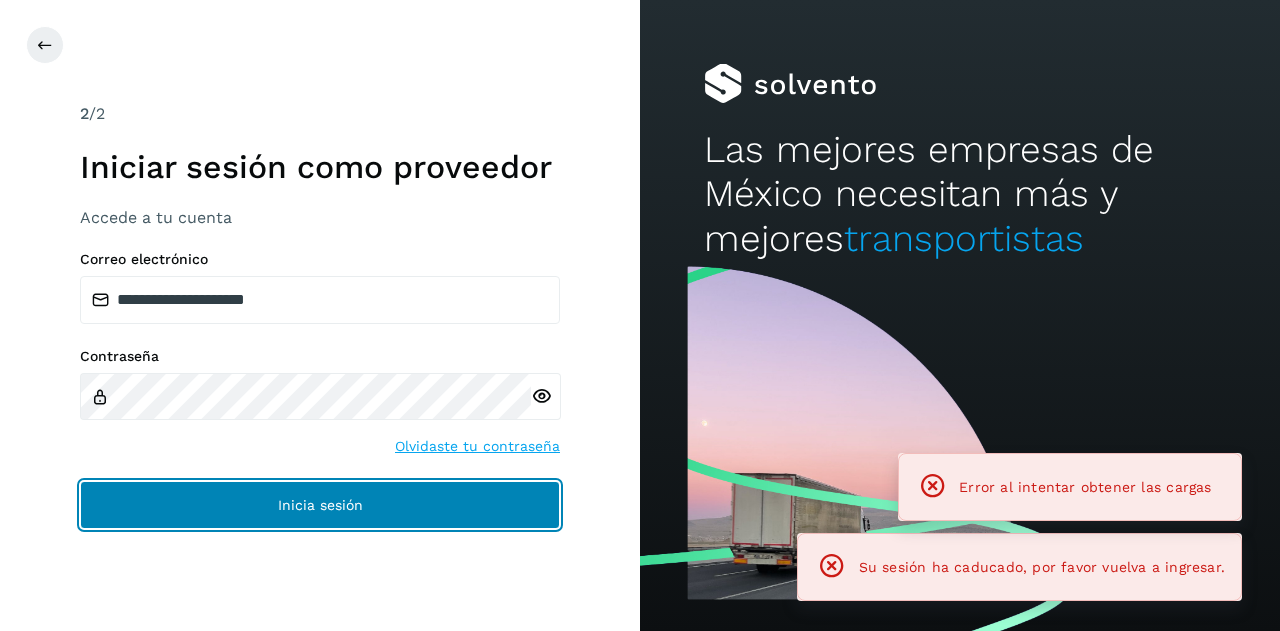 click on "Inicia sesión" at bounding box center (320, 505) 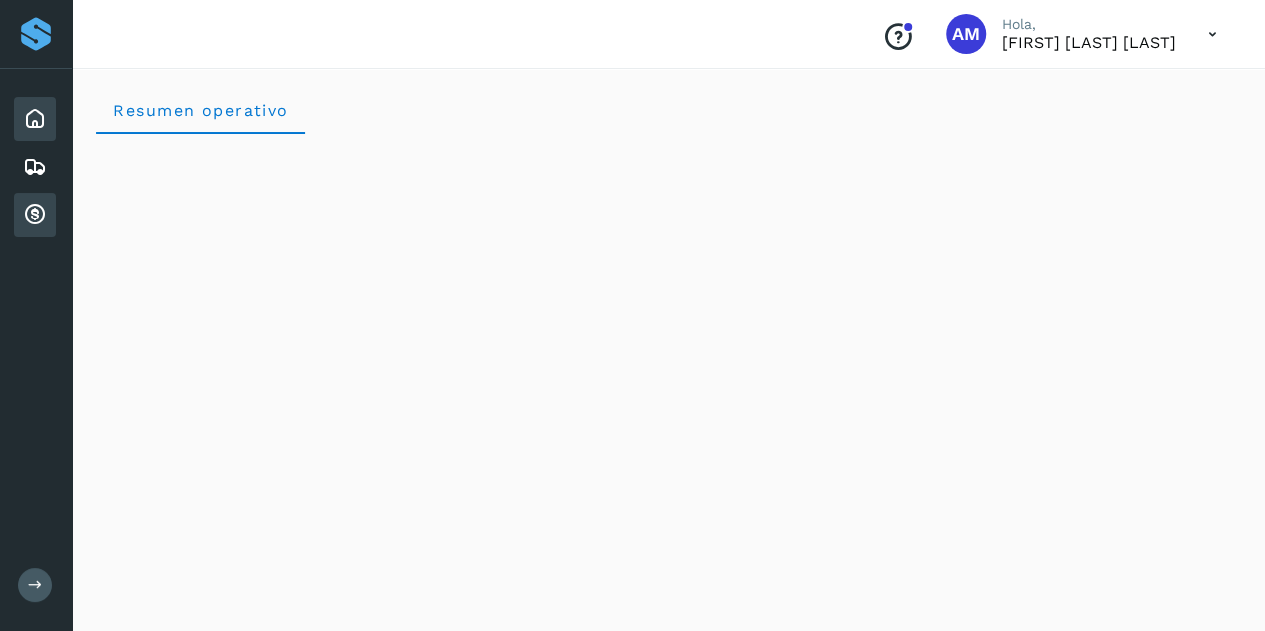 click at bounding box center (35, 215) 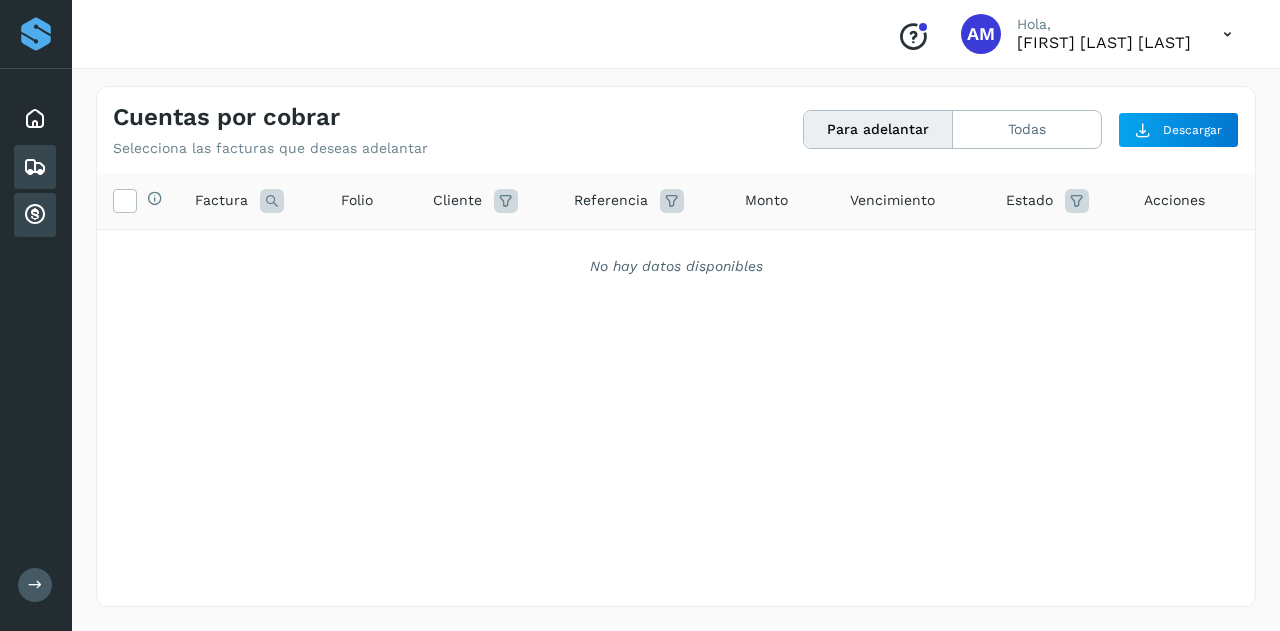 click at bounding box center [35, 167] 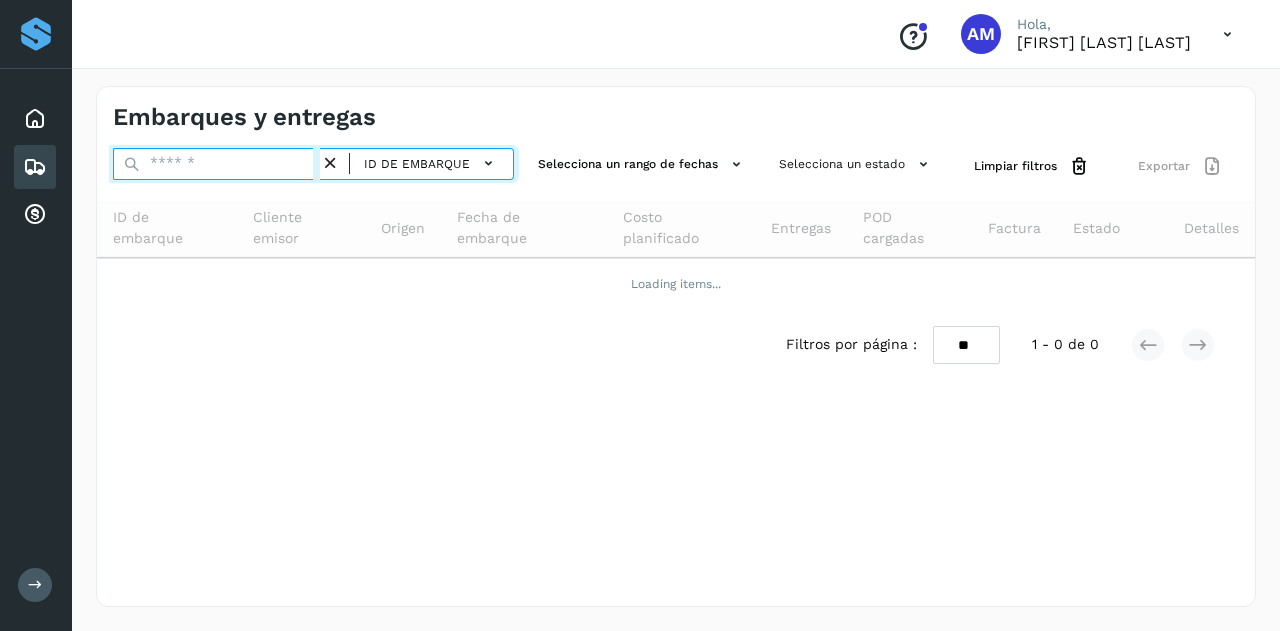 click at bounding box center (216, 164) 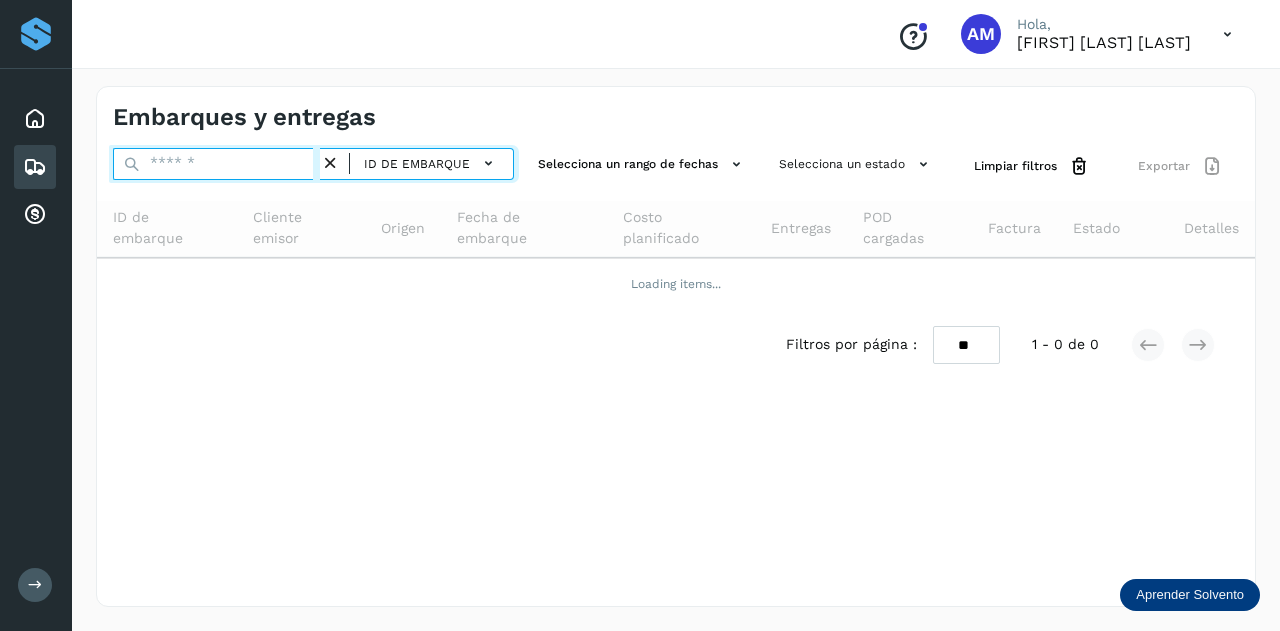 paste on "**********" 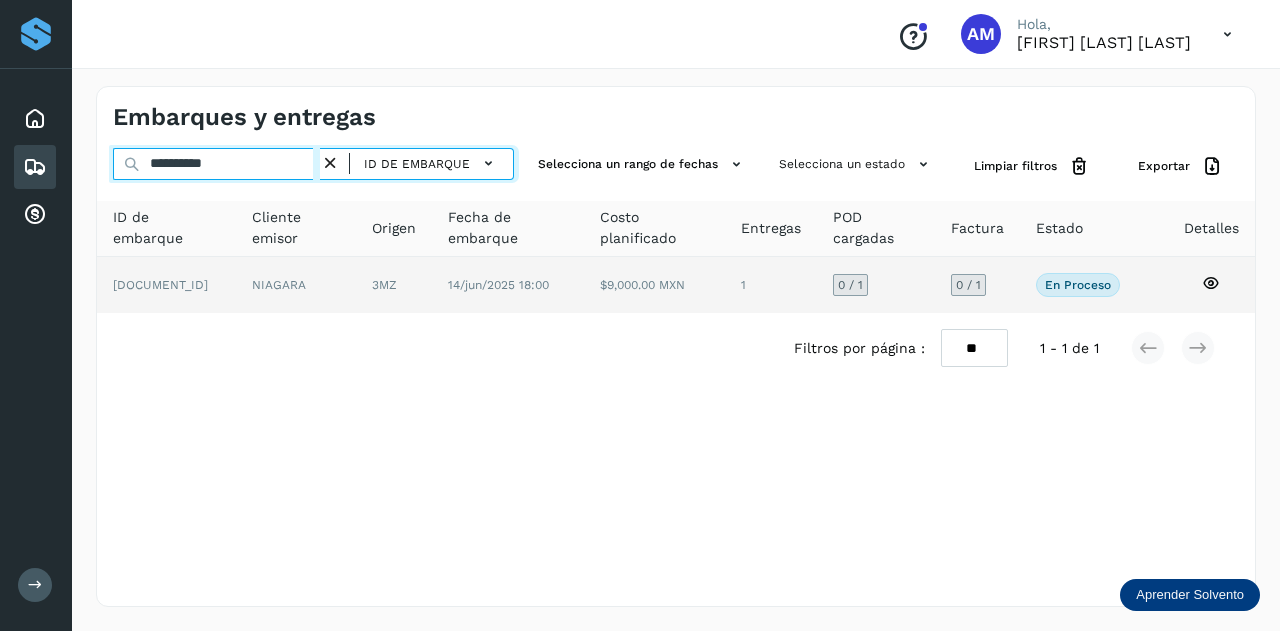 type on "**********" 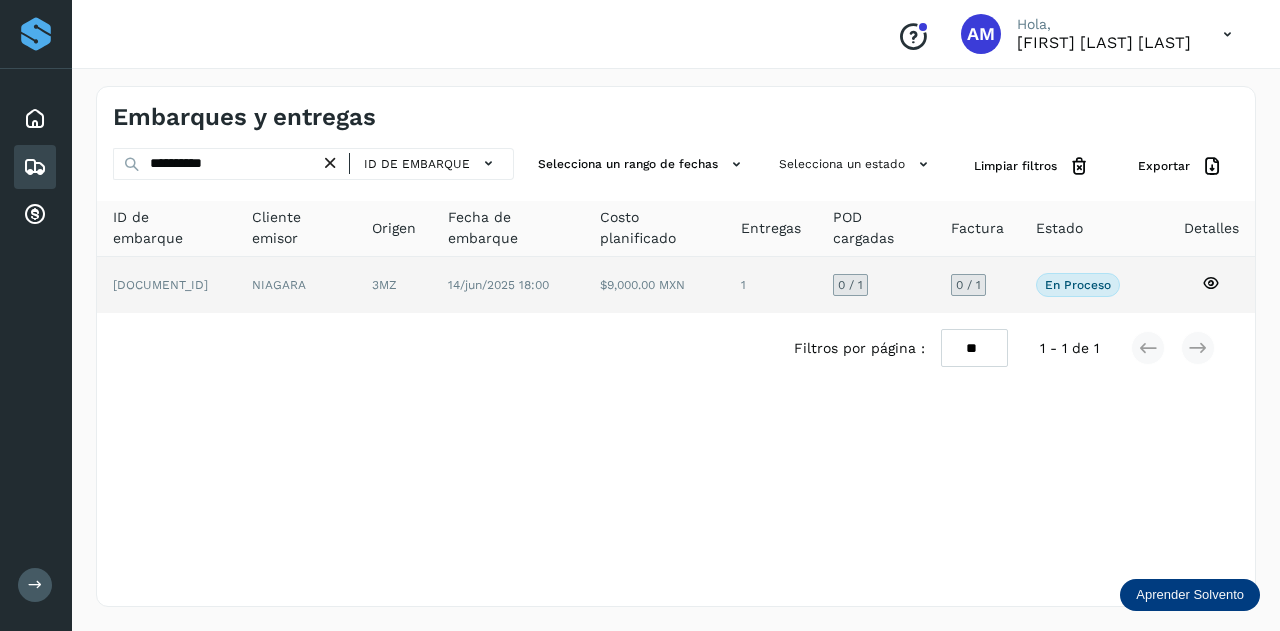 click on "[DOCUMENT_ID]" 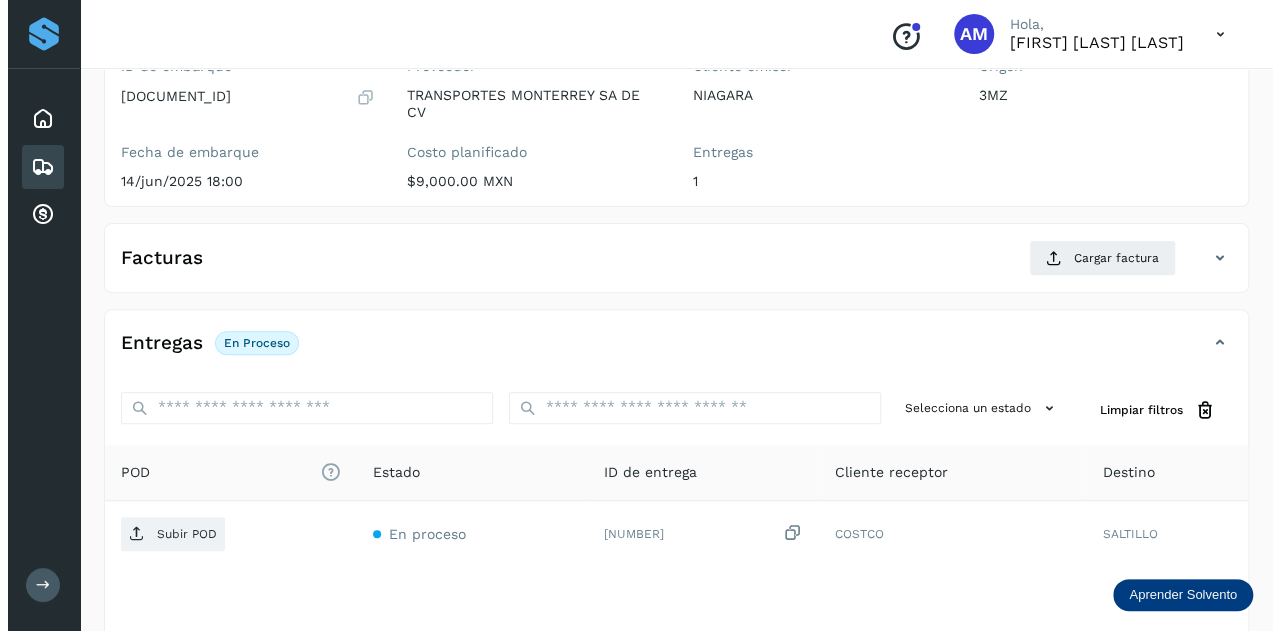 scroll, scrollTop: 327, scrollLeft: 0, axis: vertical 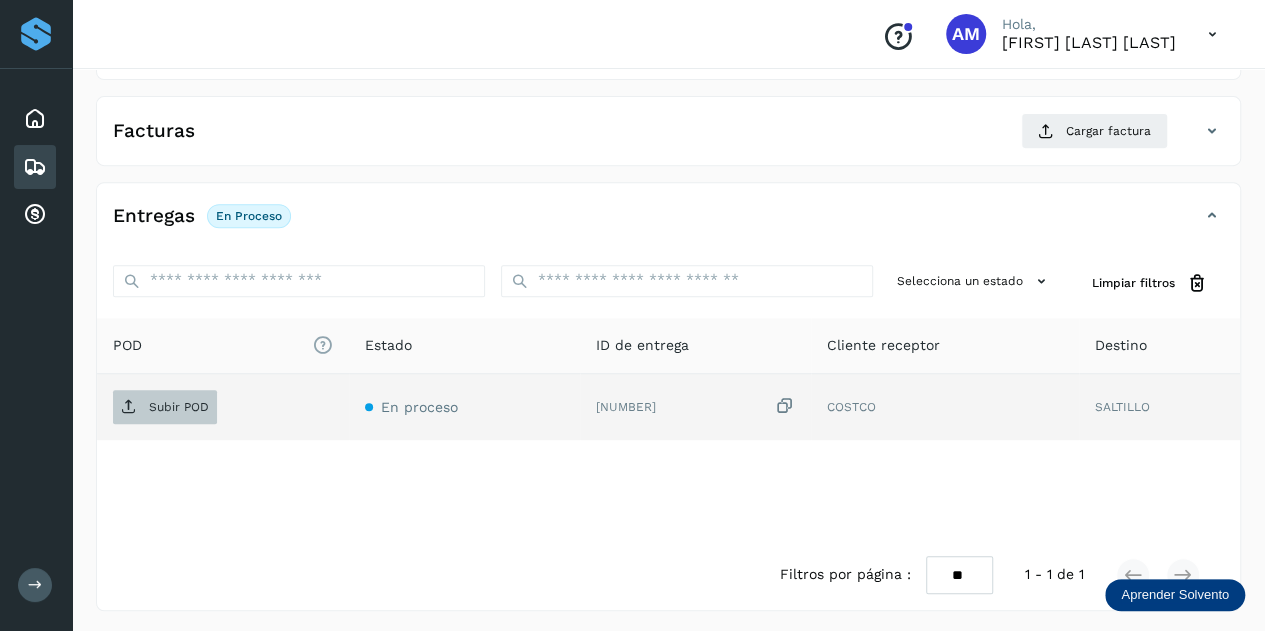 click on "Subir POD" at bounding box center (179, 407) 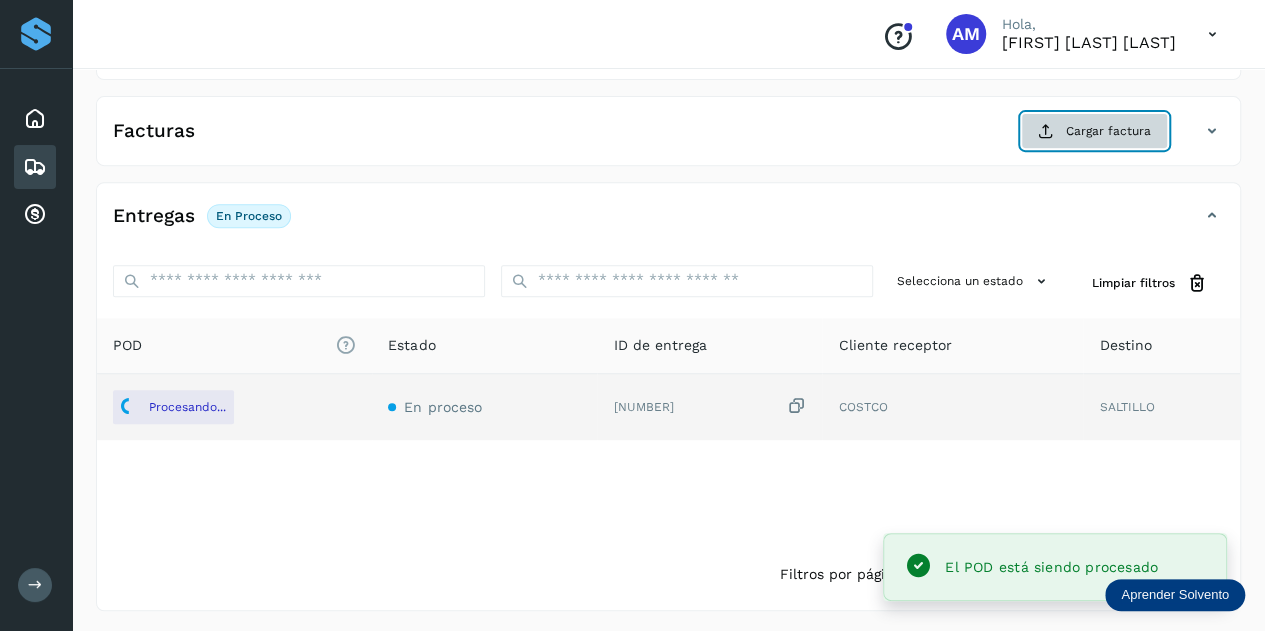 click on "Cargar factura" at bounding box center [1094, 131] 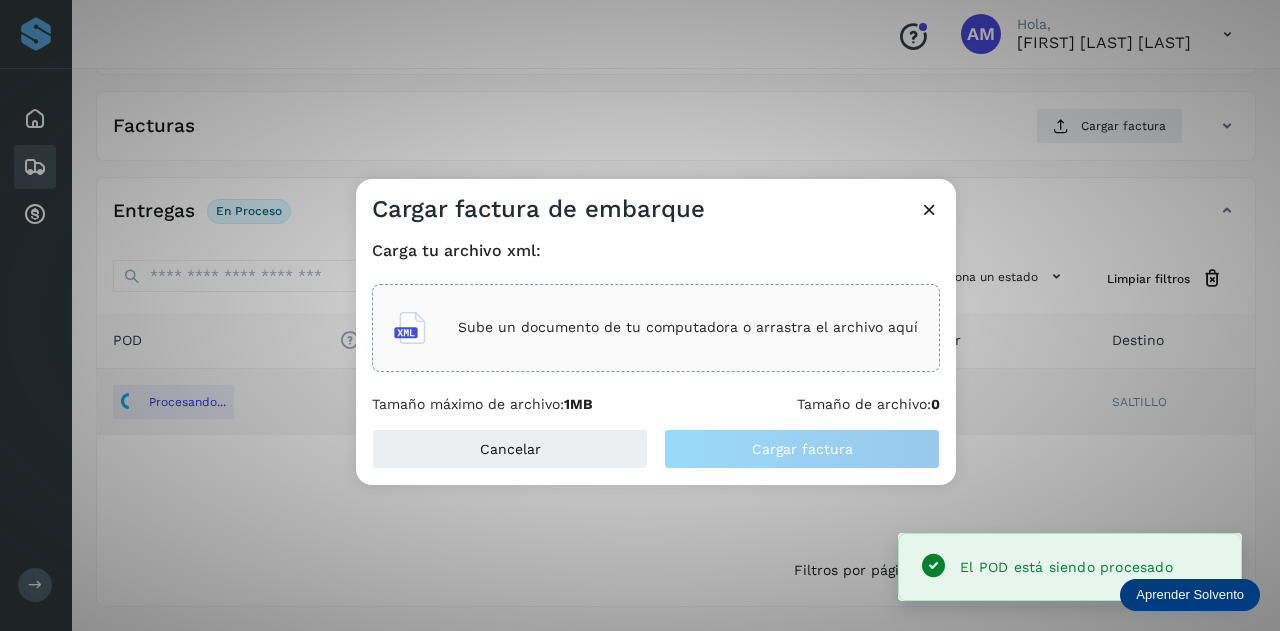 click on "Sube un documento de tu computadora o arrastra el archivo aquí" at bounding box center (688, 327) 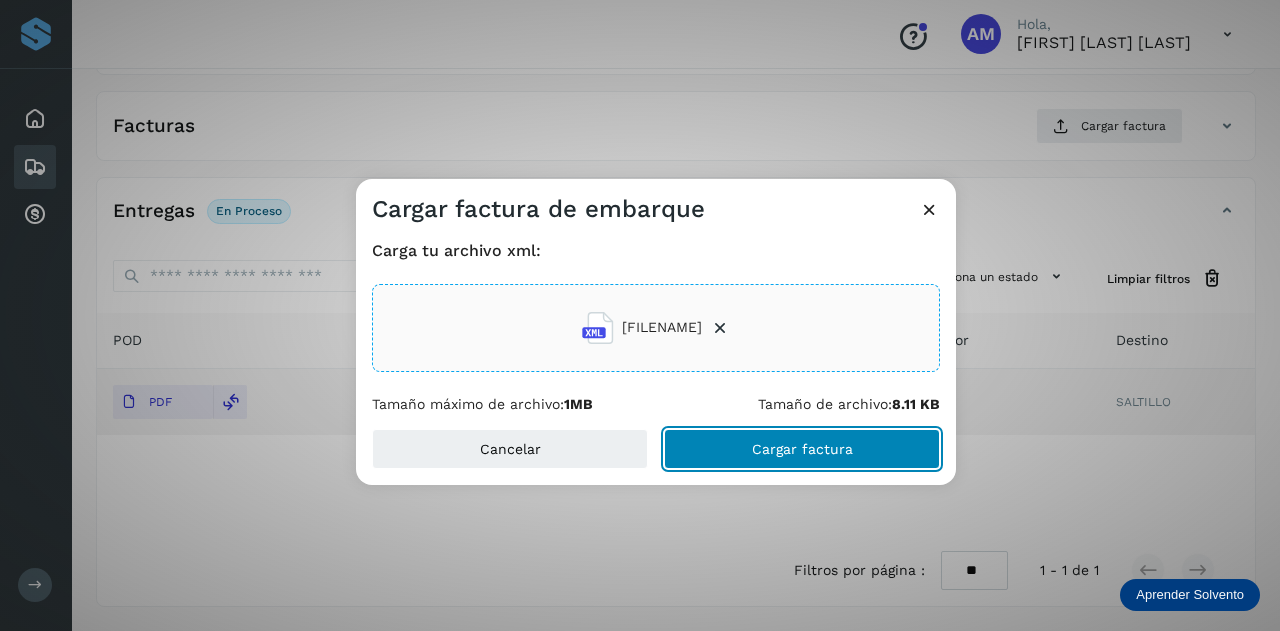 click on "Cargar factura" 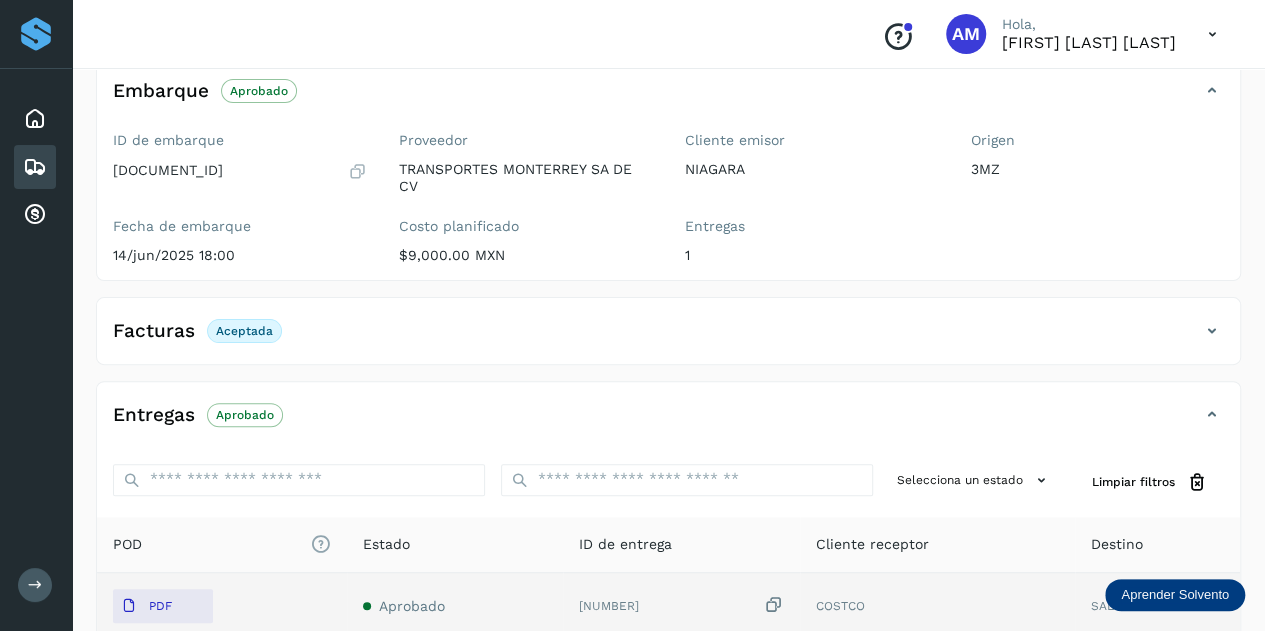 scroll, scrollTop: 0, scrollLeft: 0, axis: both 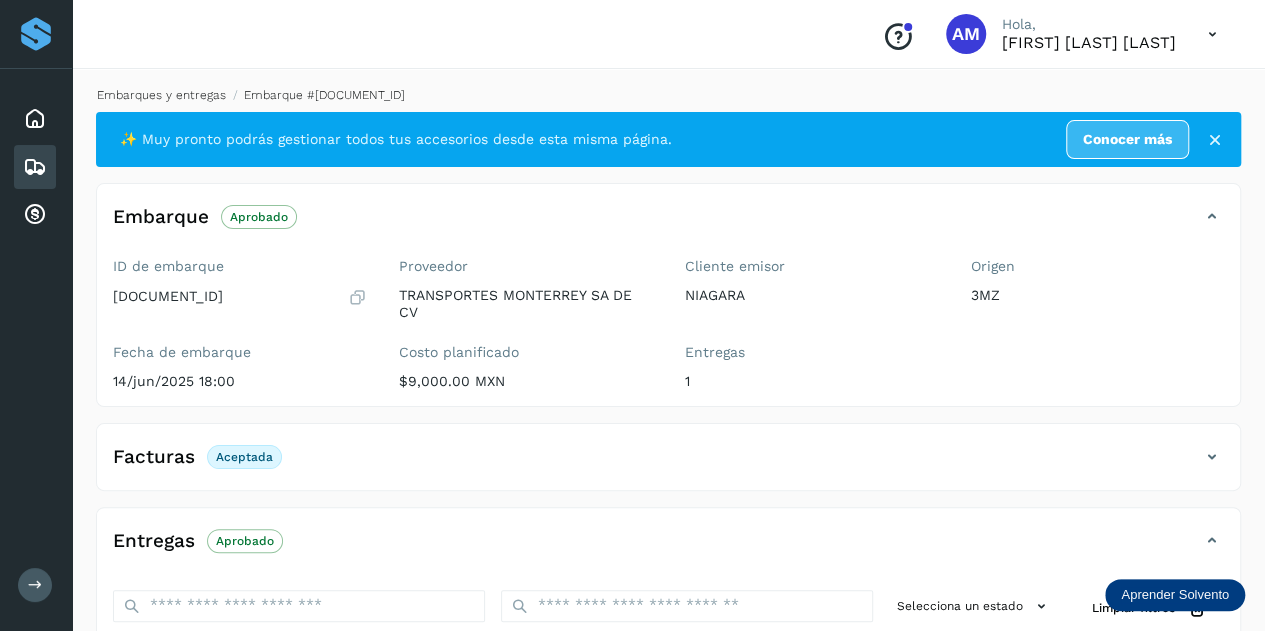 click on "Embarques y entregas" at bounding box center [161, 95] 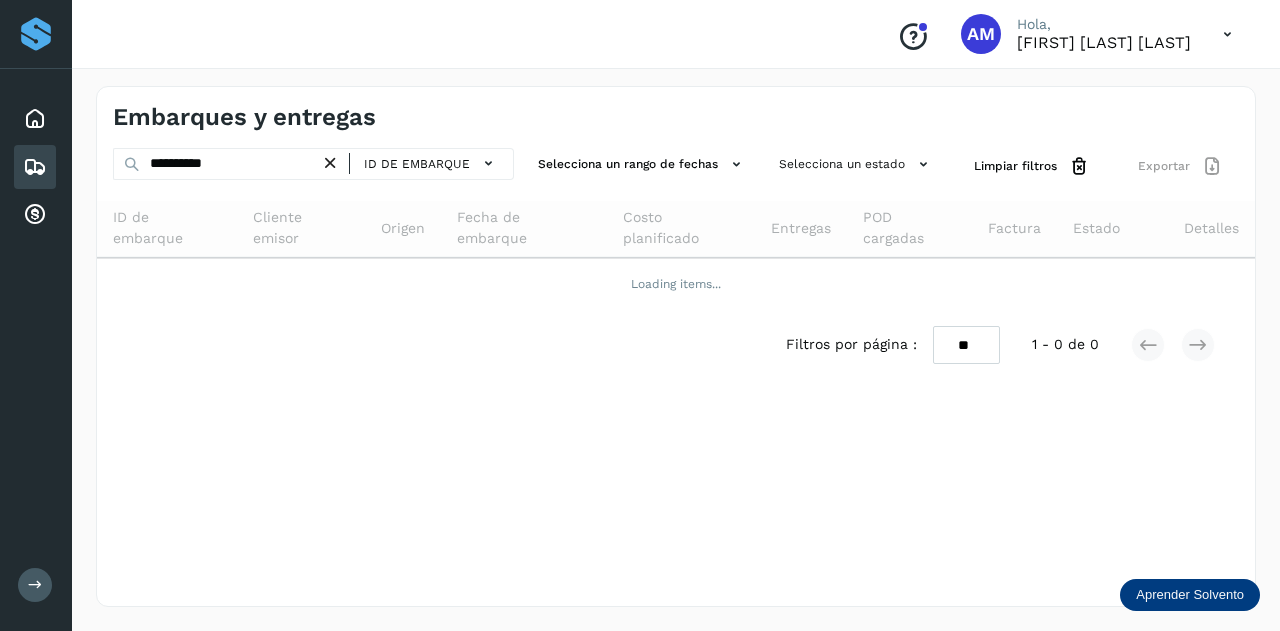 click at bounding box center [330, 163] 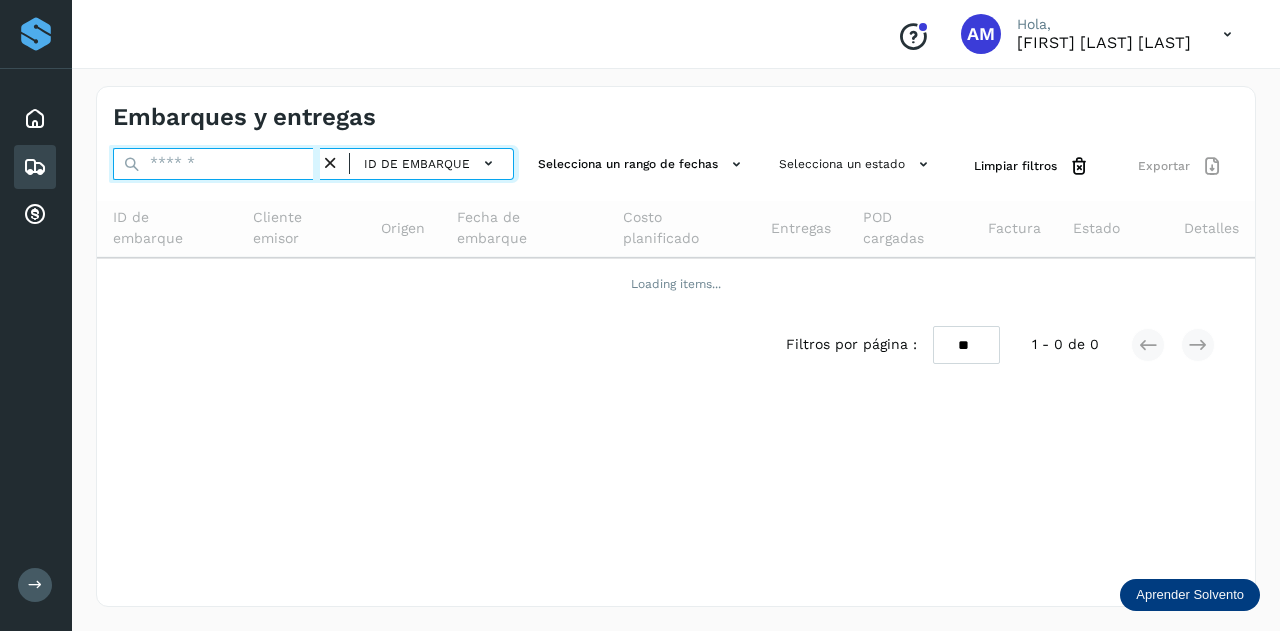 click at bounding box center [216, 164] 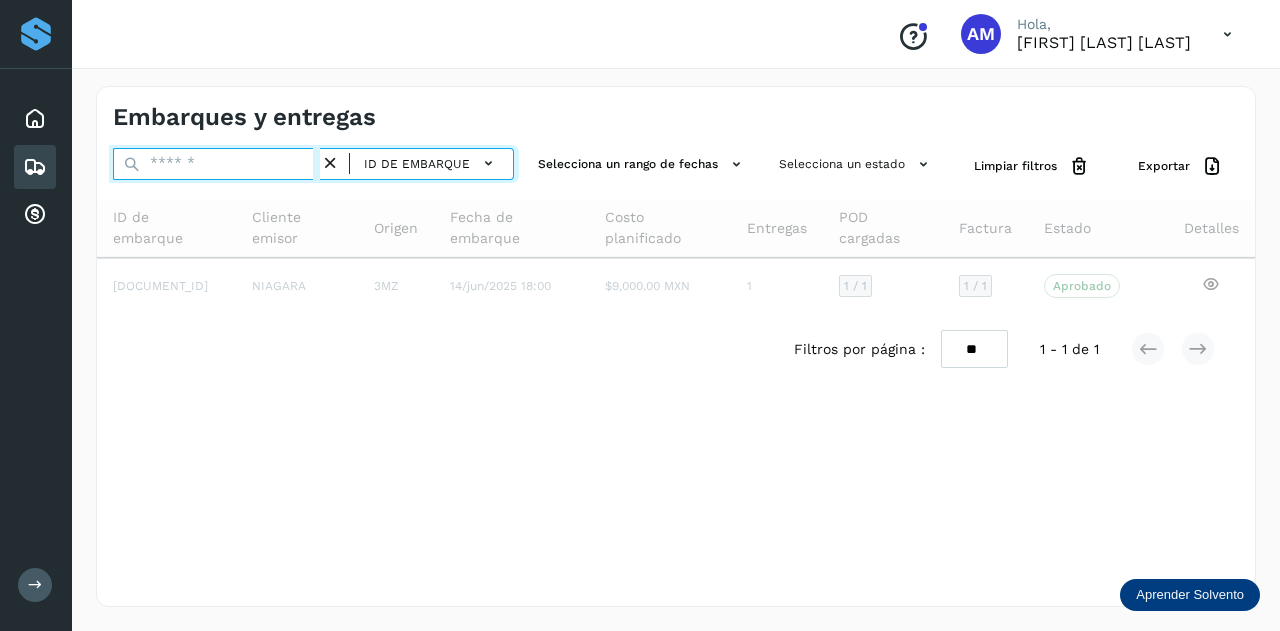 paste on "**********" 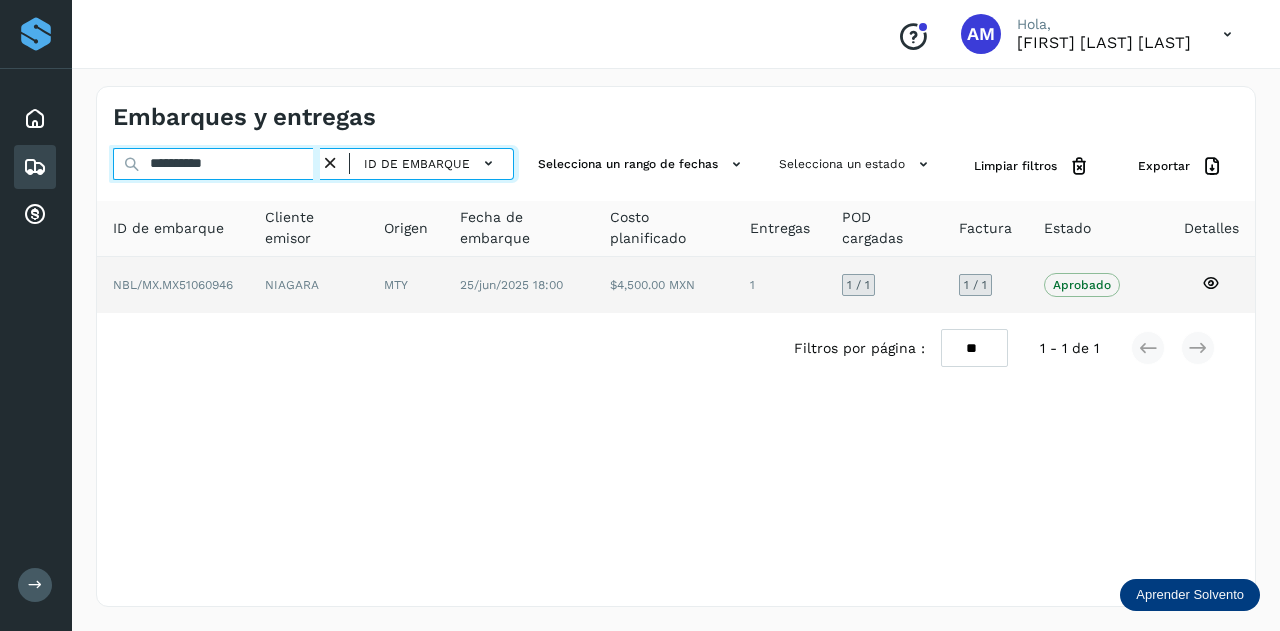 type on "**********" 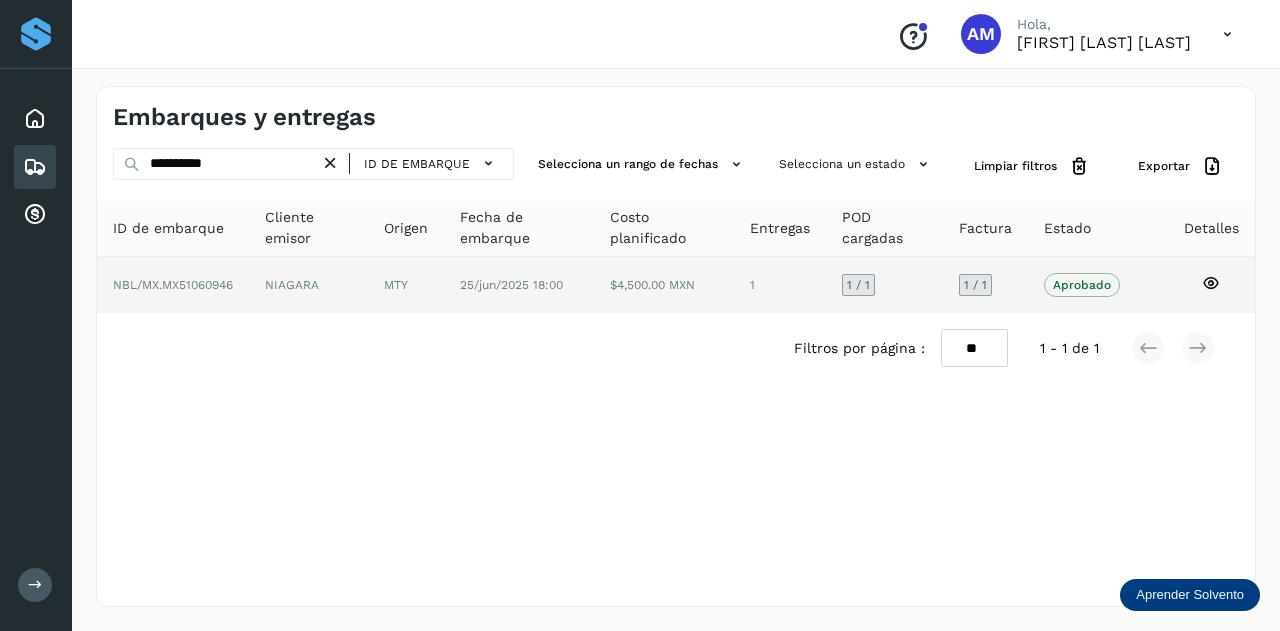 click on "NIAGARA" 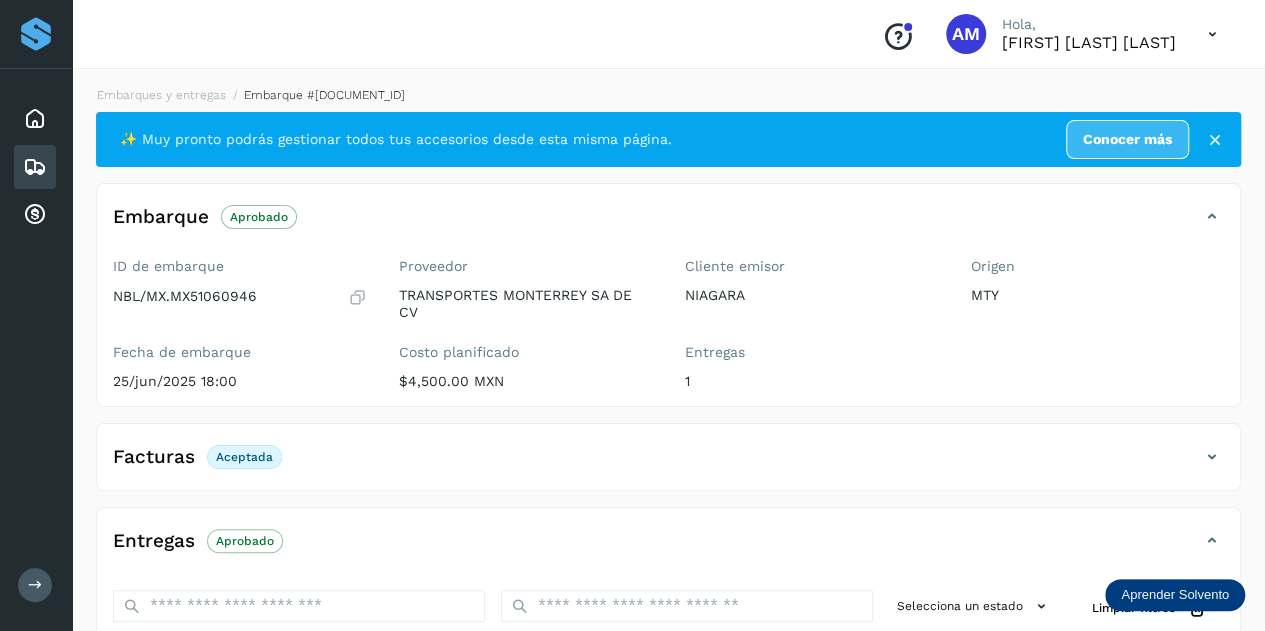 click at bounding box center [35, 167] 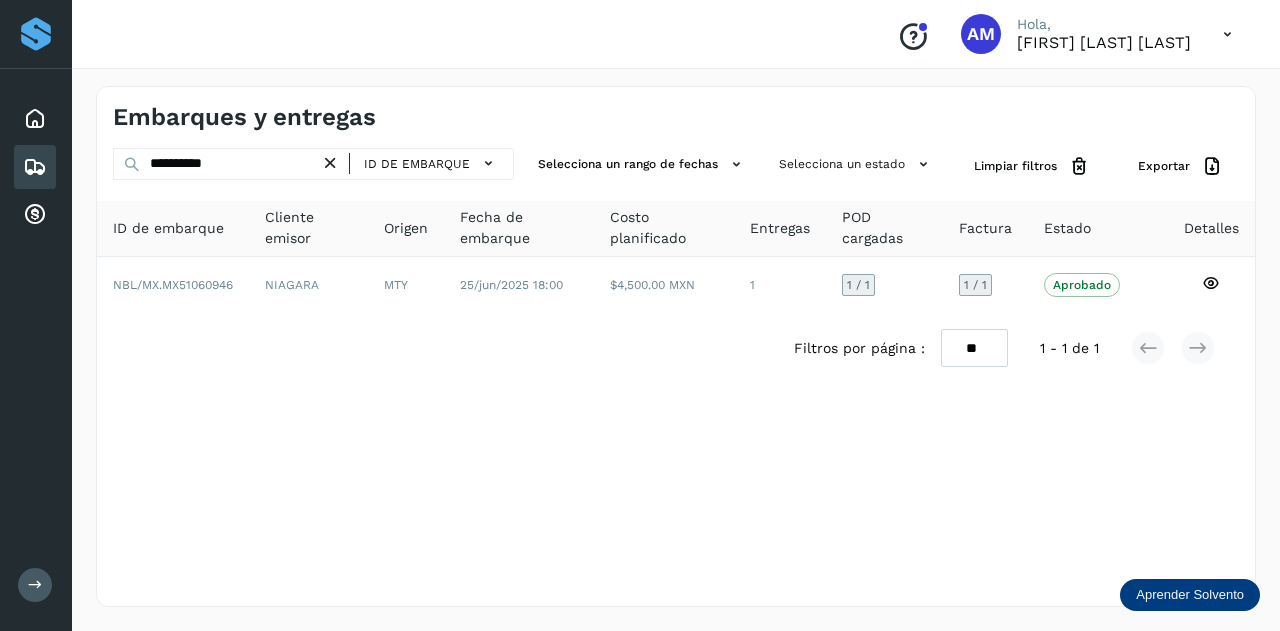 click at bounding box center (330, 163) 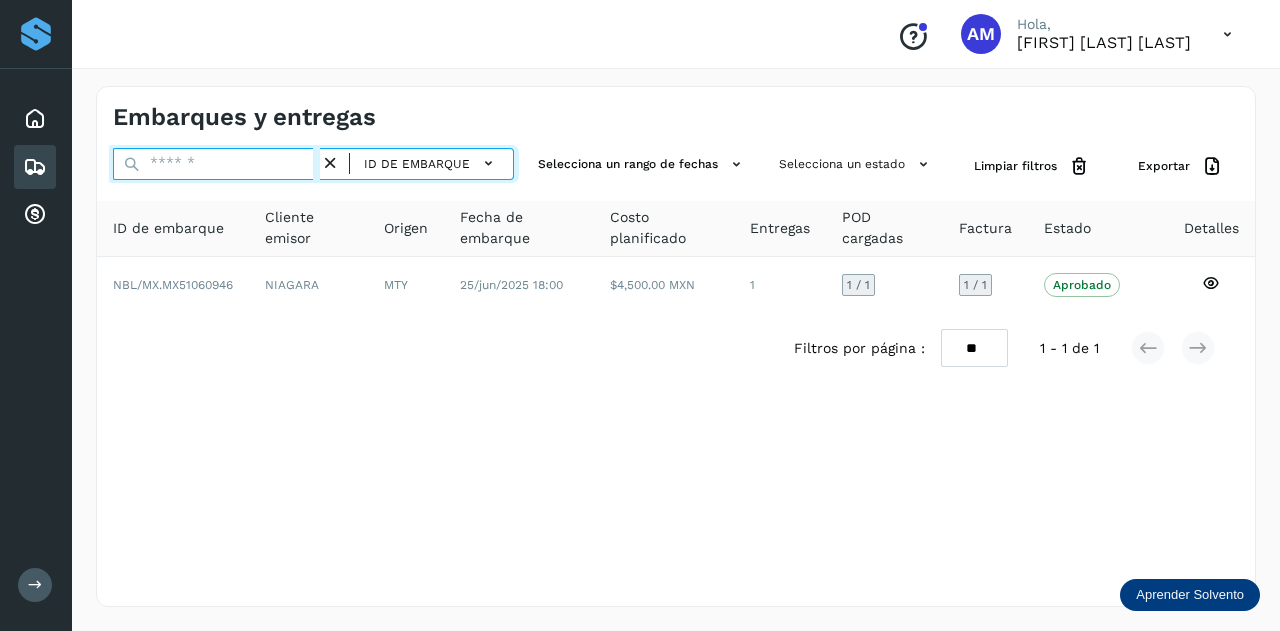 click at bounding box center (216, 164) 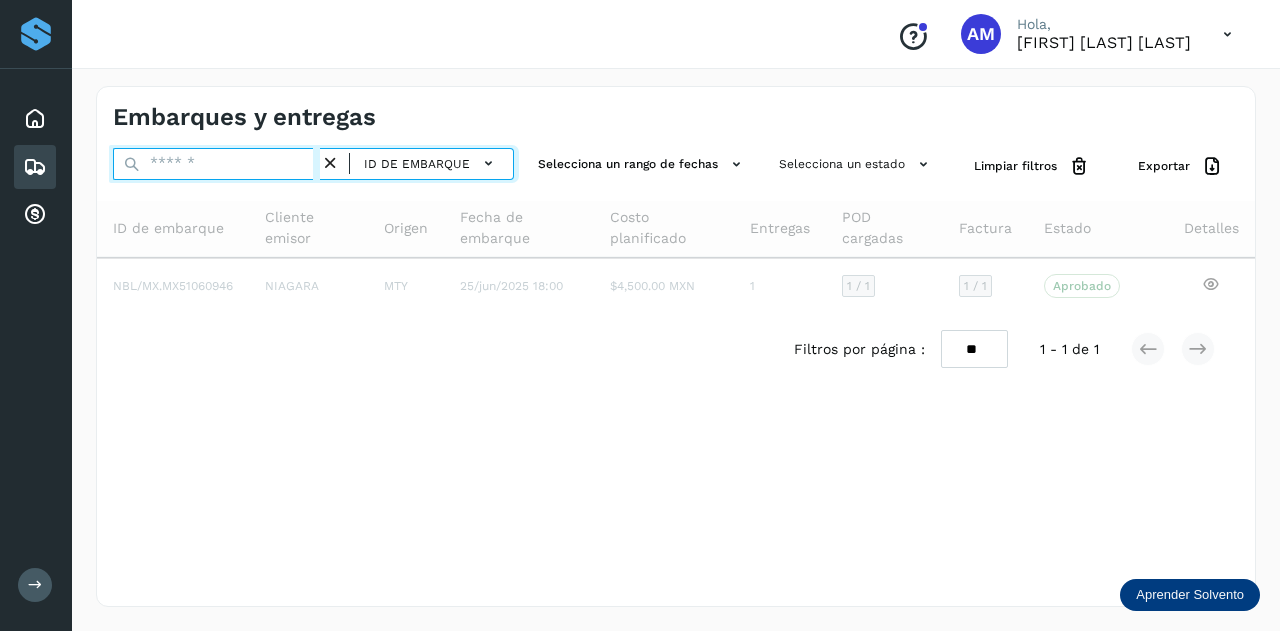 paste on "**********" 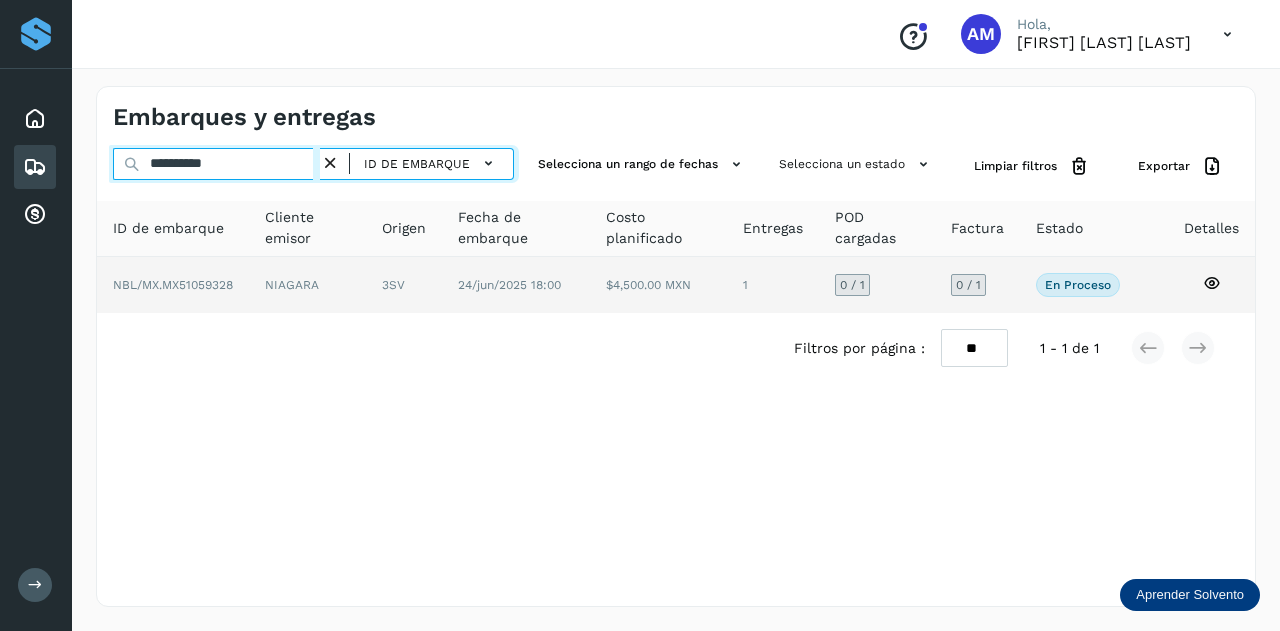 type on "**********" 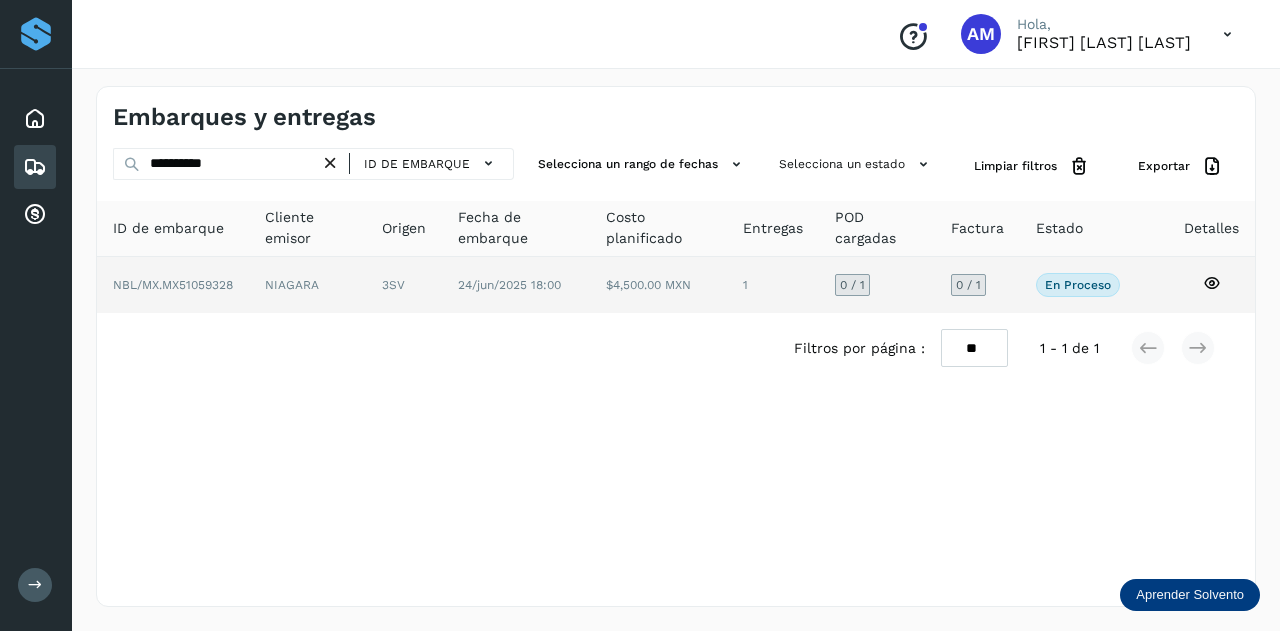 click on "NIAGARA" 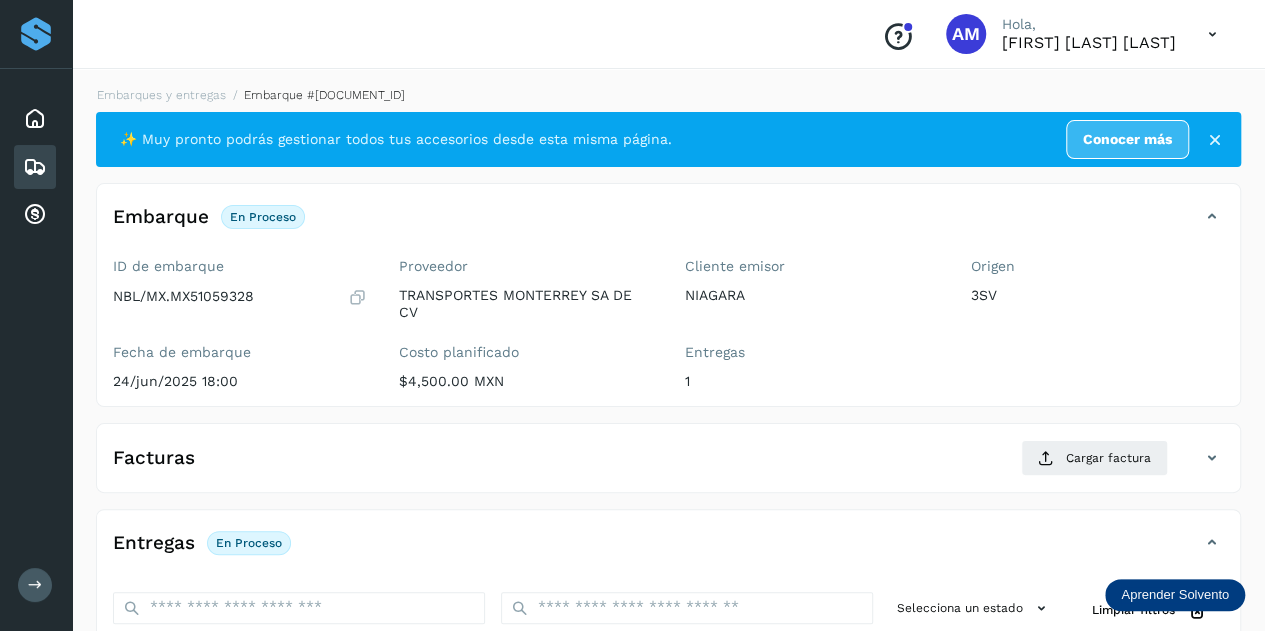 scroll, scrollTop: 200, scrollLeft: 0, axis: vertical 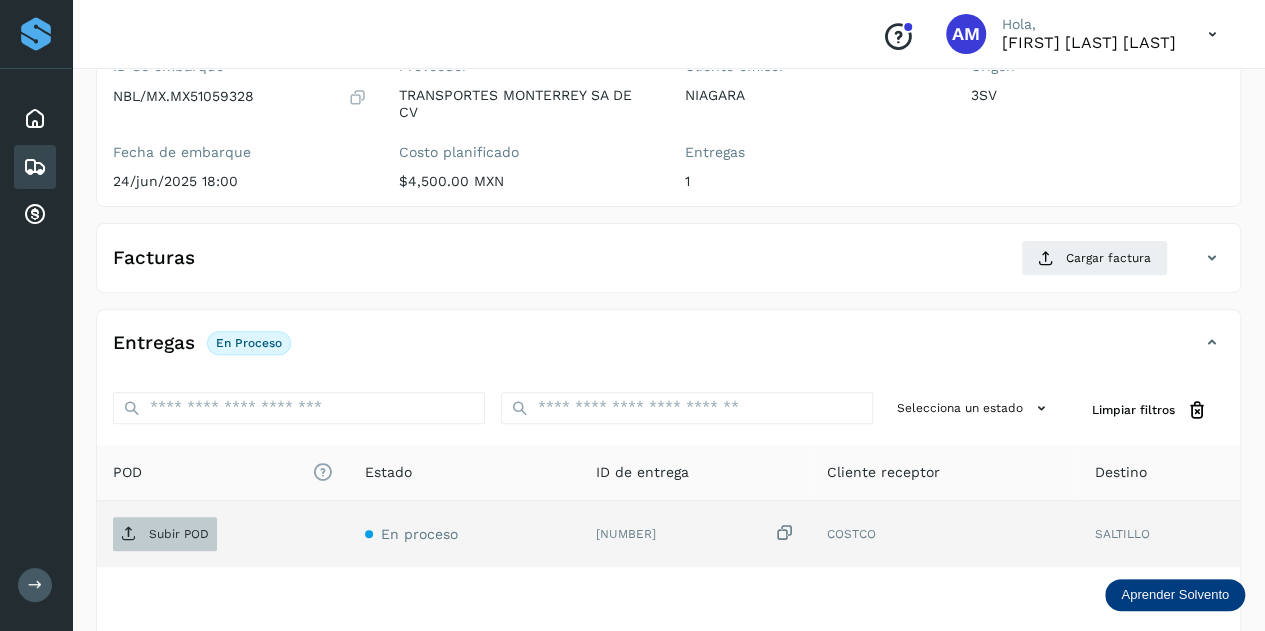 click on "Subir POD" at bounding box center (165, 534) 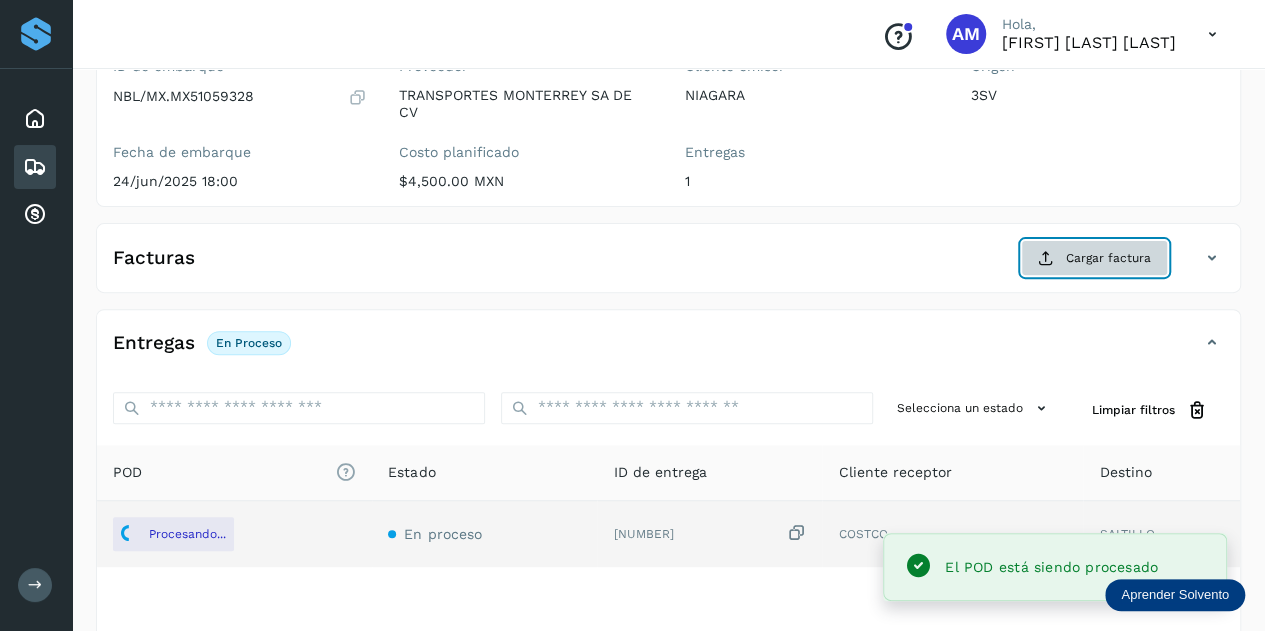 click on "Cargar factura" at bounding box center (1094, 258) 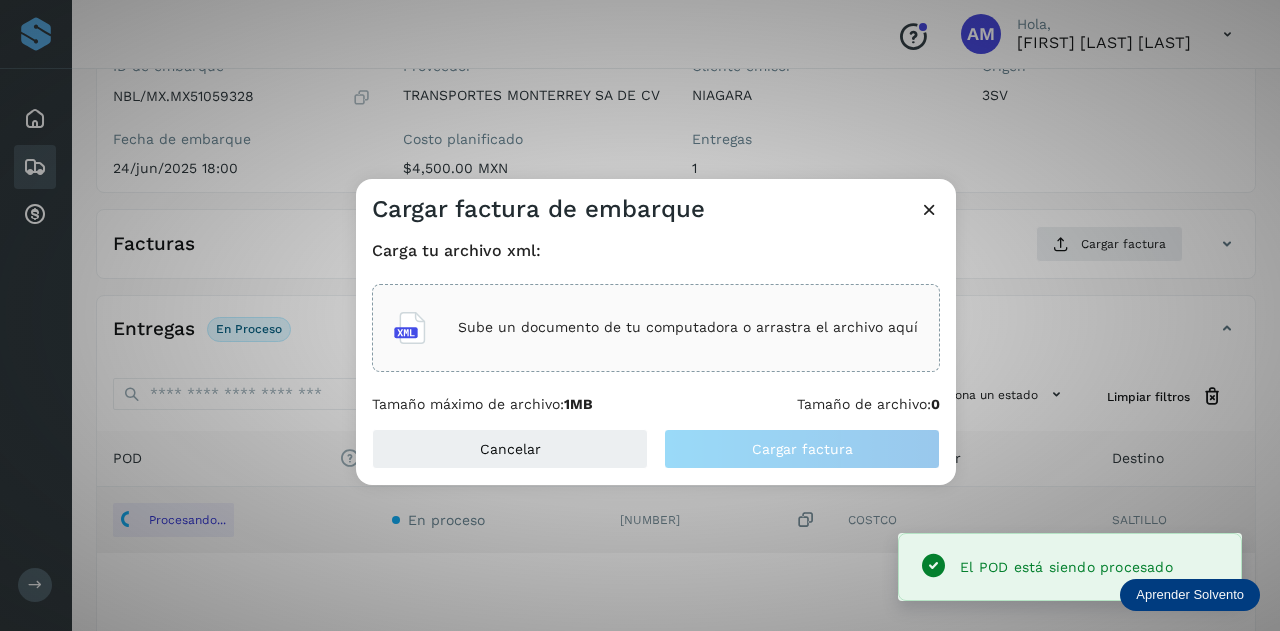 click on "Sube un documento de tu computadora o arrastra el archivo aquí" at bounding box center [688, 327] 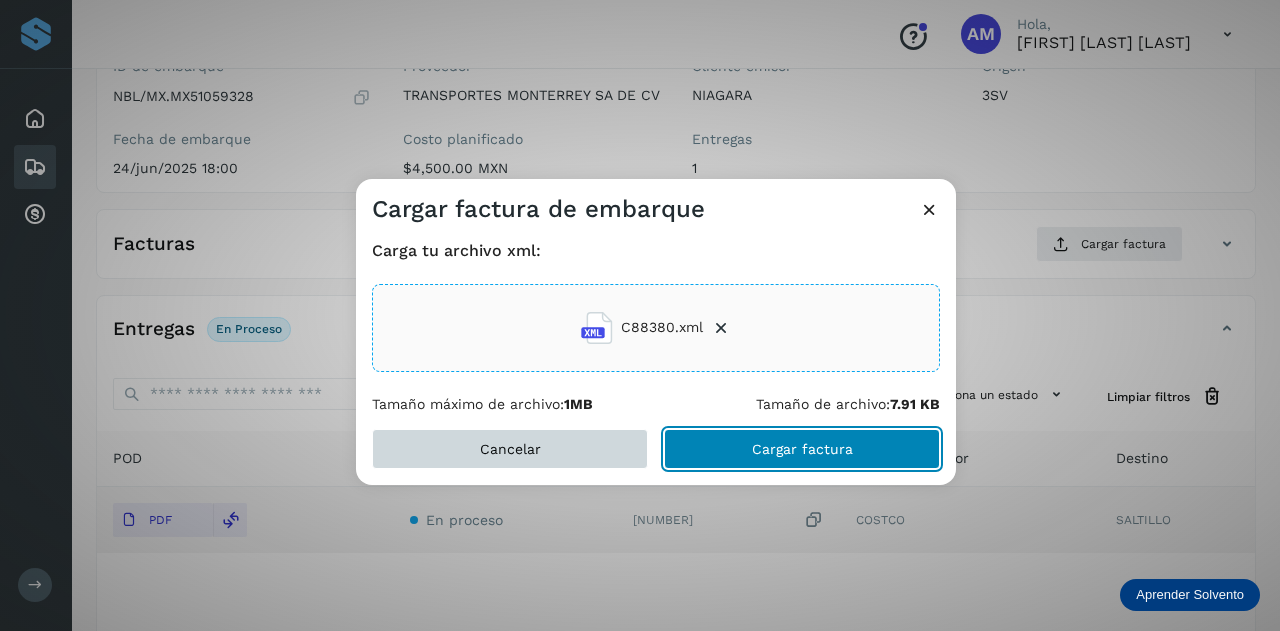 drag, startPoint x: 743, startPoint y: 456, endPoint x: 624, endPoint y: 459, distance: 119.03781 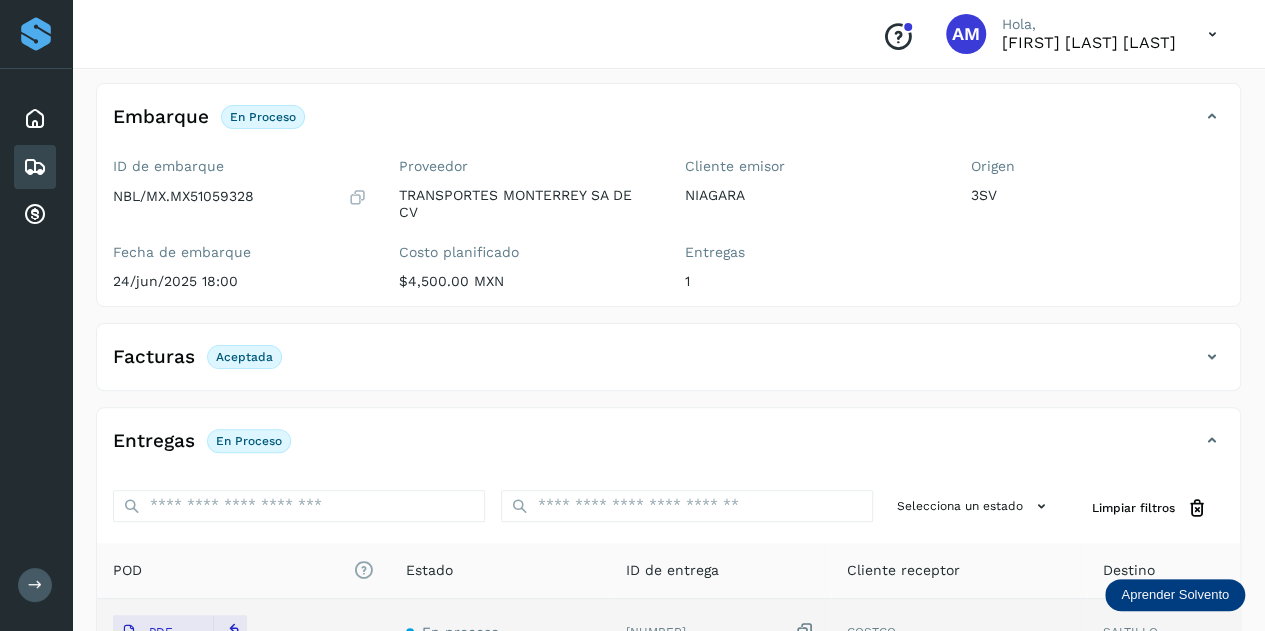 scroll, scrollTop: 0, scrollLeft: 0, axis: both 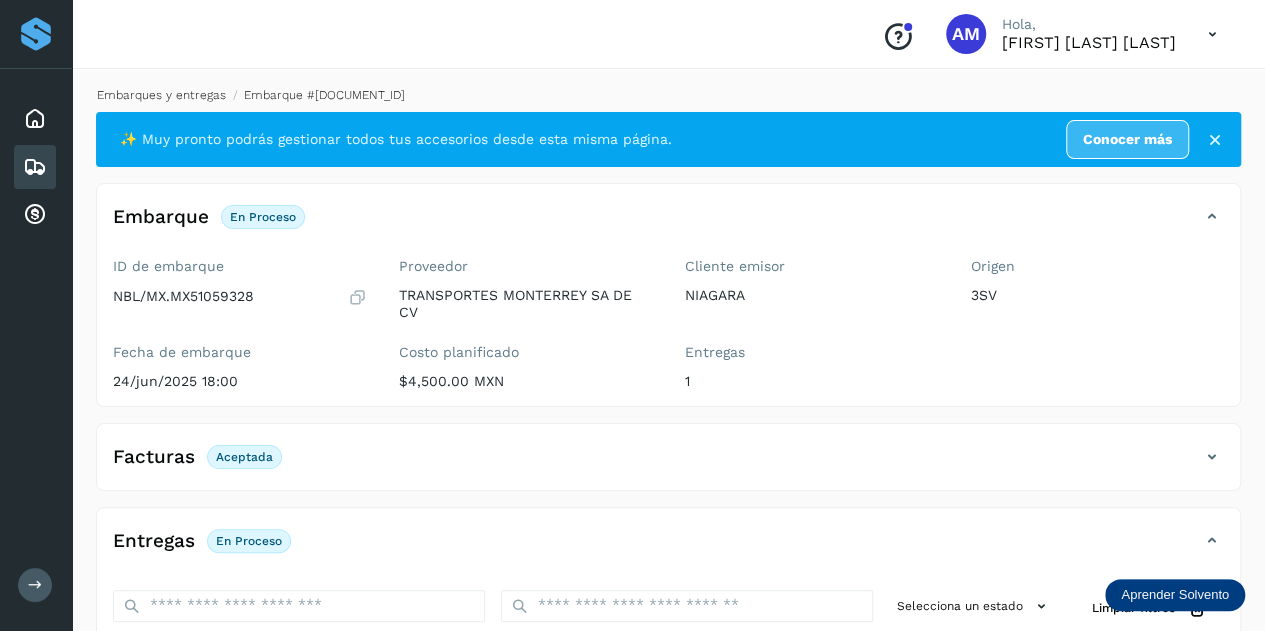 click on "Embarques y entregas" at bounding box center [161, 95] 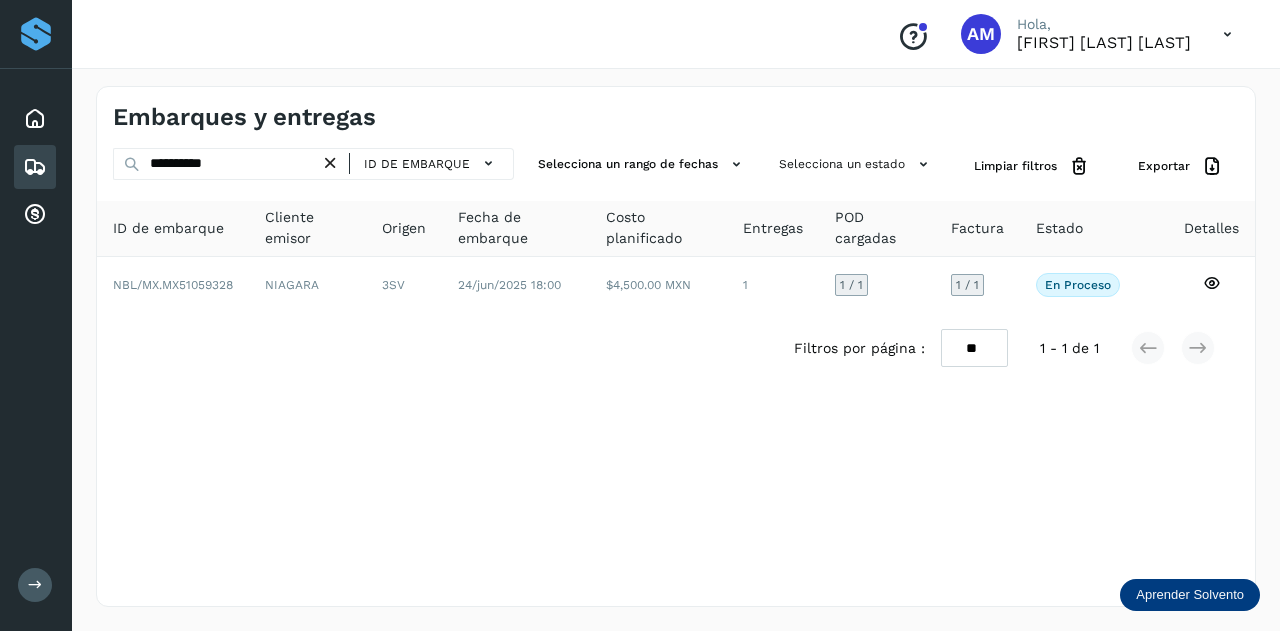 click at bounding box center [330, 163] 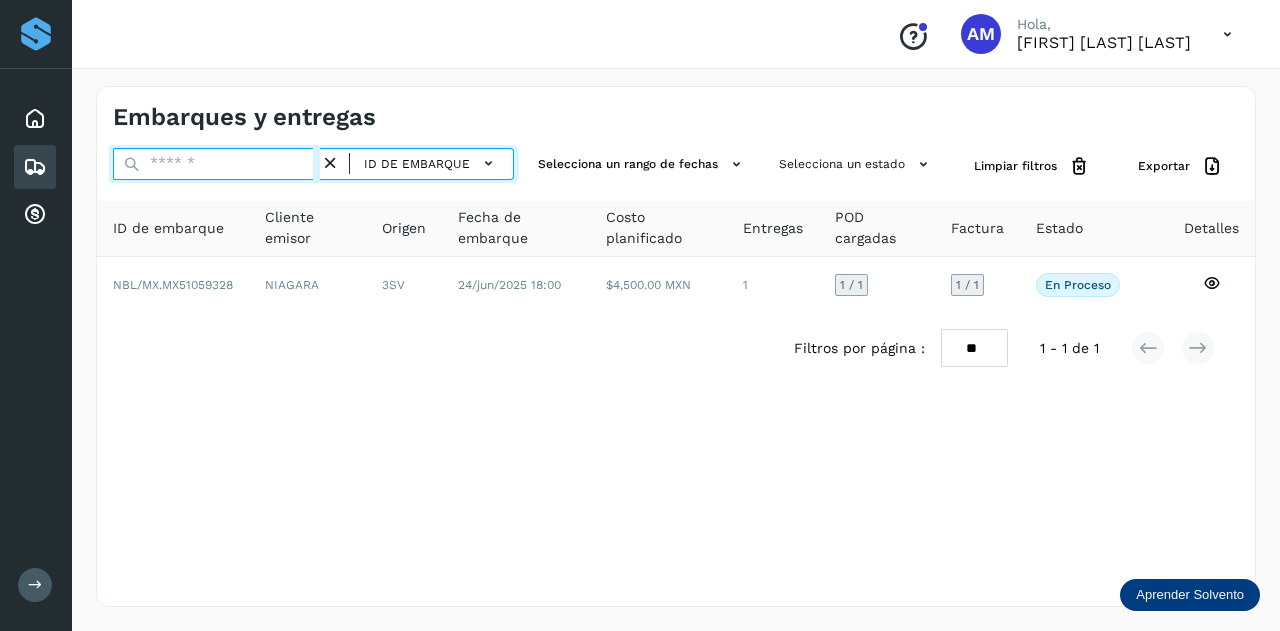 click at bounding box center (216, 164) 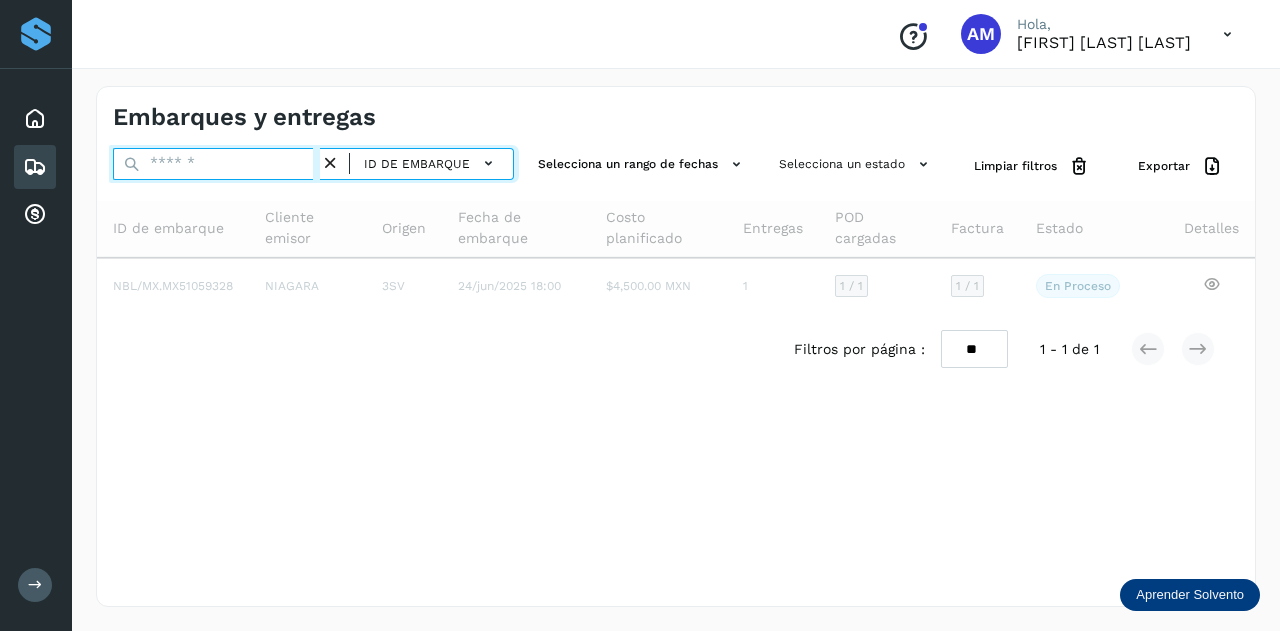 paste on "**********" 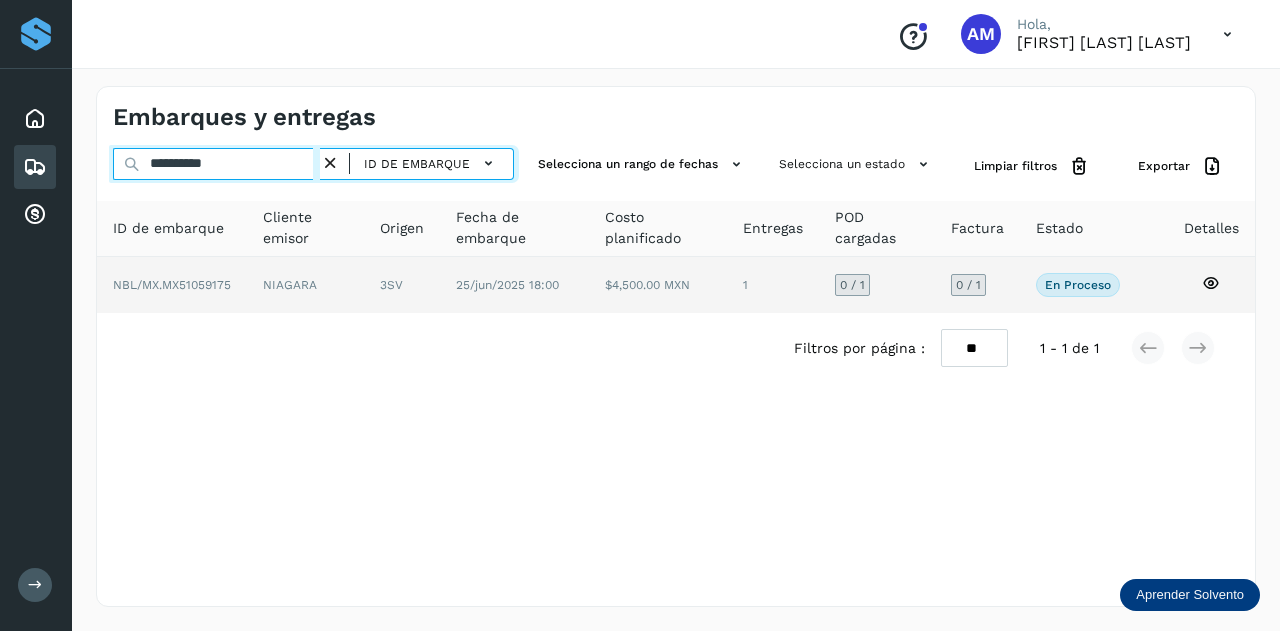 type on "**********" 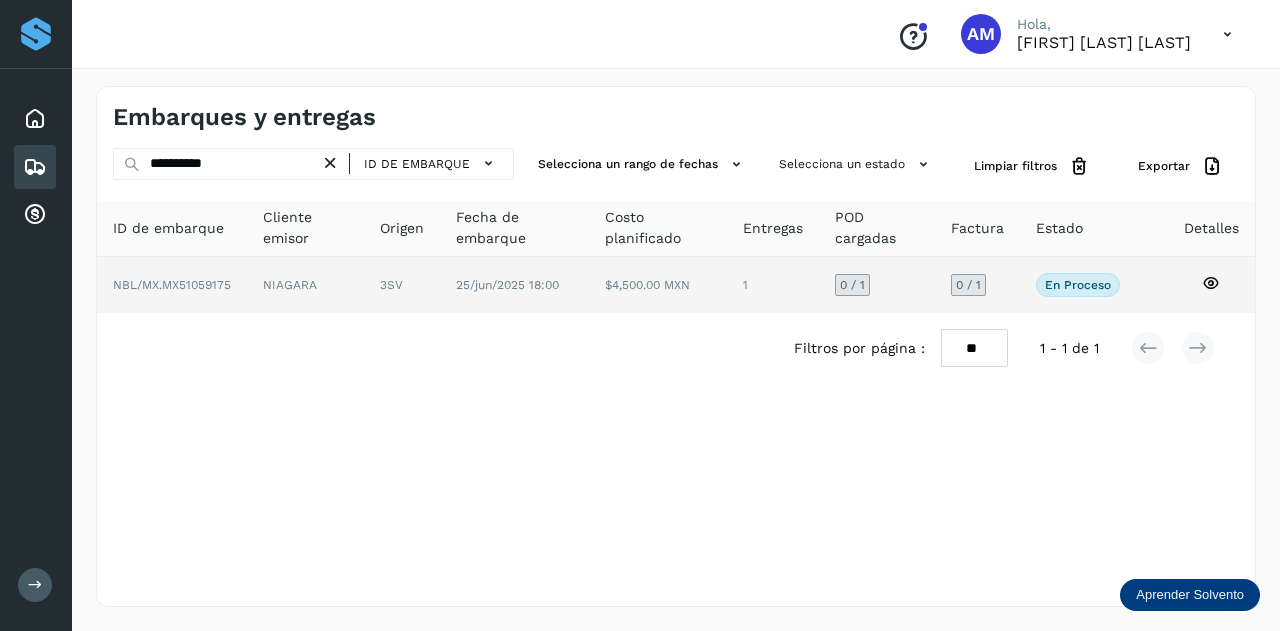 click on "NIAGARA" 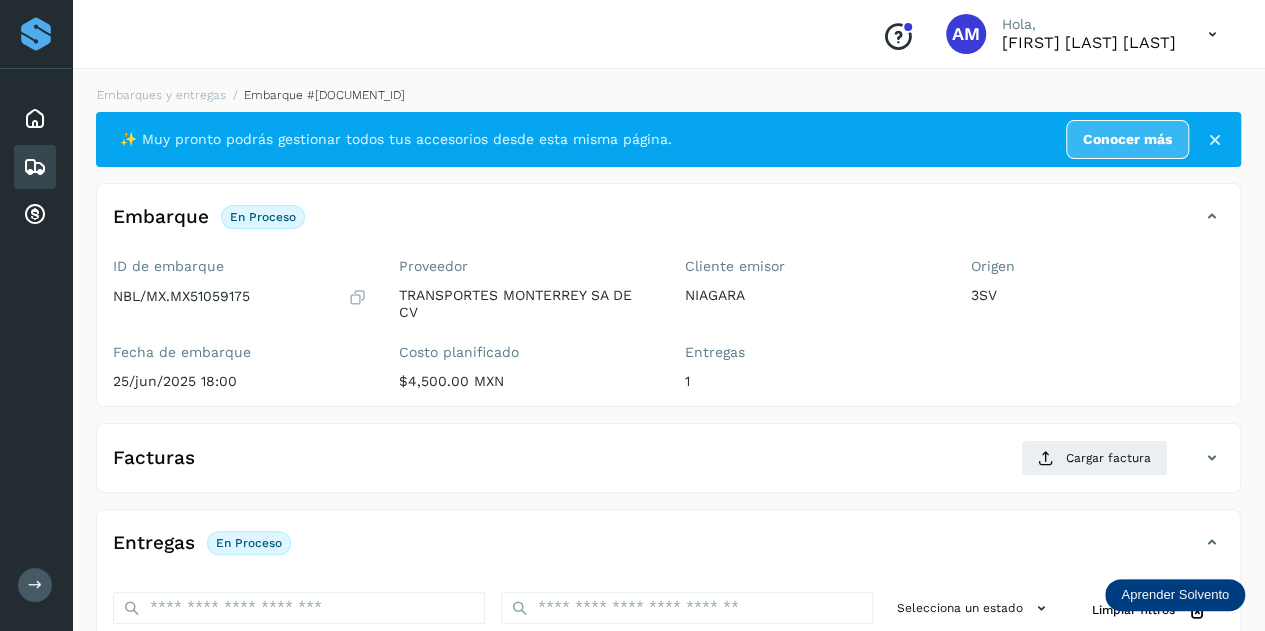 scroll, scrollTop: 200, scrollLeft: 0, axis: vertical 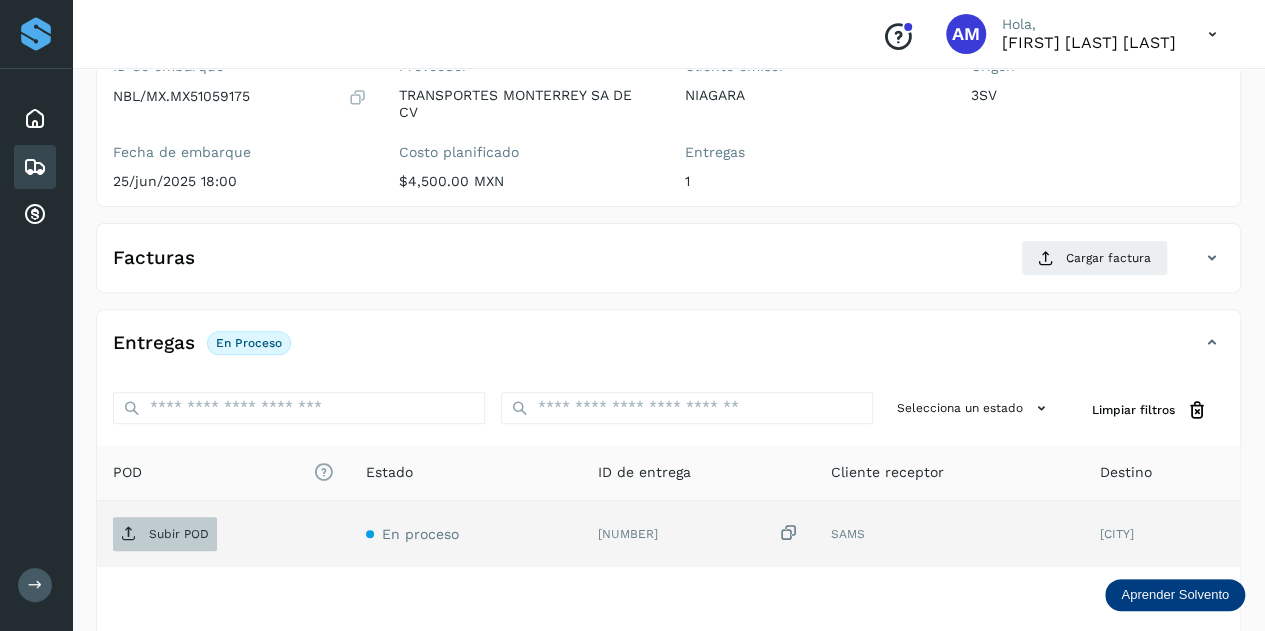 click on "Subir POD" at bounding box center [179, 534] 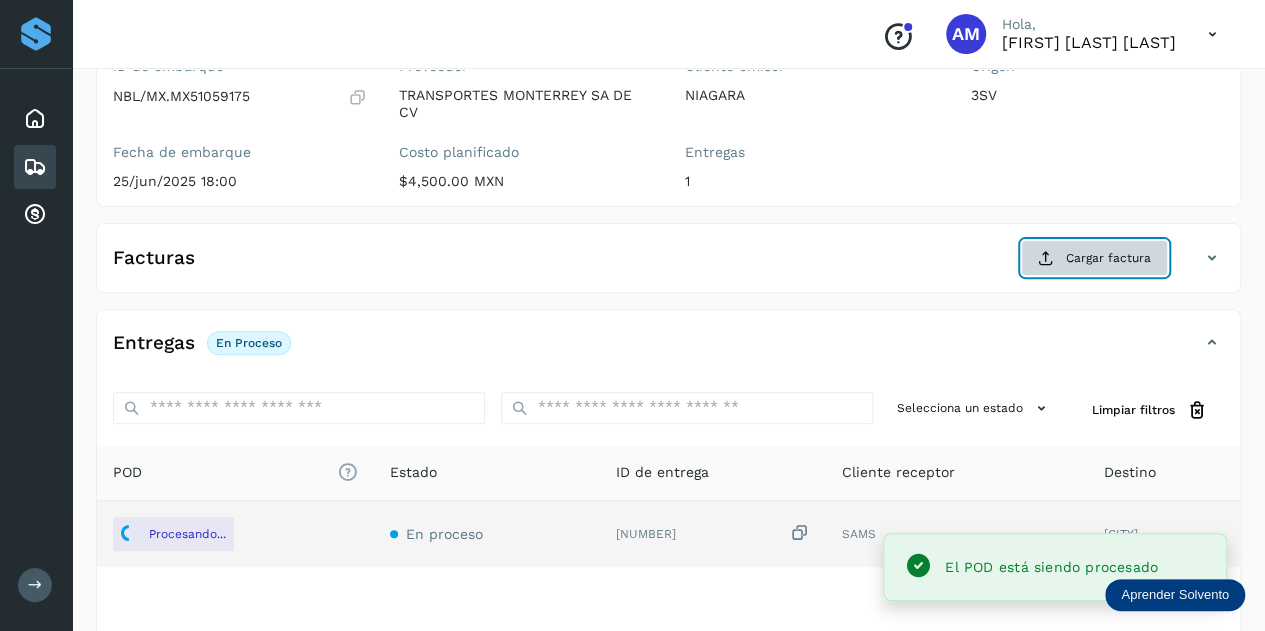click on "Cargar factura" at bounding box center (1094, 258) 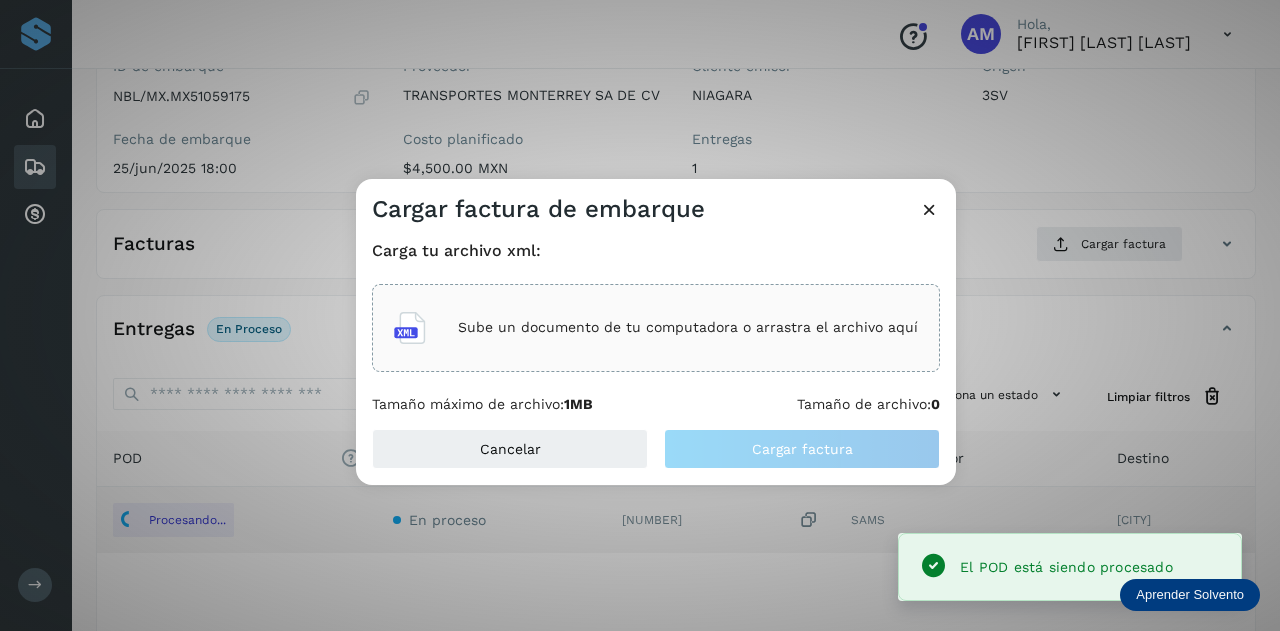 click on "Sube un documento de tu computadora o arrastra el archivo aquí" 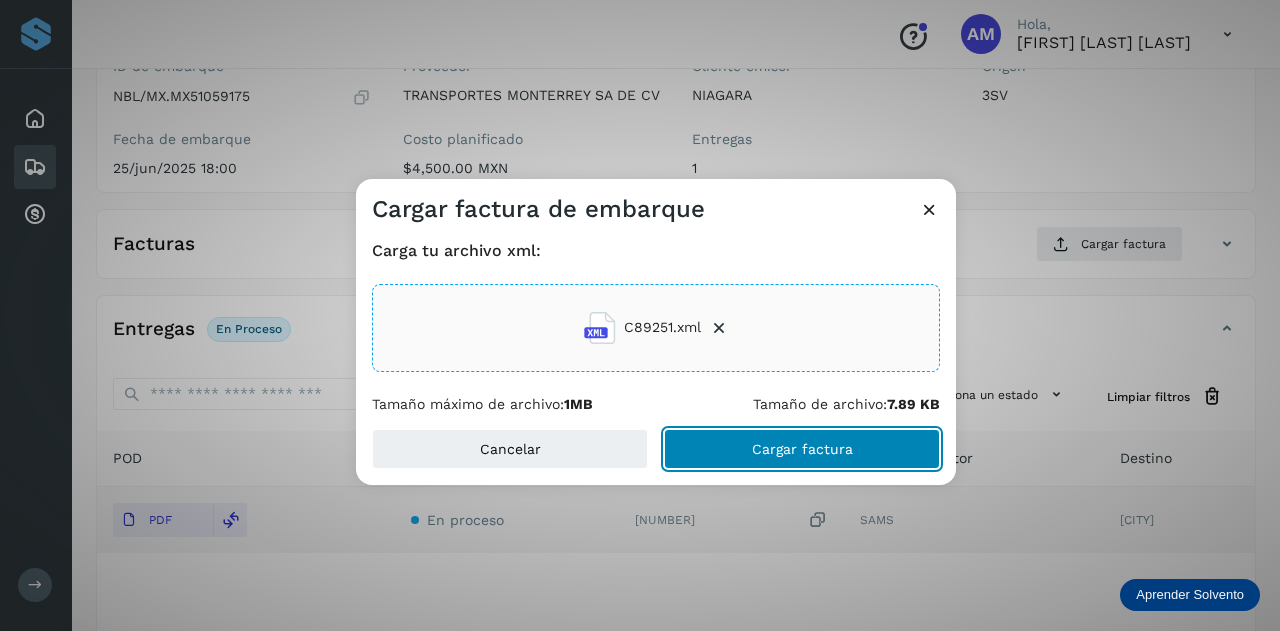 click on "Cargar factura" 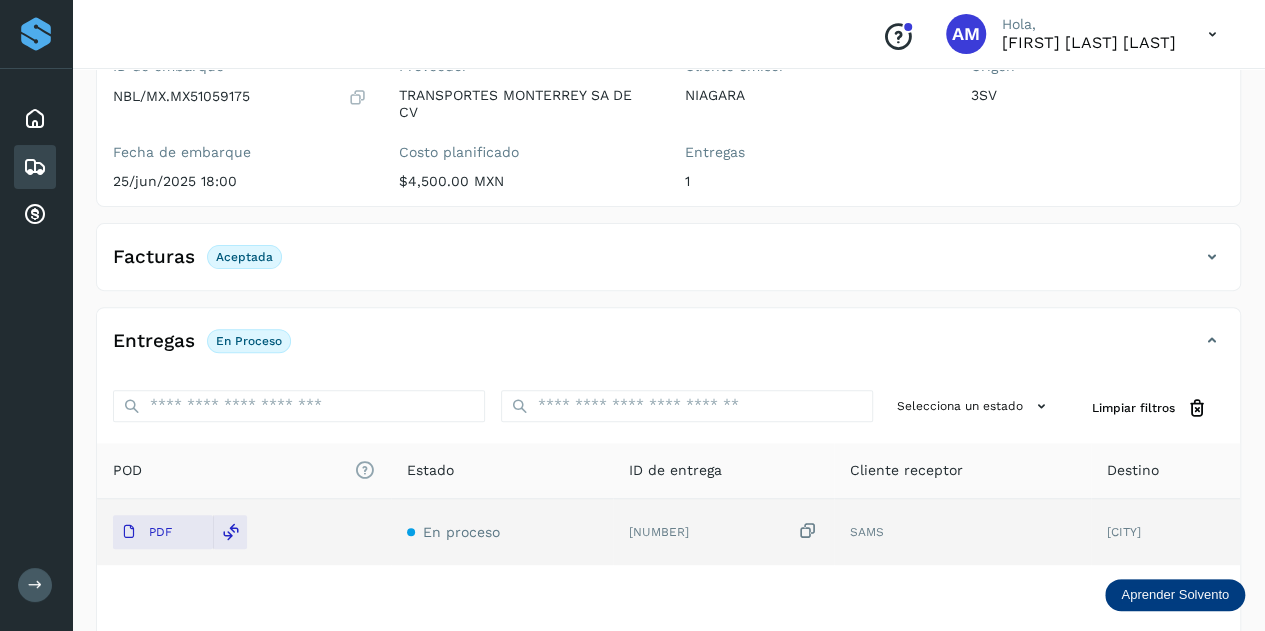 scroll, scrollTop: 0, scrollLeft: 0, axis: both 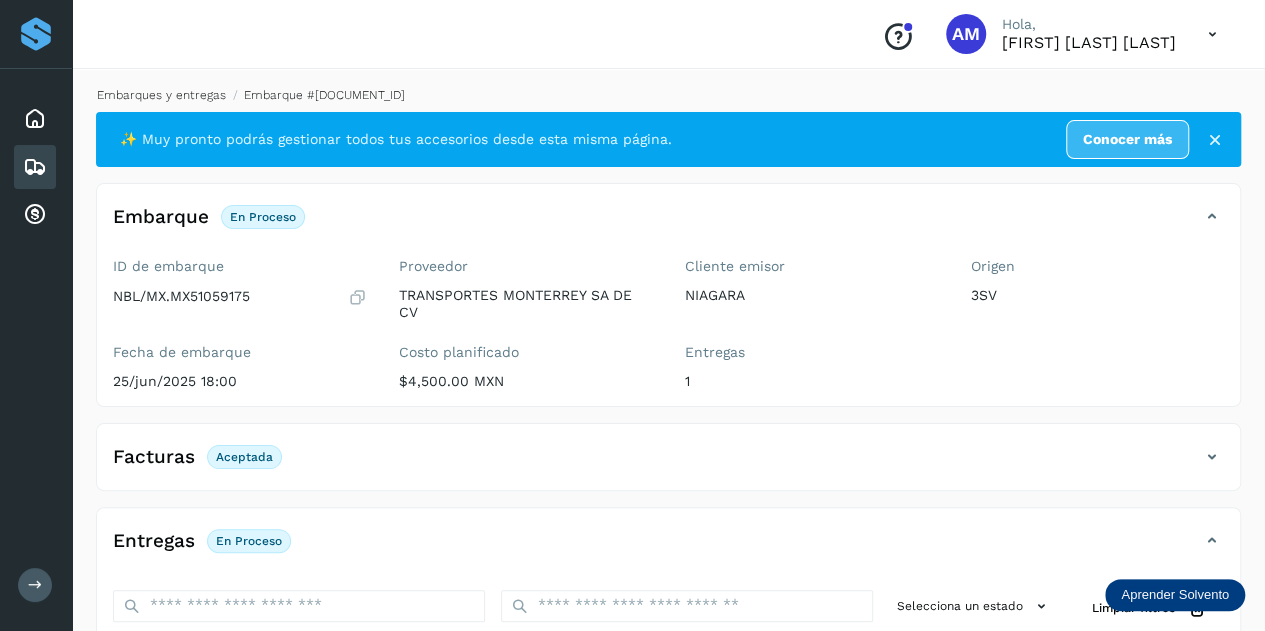 click on "Embarques y entregas" at bounding box center (161, 95) 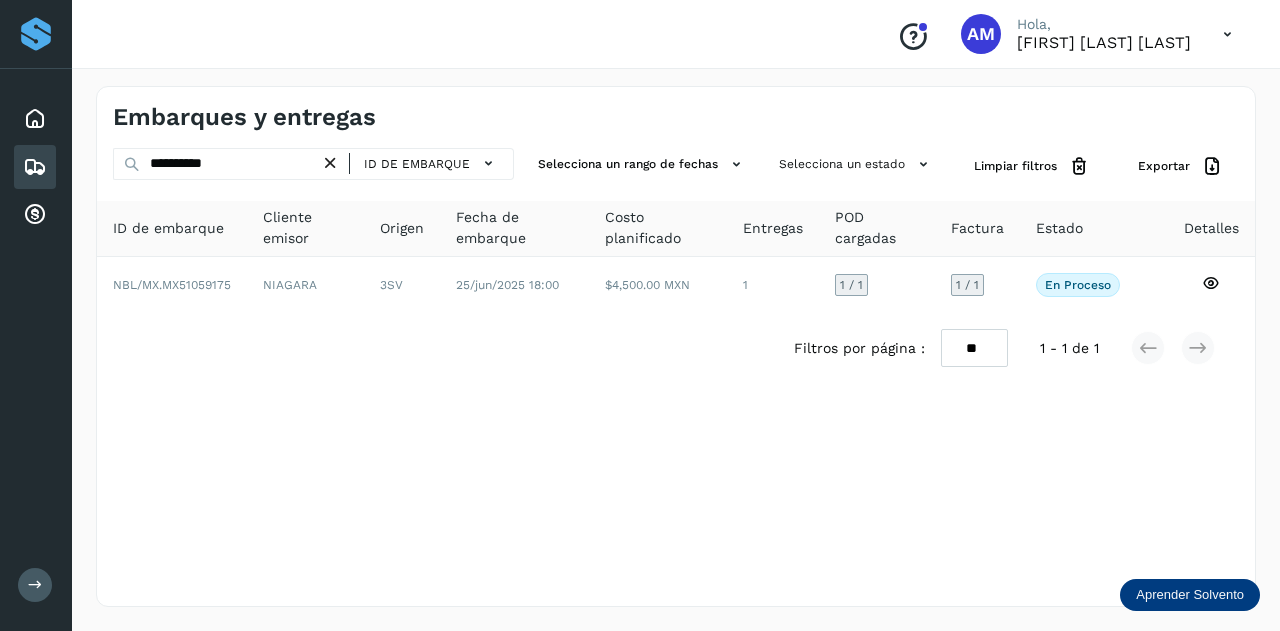 click at bounding box center (330, 163) 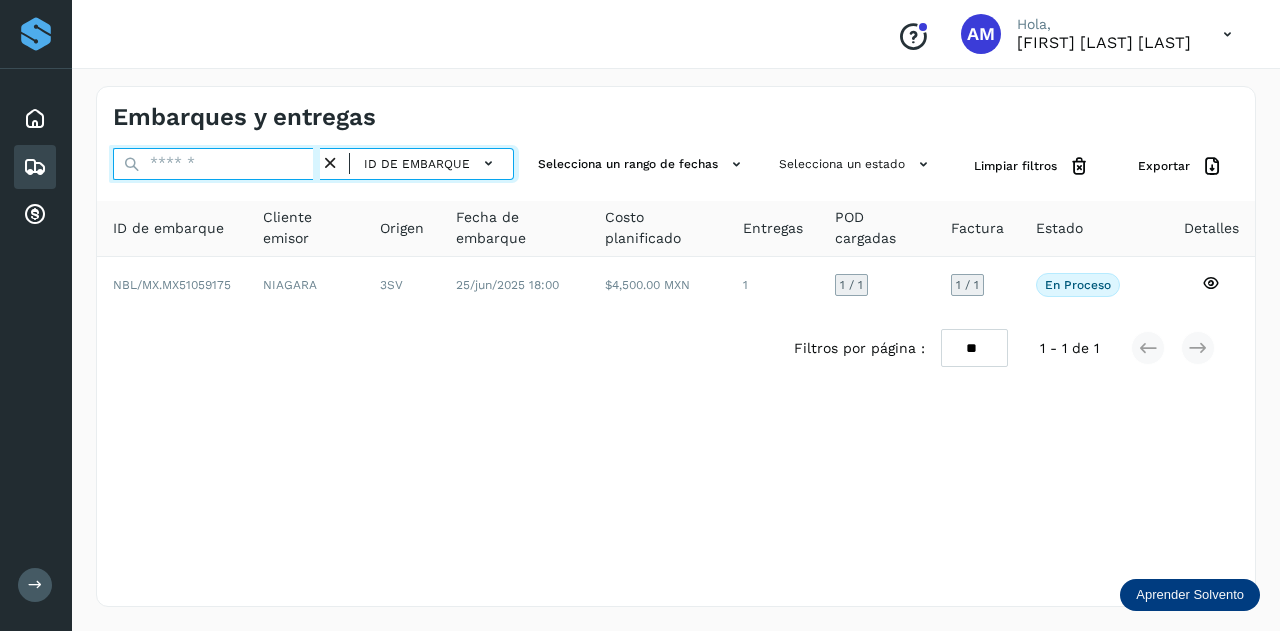 click at bounding box center [216, 164] 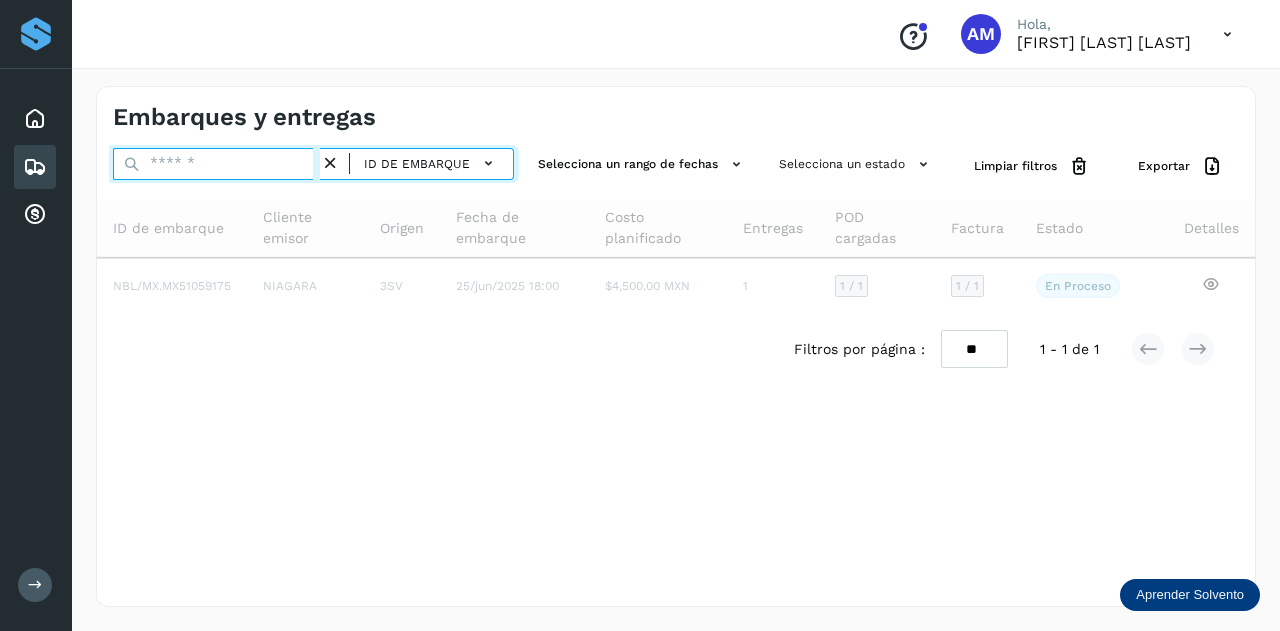paste on "**********" 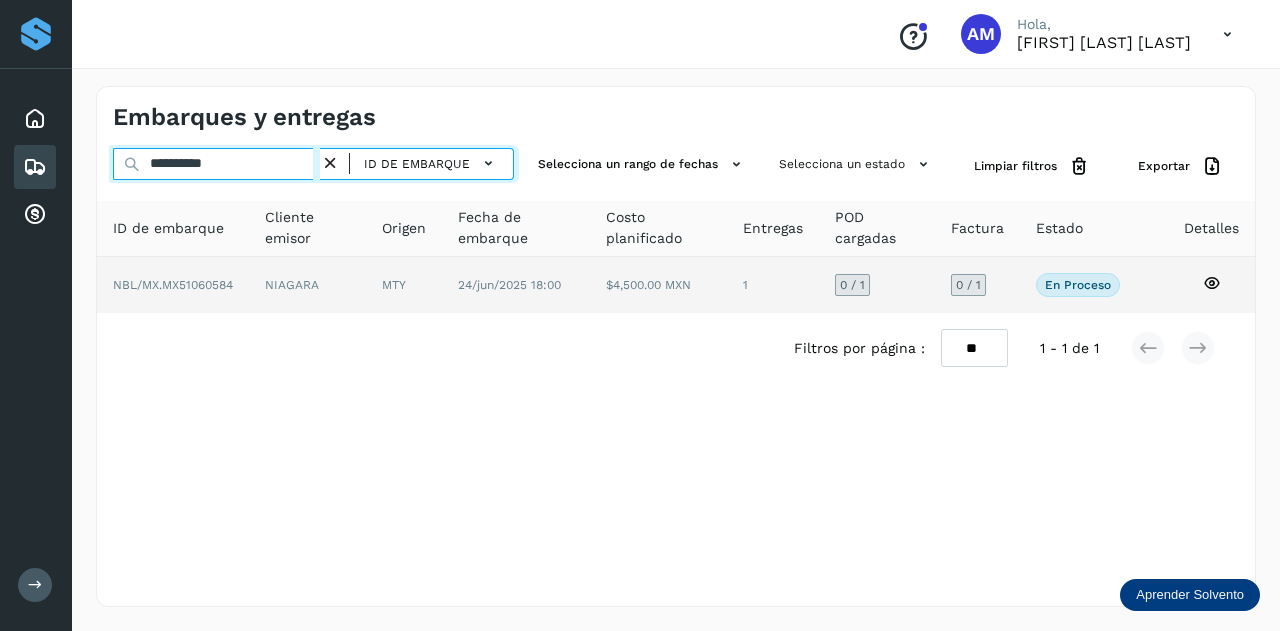 type on "**********" 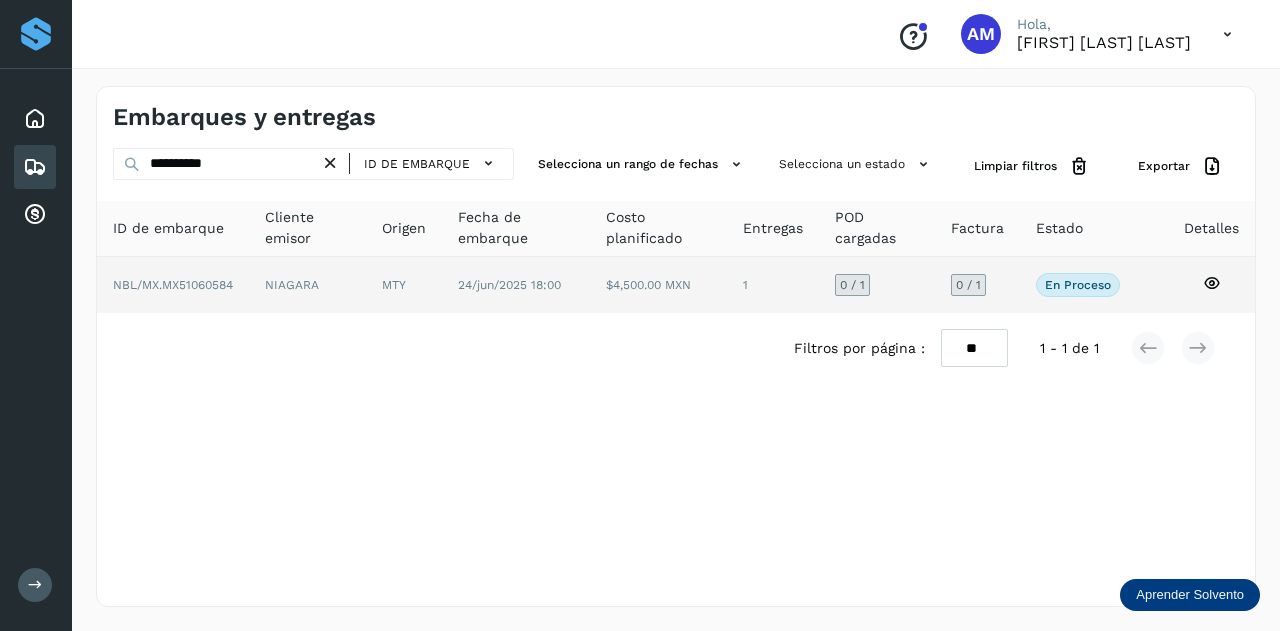 click on "NIAGARA" 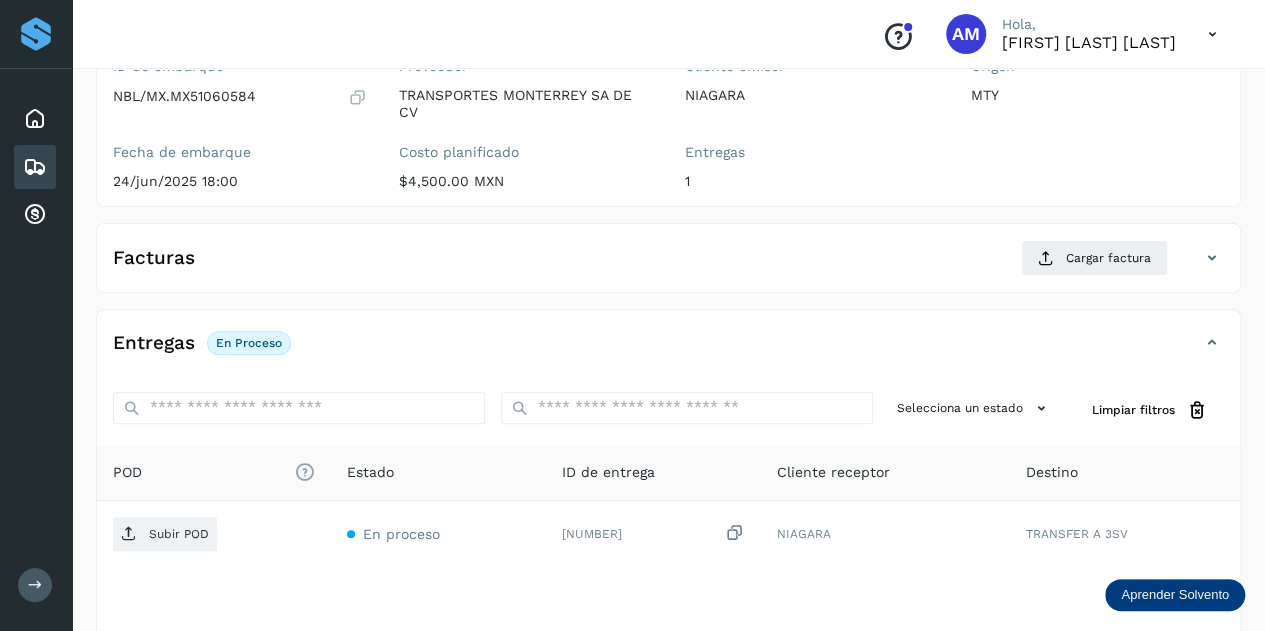scroll, scrollTop: 300, scrollLeft: 0, axis: vertical 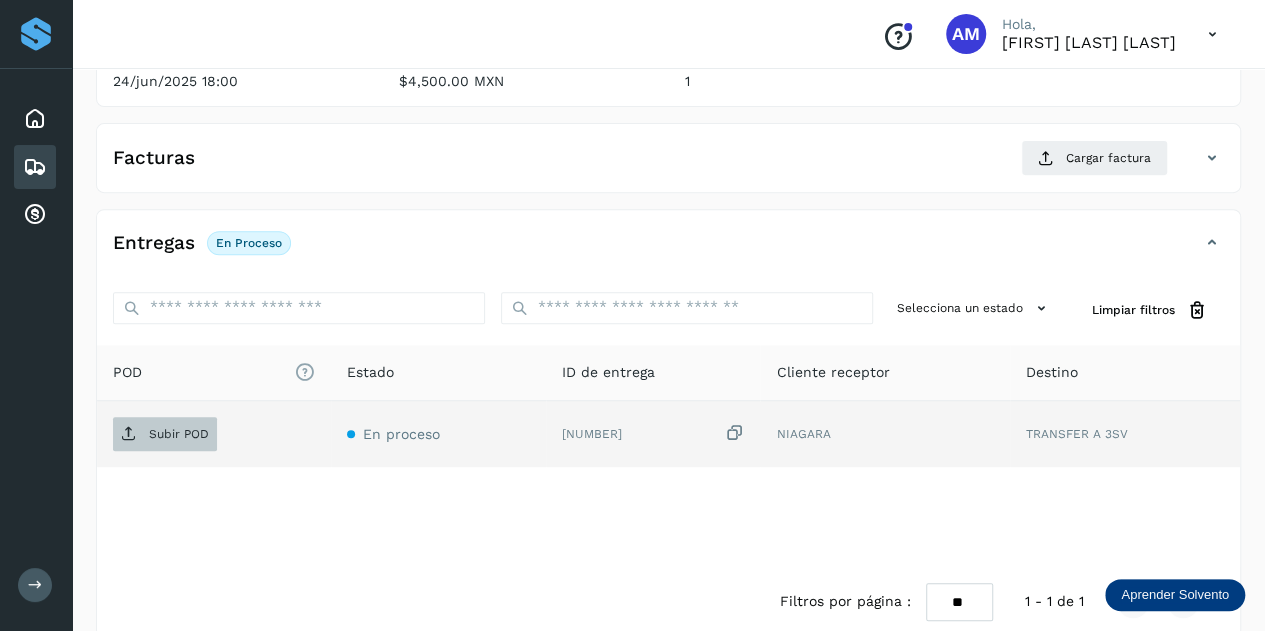 click on "Subir POD" at bounding box center [179, 434] 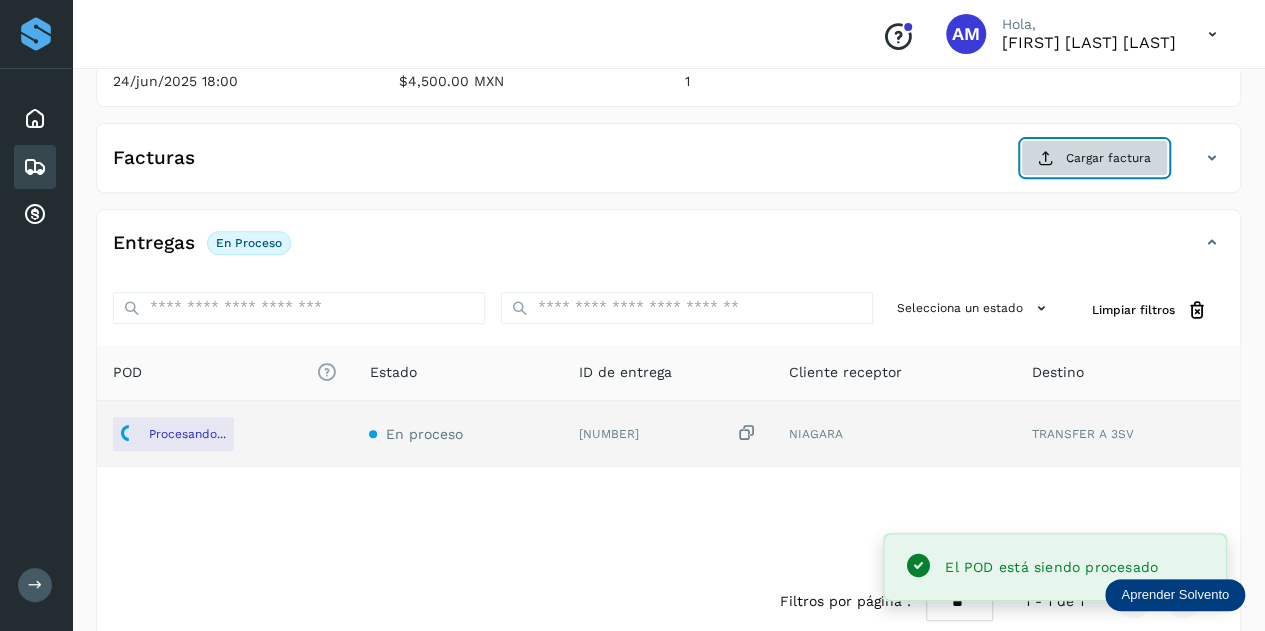 click on "Cargar factura" 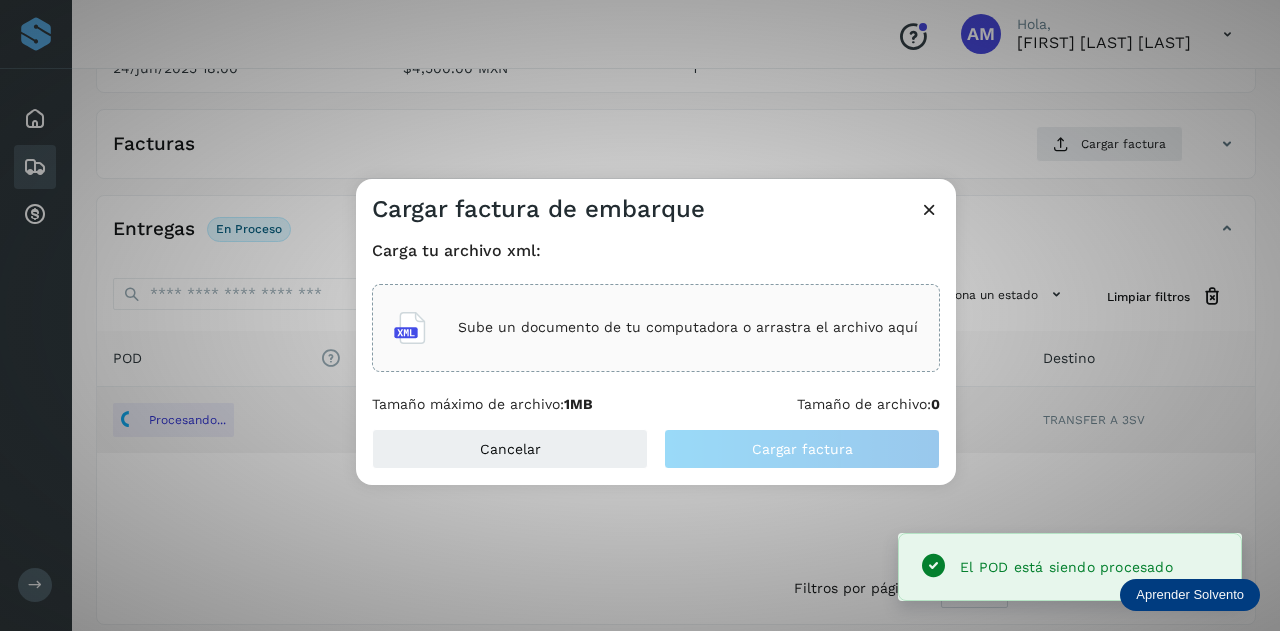click on "Sube un documento de tu computadora o arrastra el archivo aquí" 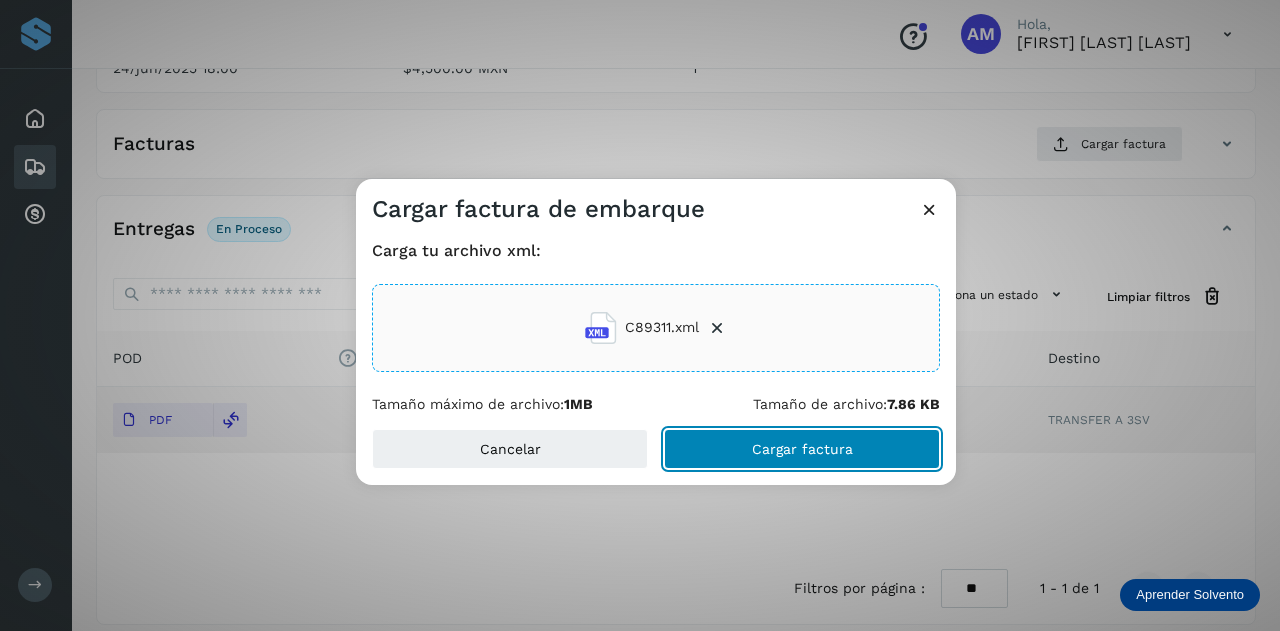 click on "Cargar factura" 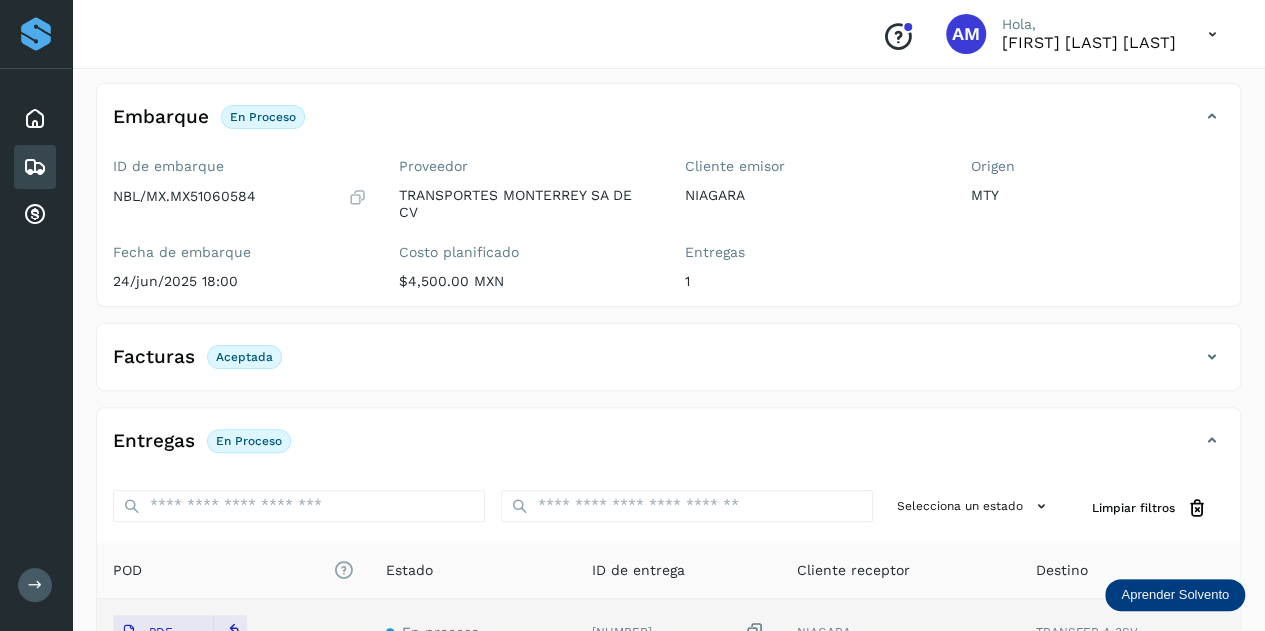 scroll, scrollTop: 0, scrollLeft: 0, axis: both 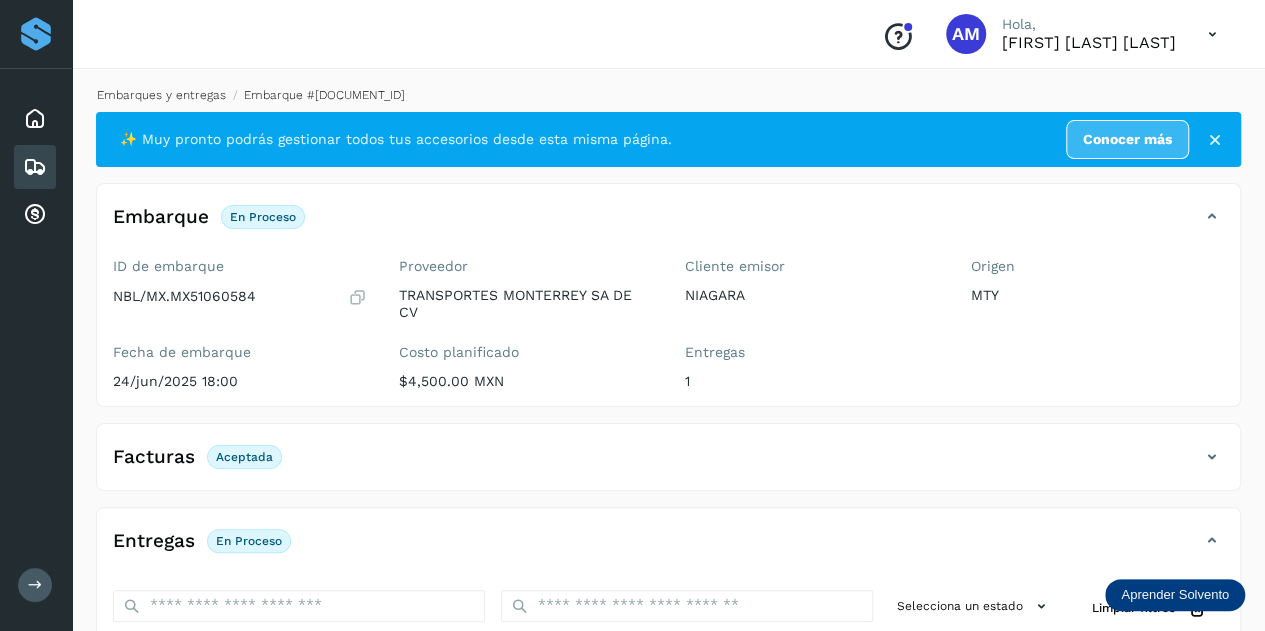 click on "Embarques y entregas" at bounding box center (161, 95) 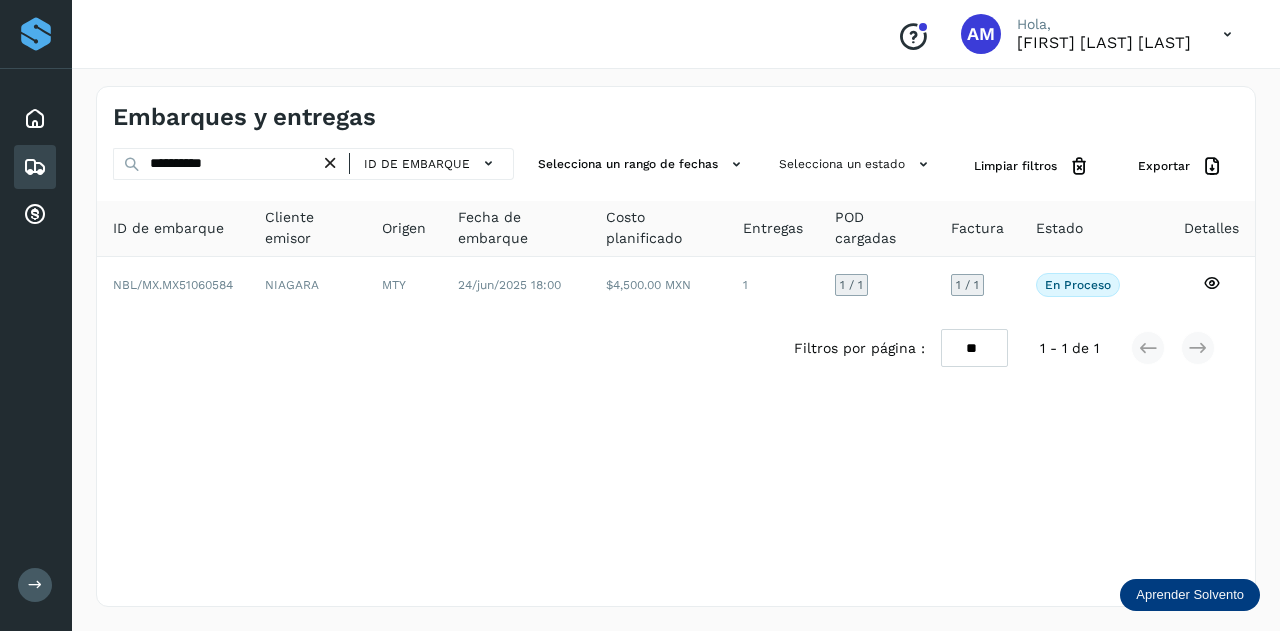 drag, startPoint x: 331, startPoint y: 165, endPoint x: 296, endPoint y: 166, distance: 35.014282 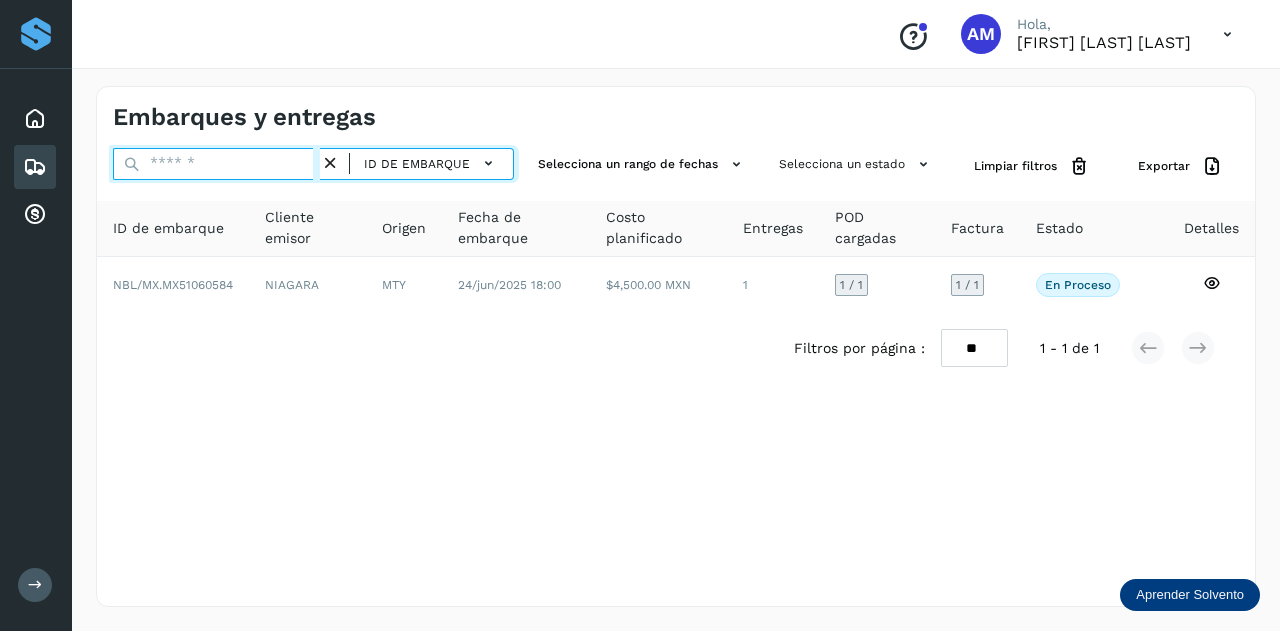click at bounding box center [216, 164] 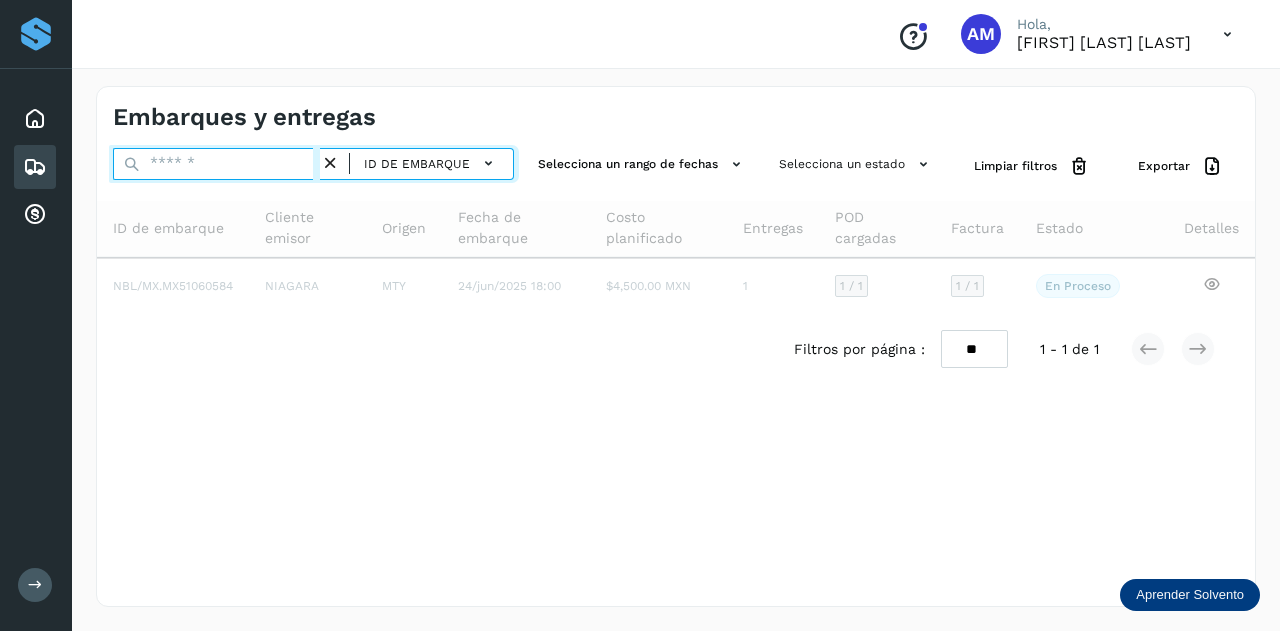 paste on "**********" 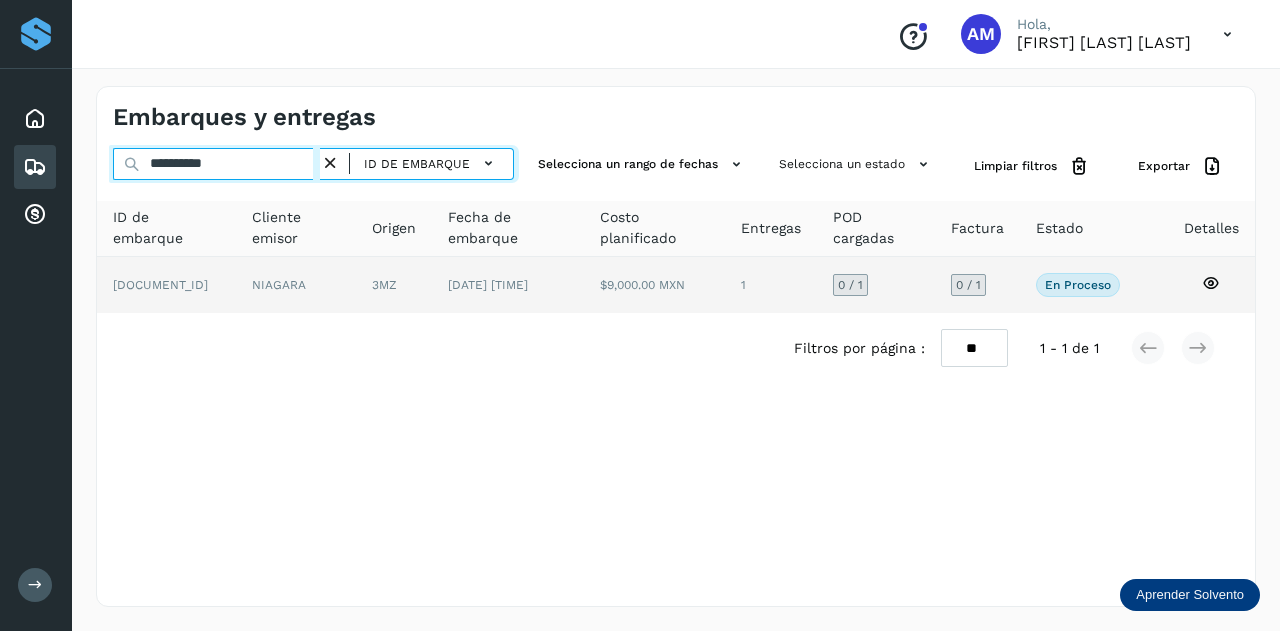 type on "**********" 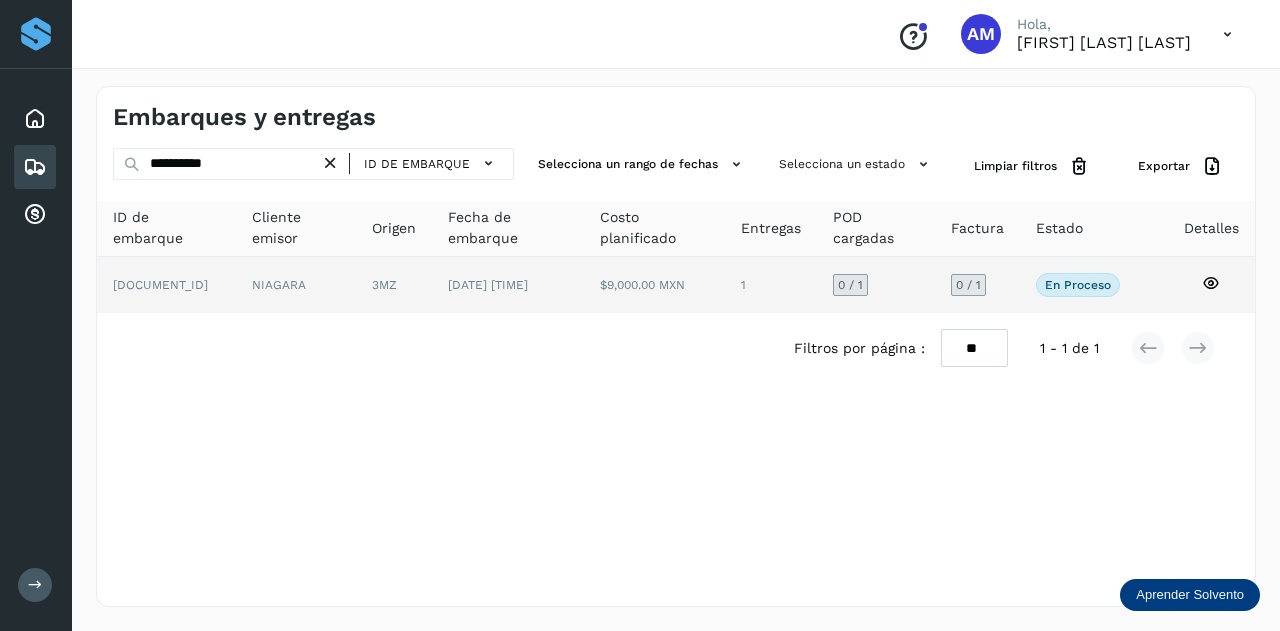 click on "3MZ" 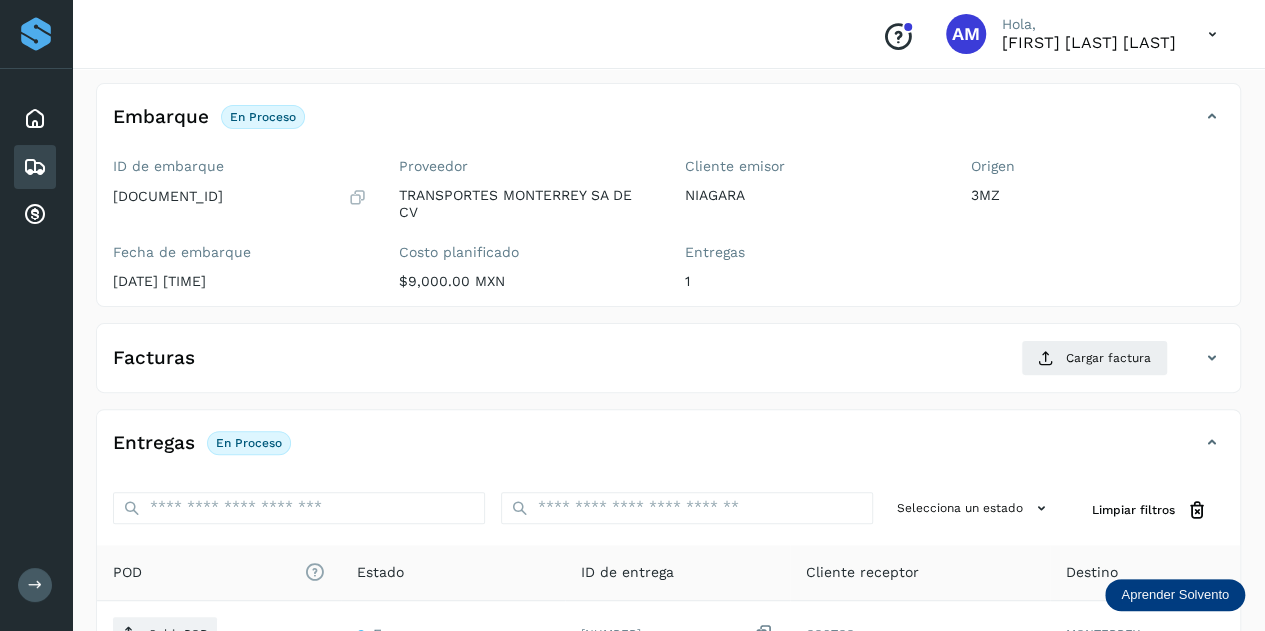 scroll, scrollTop: 200, scrollLeft: 0, axis: vertical 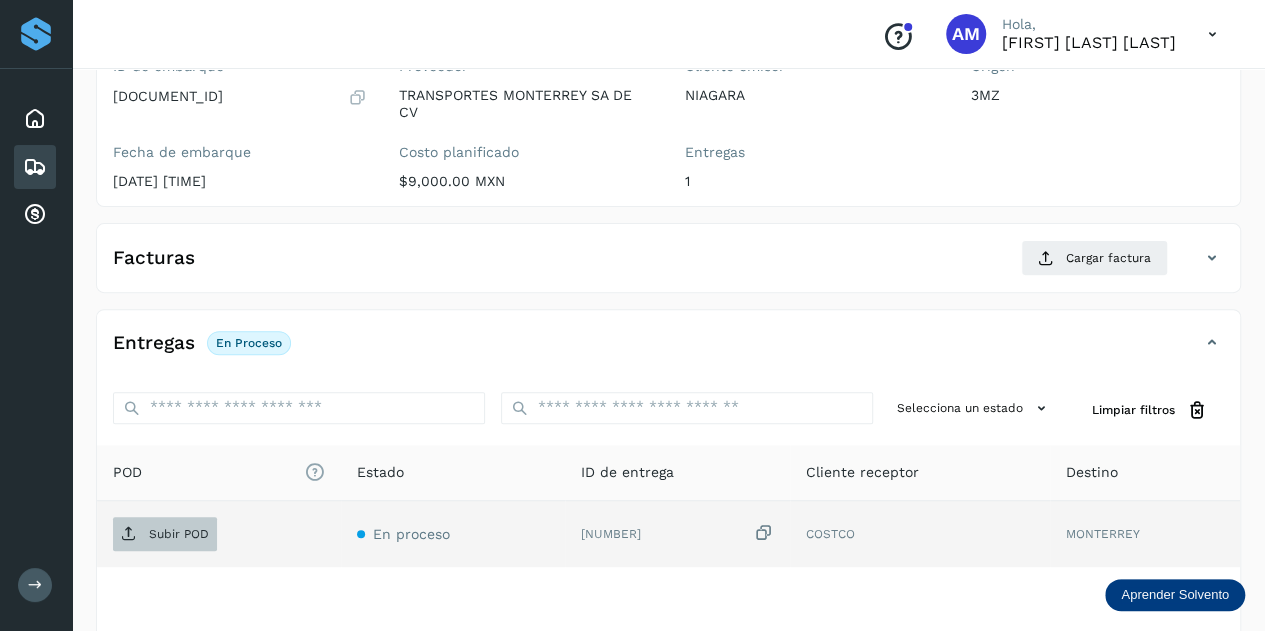 click on "Subir POD" at bounding box center (179, 534) 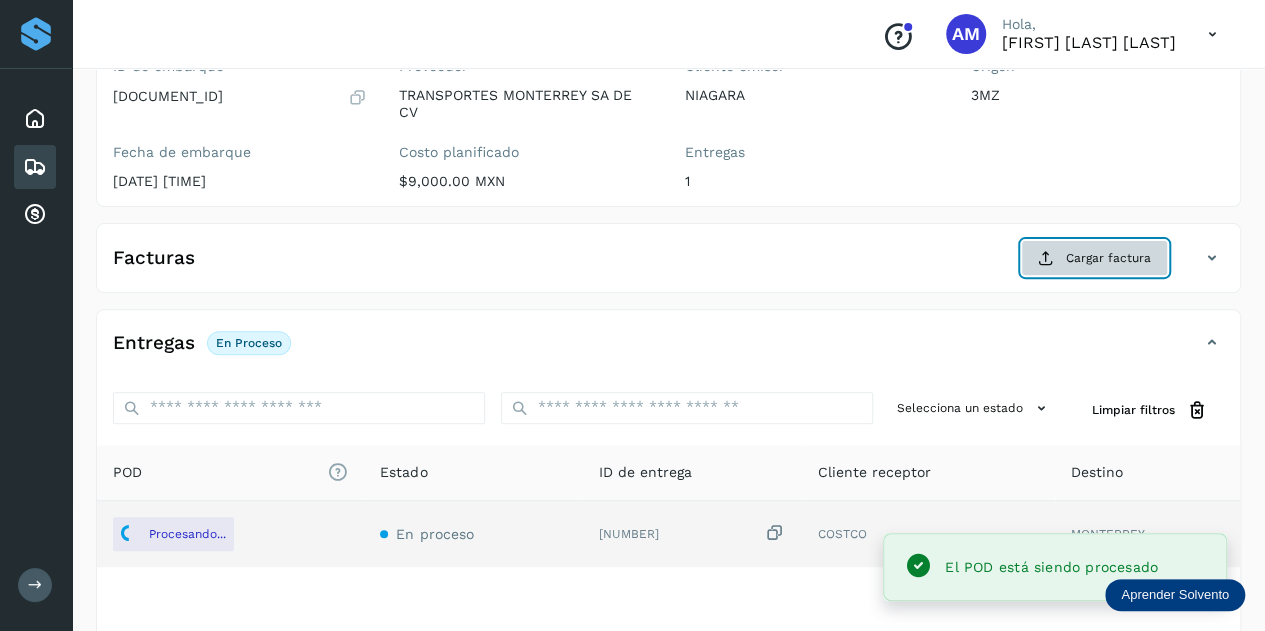 click on "Cargar factura" at bounding box center (1094, 258) 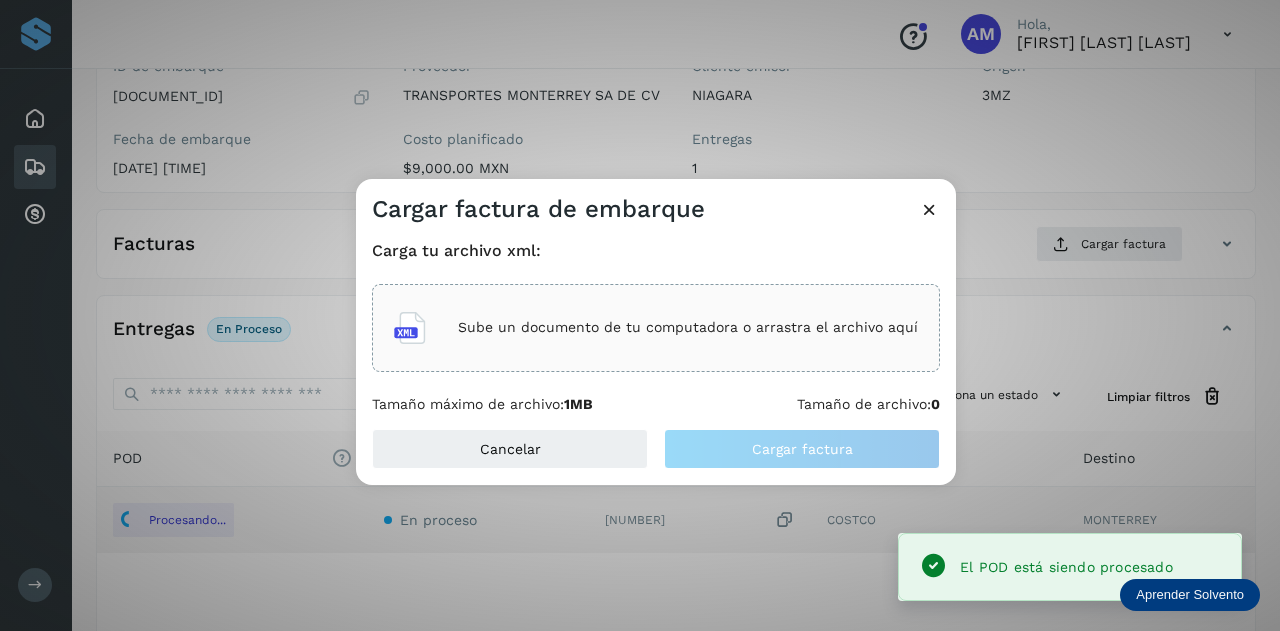 click on "Sube un documento de tu computadora o arrastra el archivo aquí" 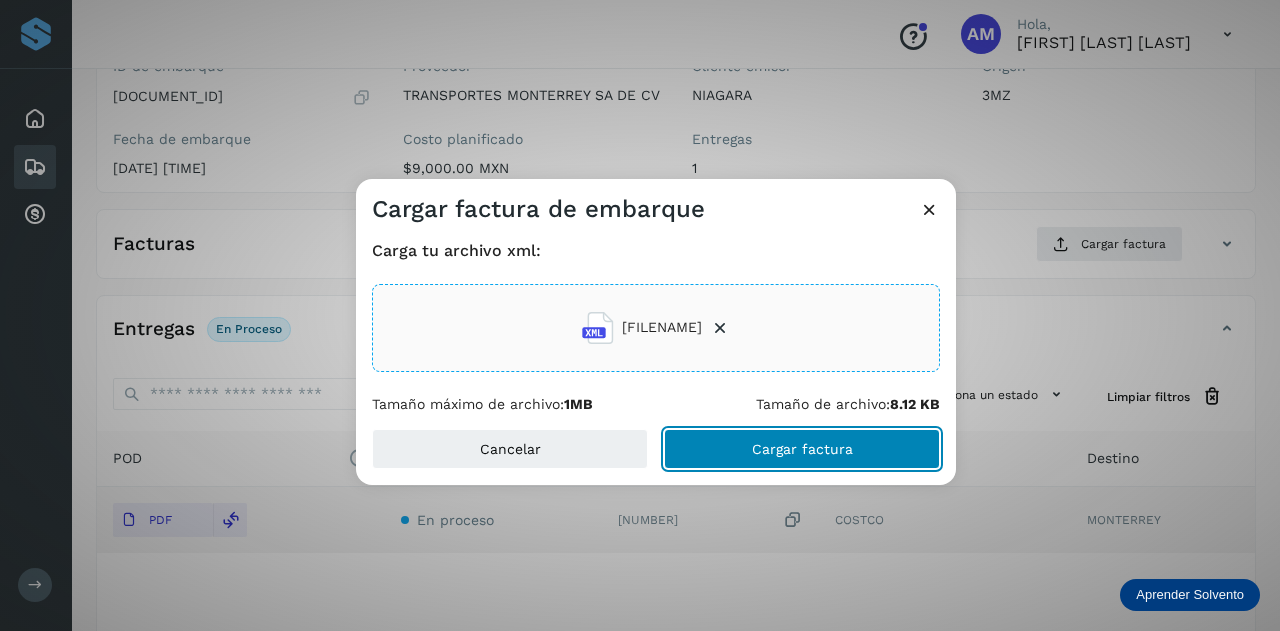 click on "Cargar factura" 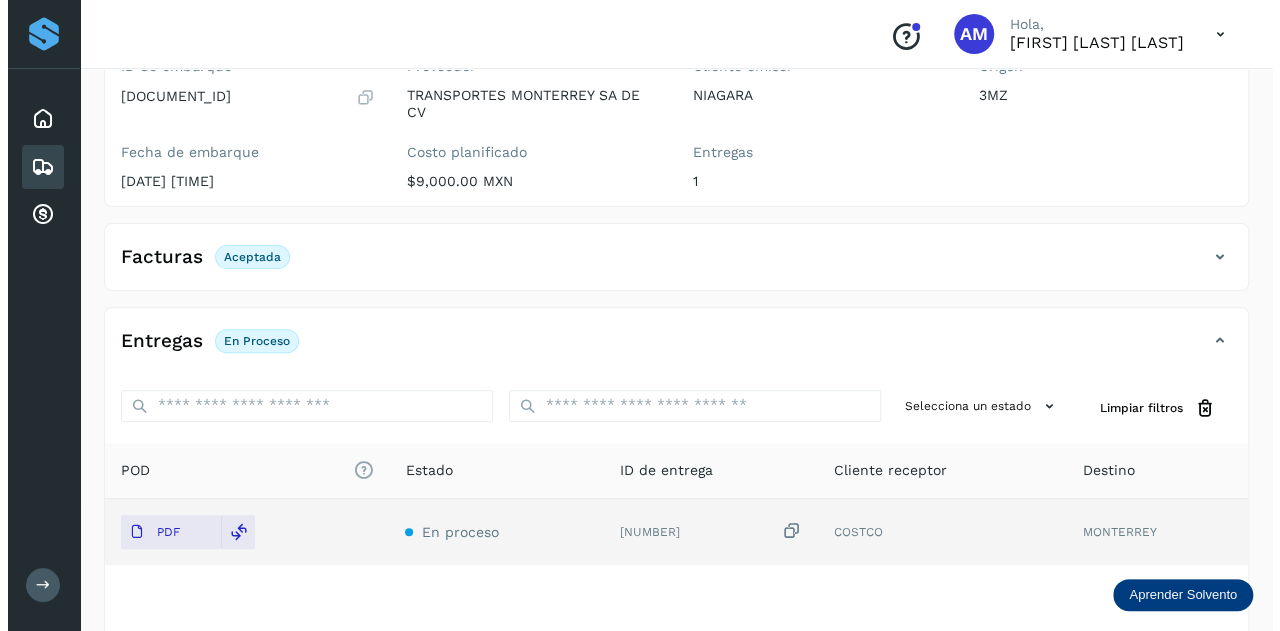 scroll, scrollTop: 0, scrollLeft: 0, axis: both 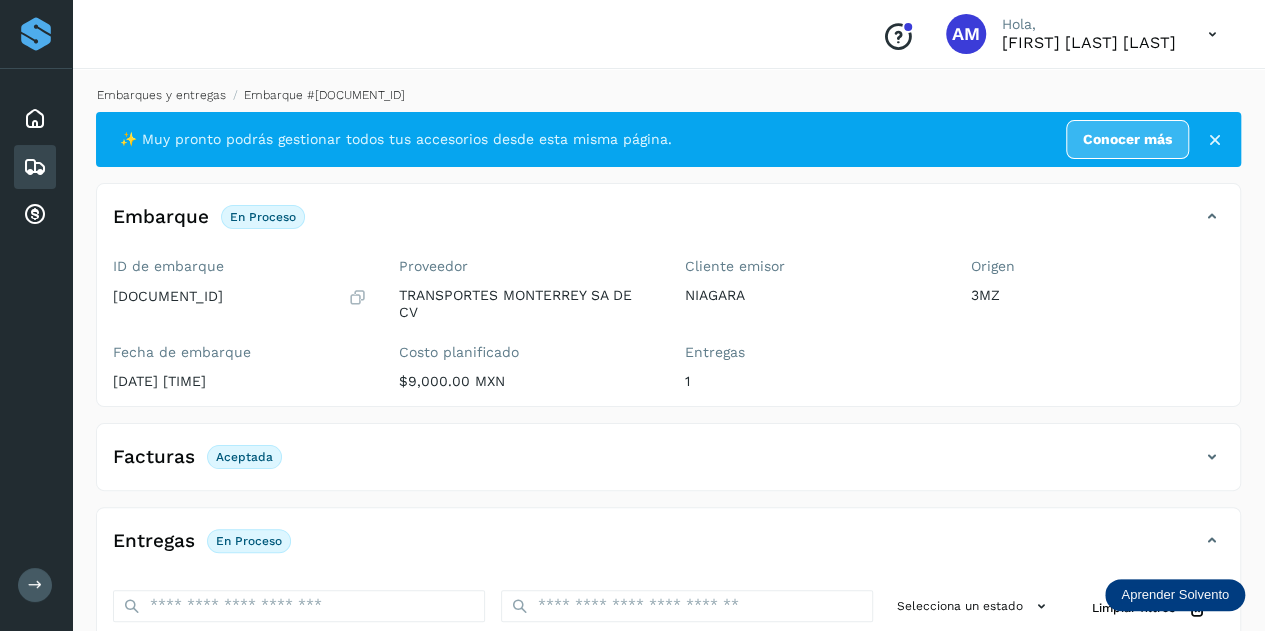 click on "Embarques y entregas" at bounding box center (161, 95) 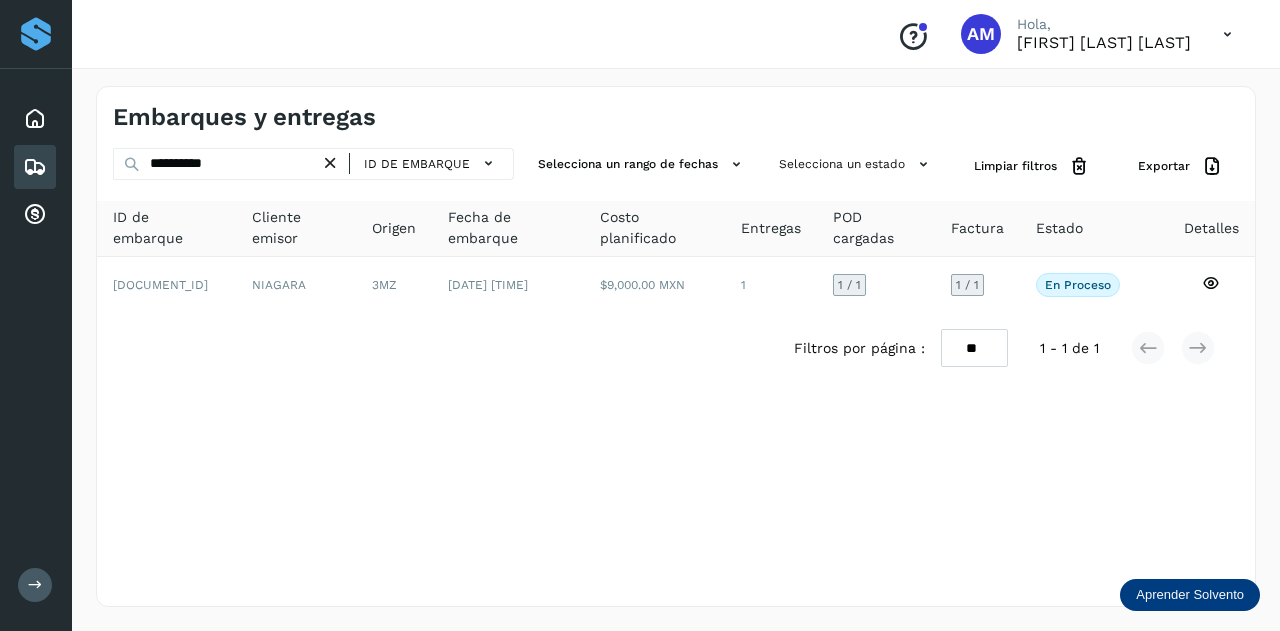 click at bounding box center (330, 163) 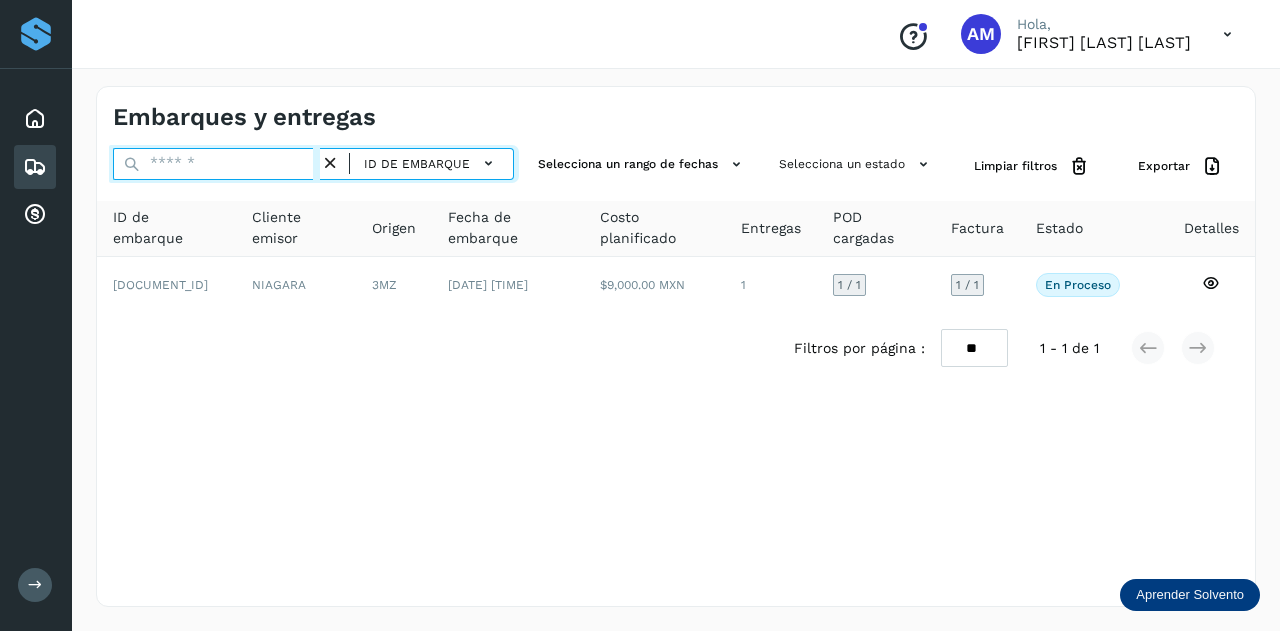 click at bounding box center (216, 164) 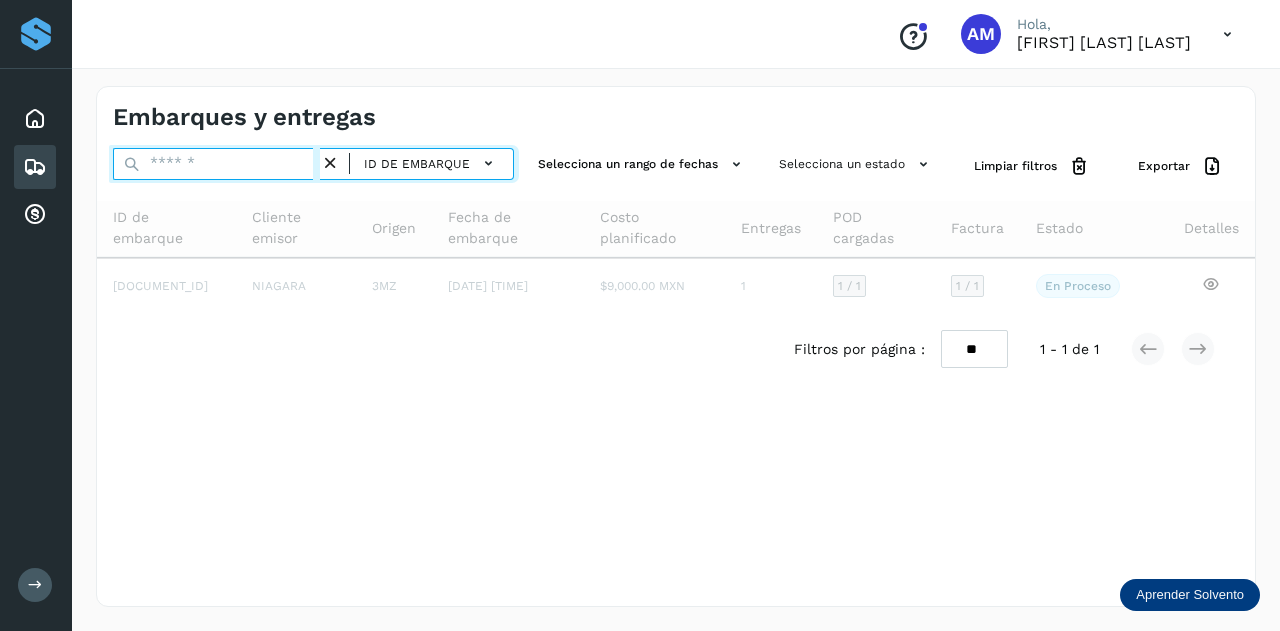 paste on "**********" 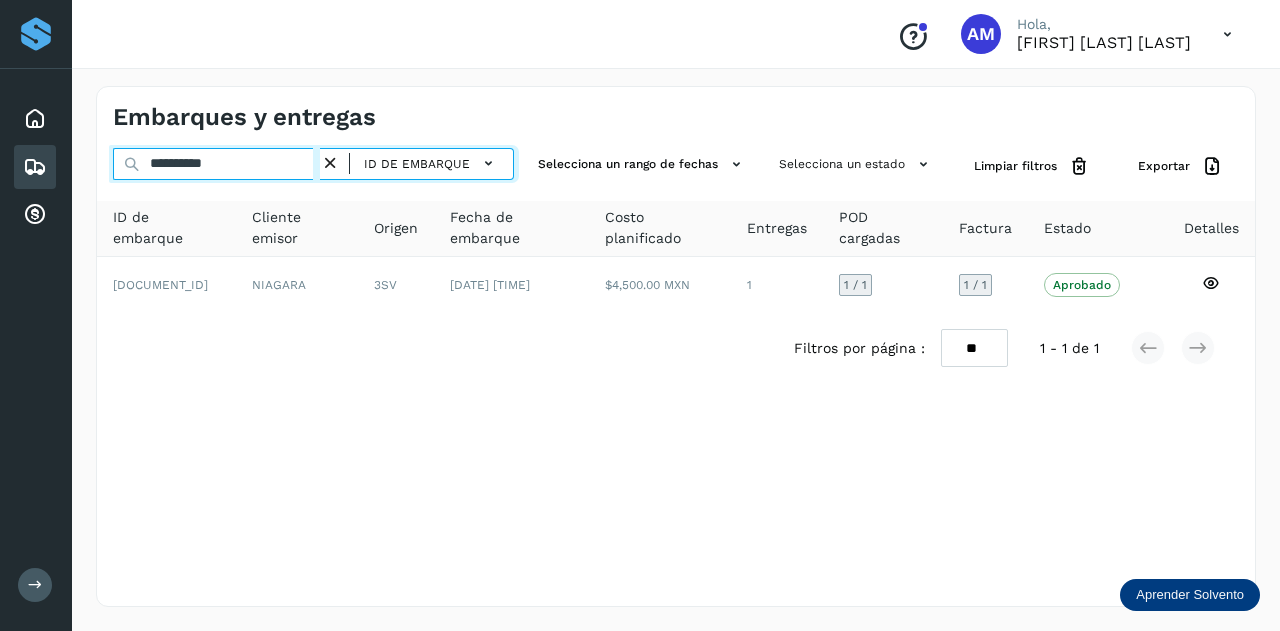 type on "**********" 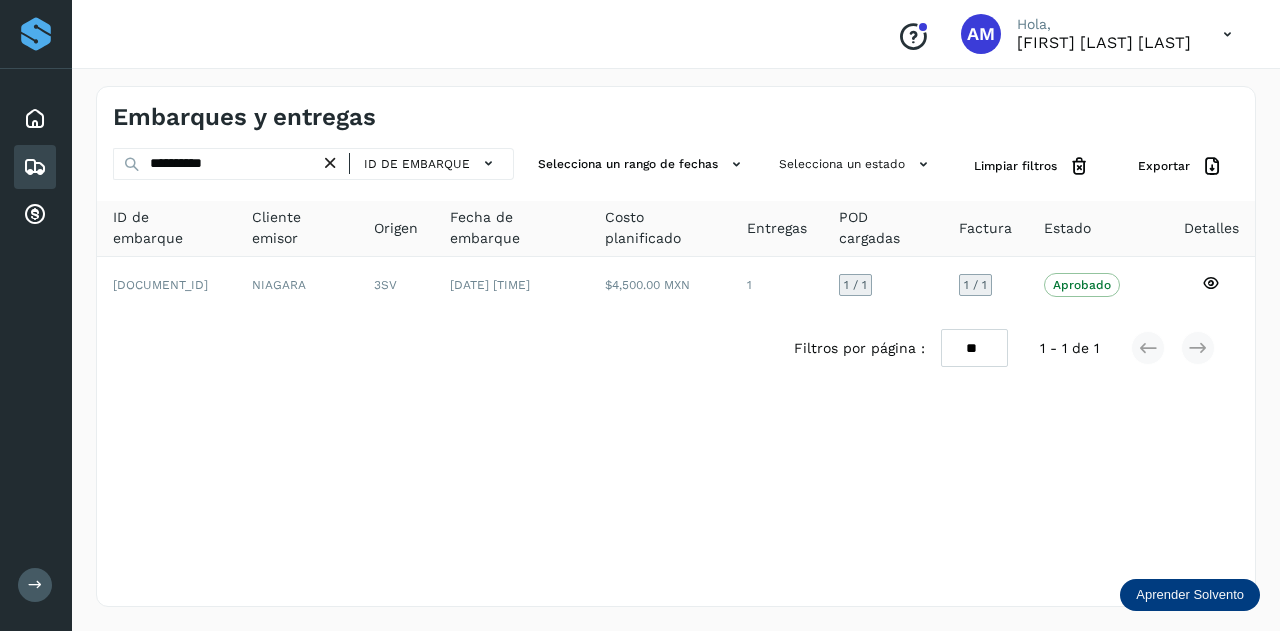 click at bounding box center [330, 163] 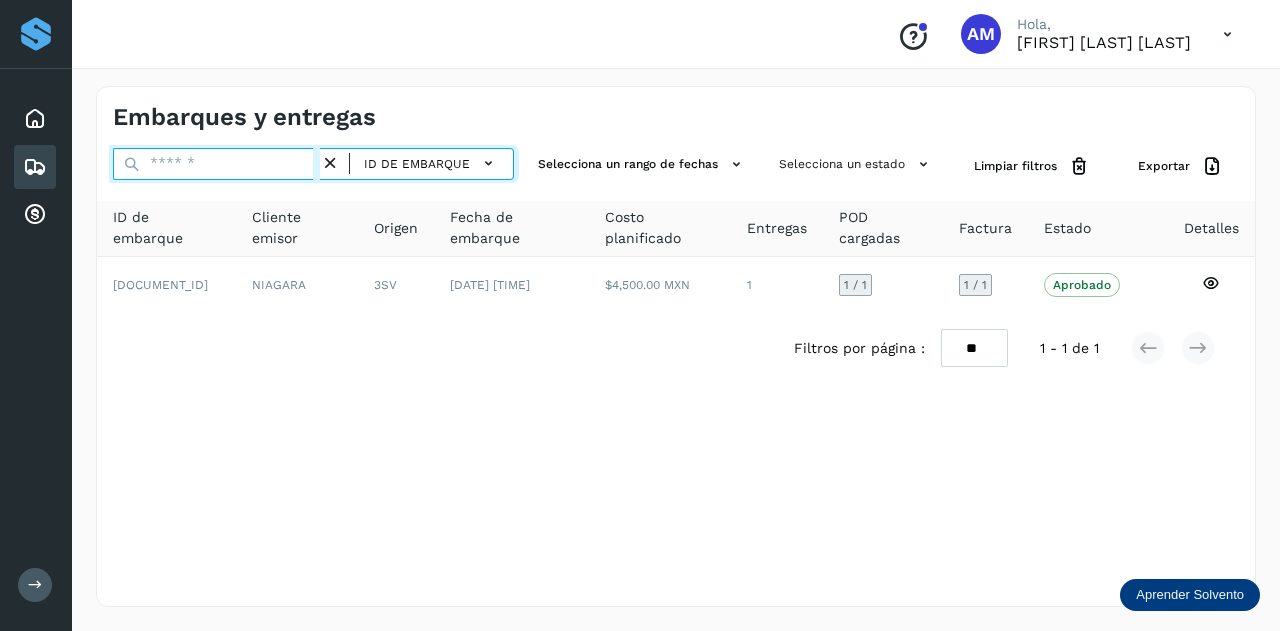 click at bounding box center (216, 164) 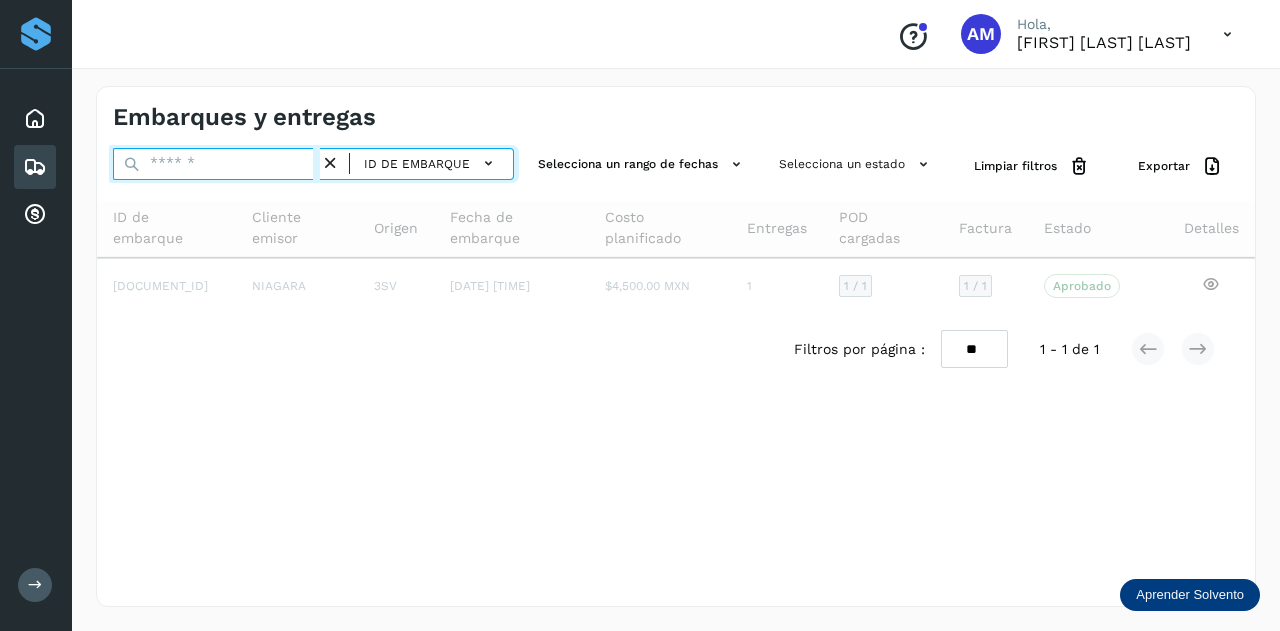 paste on "**********" 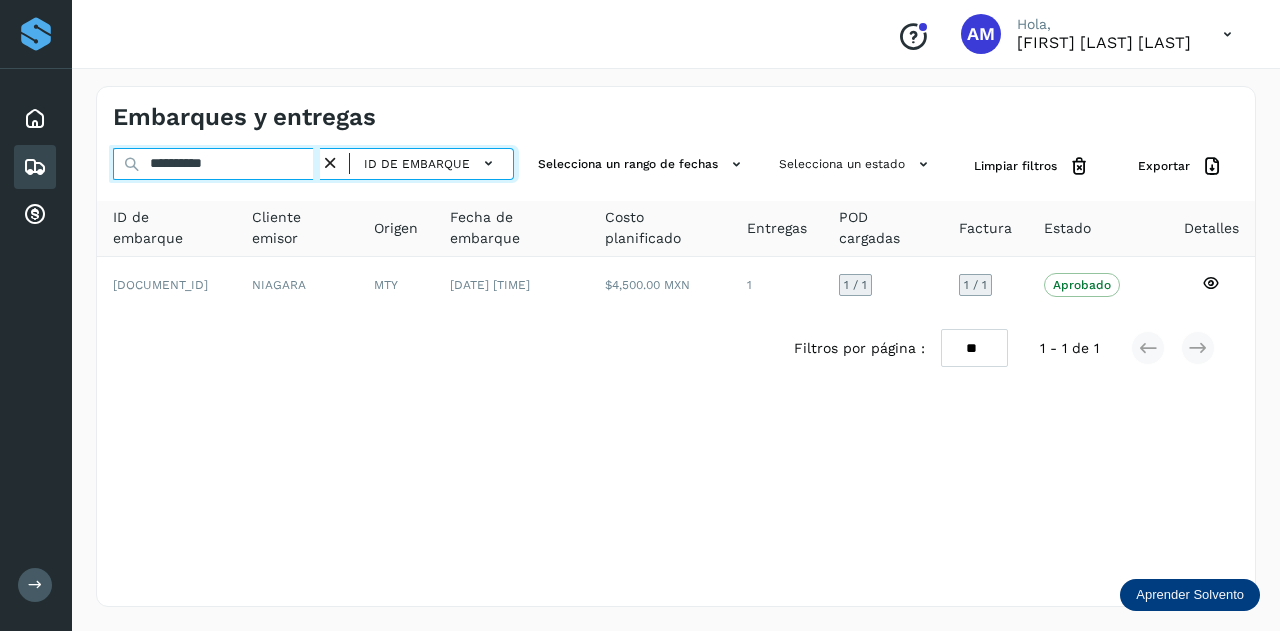 type on "**********" 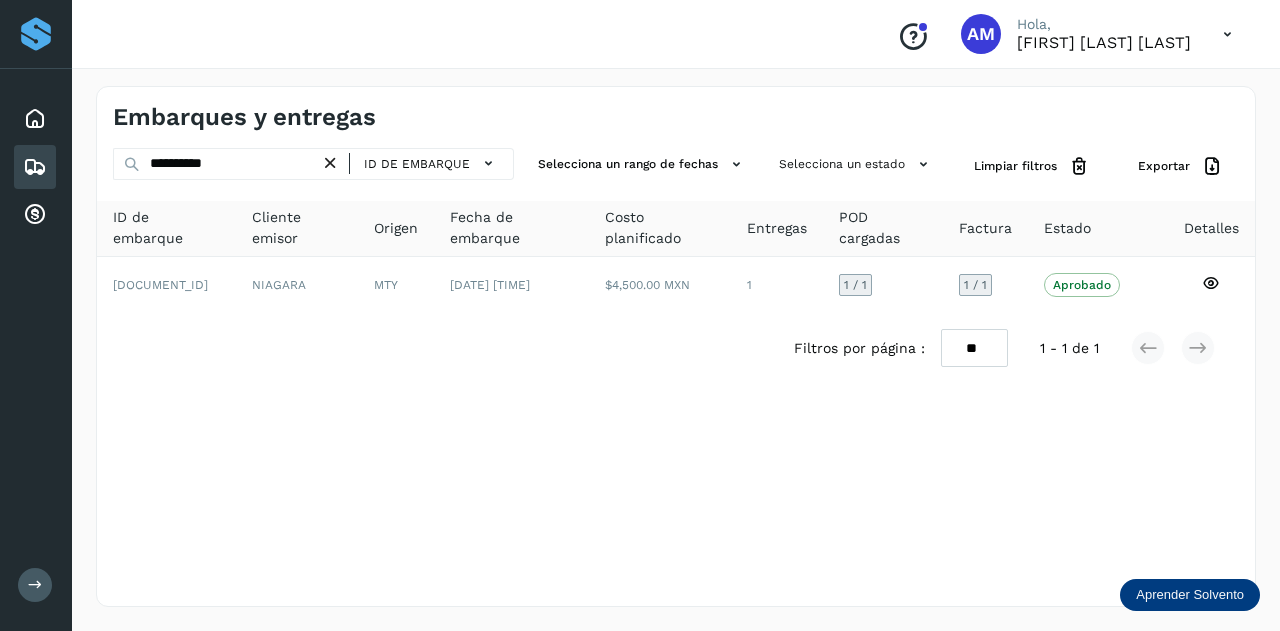 click at bounding box center (330, 163) 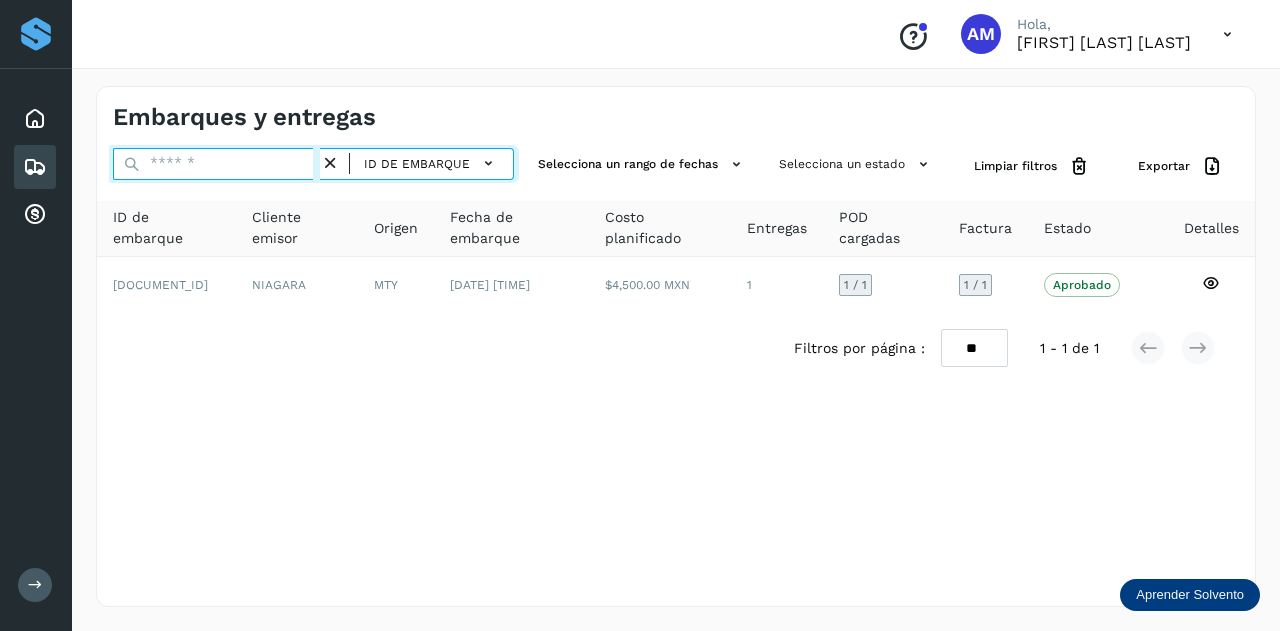 click at bounding box center [216, 164] 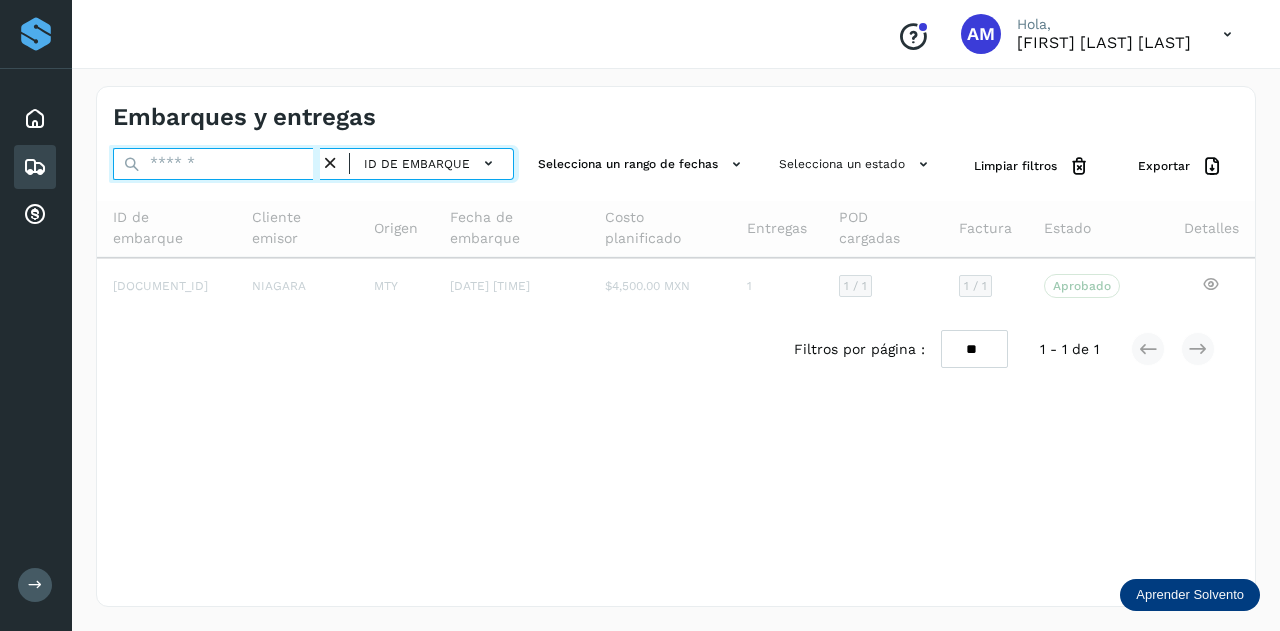 paste on "**********" 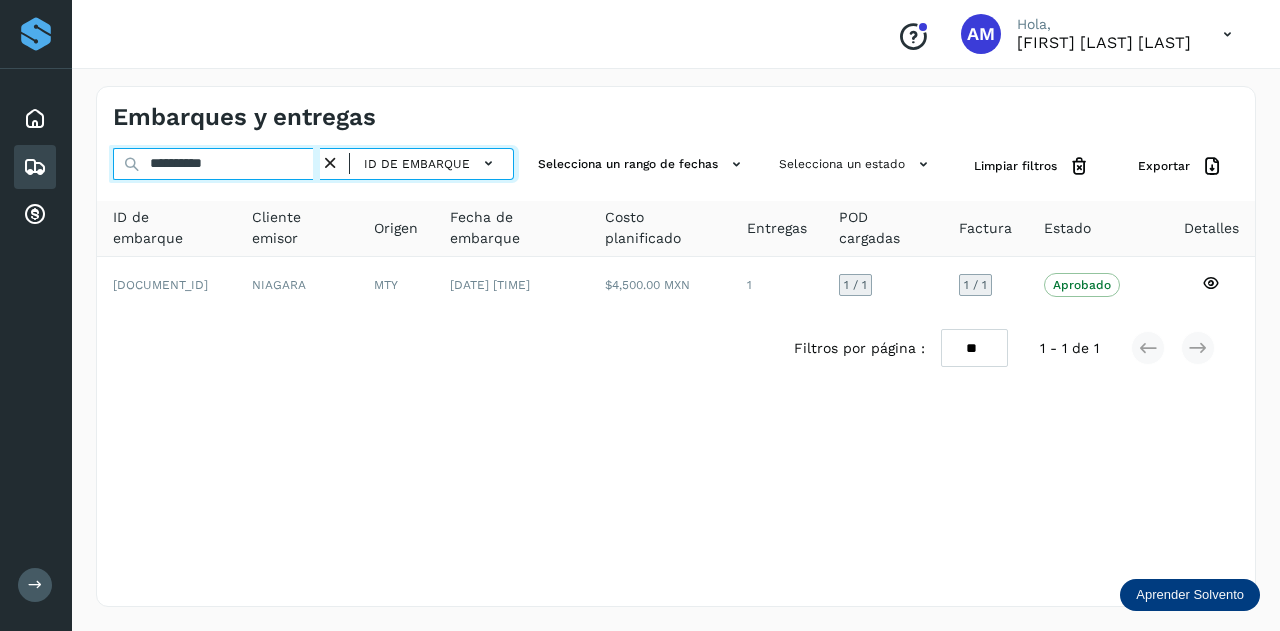 type on "**********" 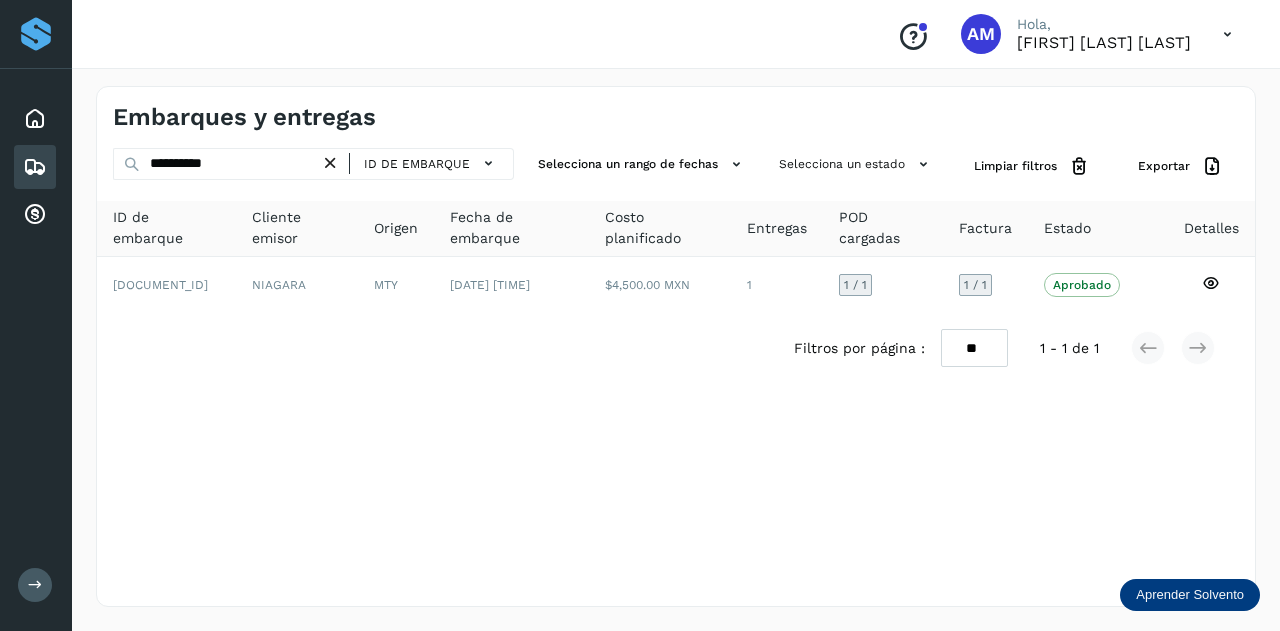 drag, startPoint x: 342, startPoint y: 167, endPoint x: 250, endPoint y: 167, distance: 92 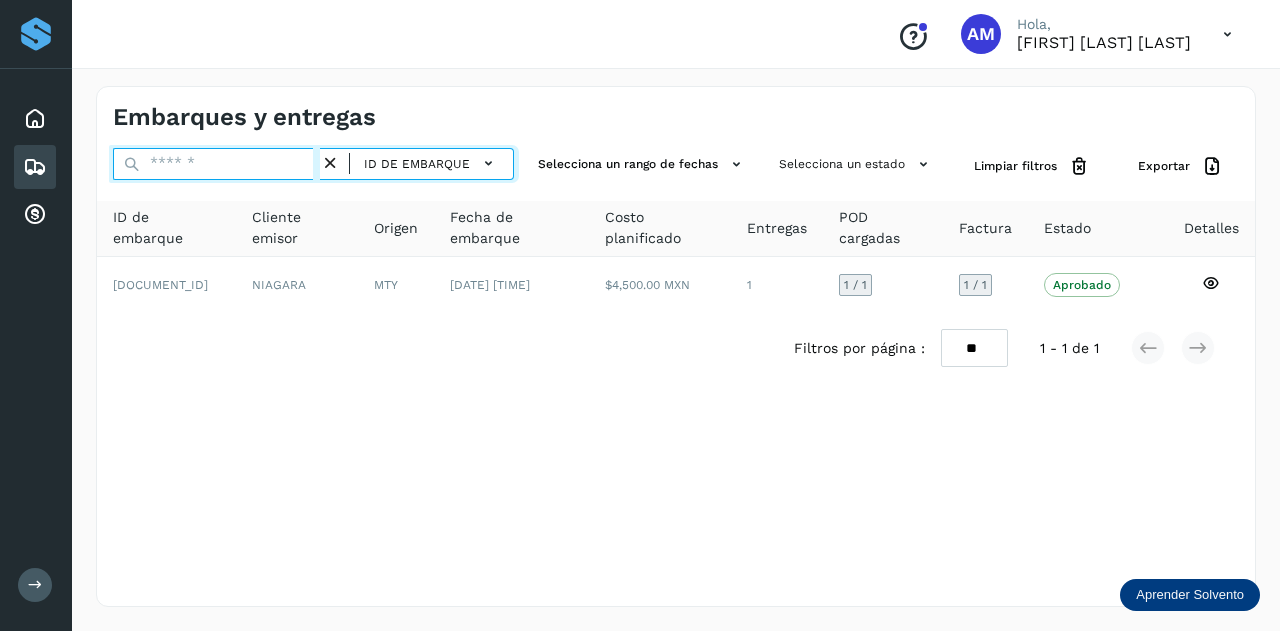 click at bounding box center [216, 164] 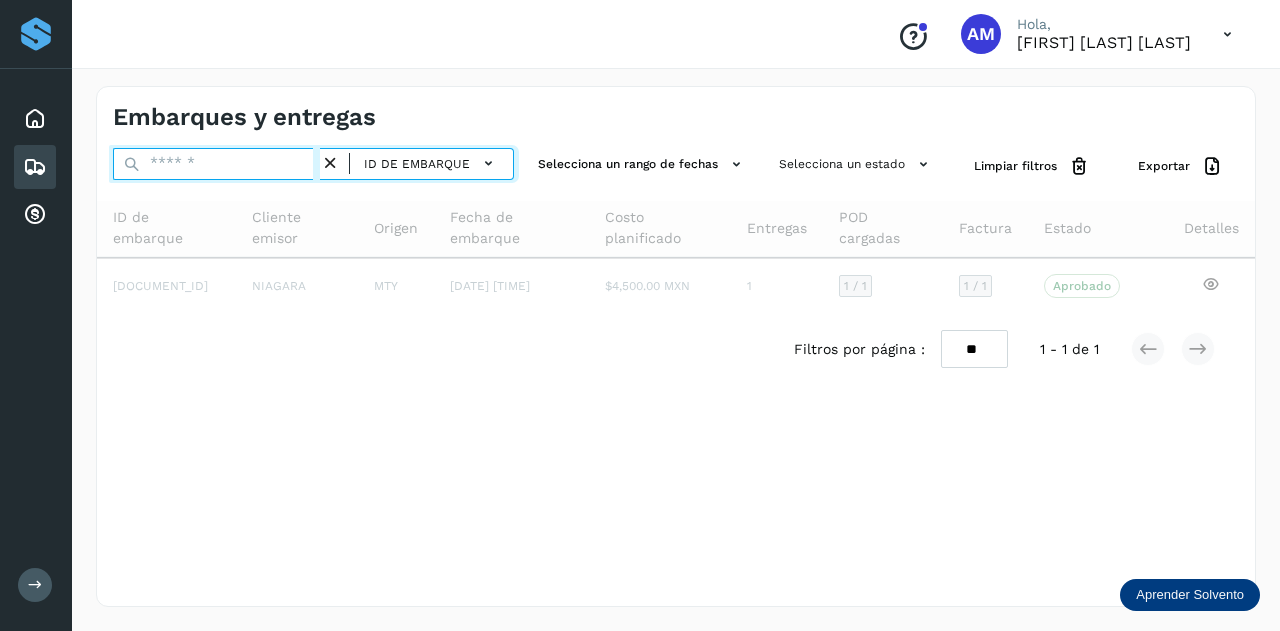 paste on "**********" 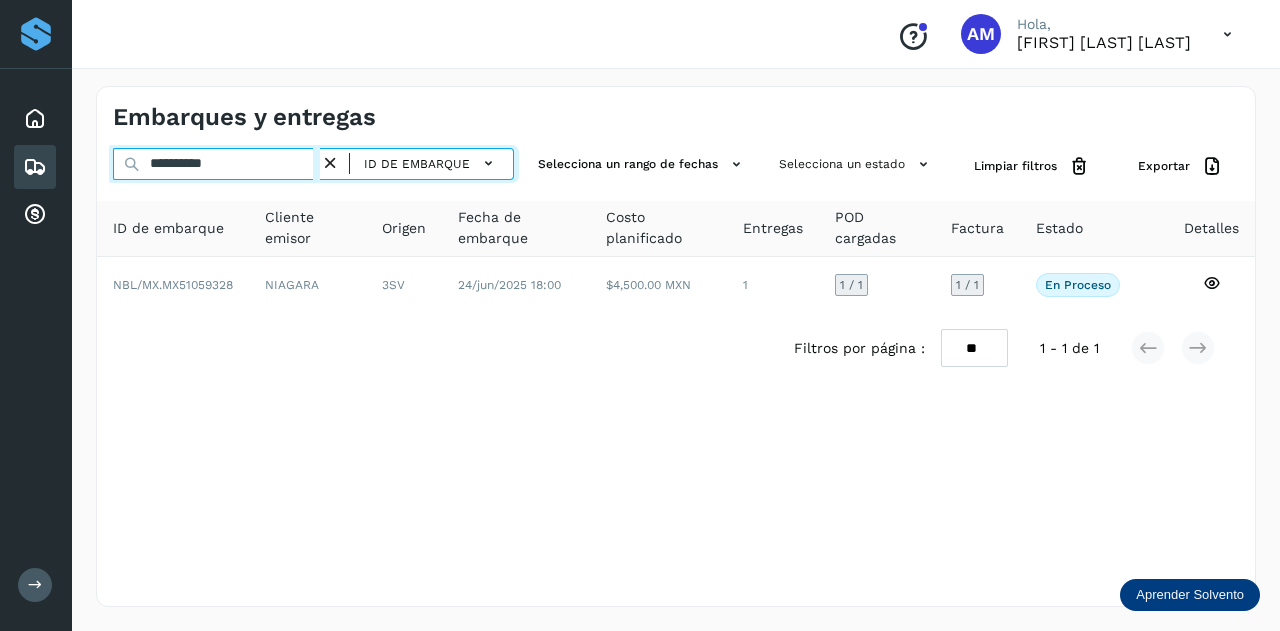 type on "**********" 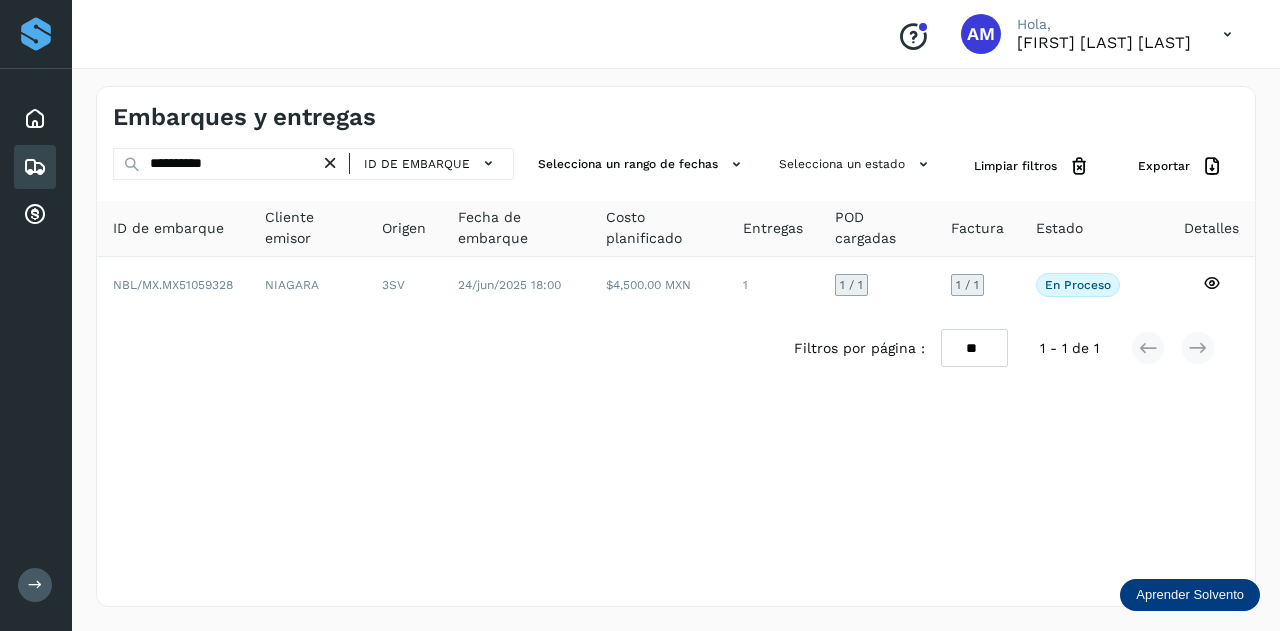 click at bounding box center (330, 163) 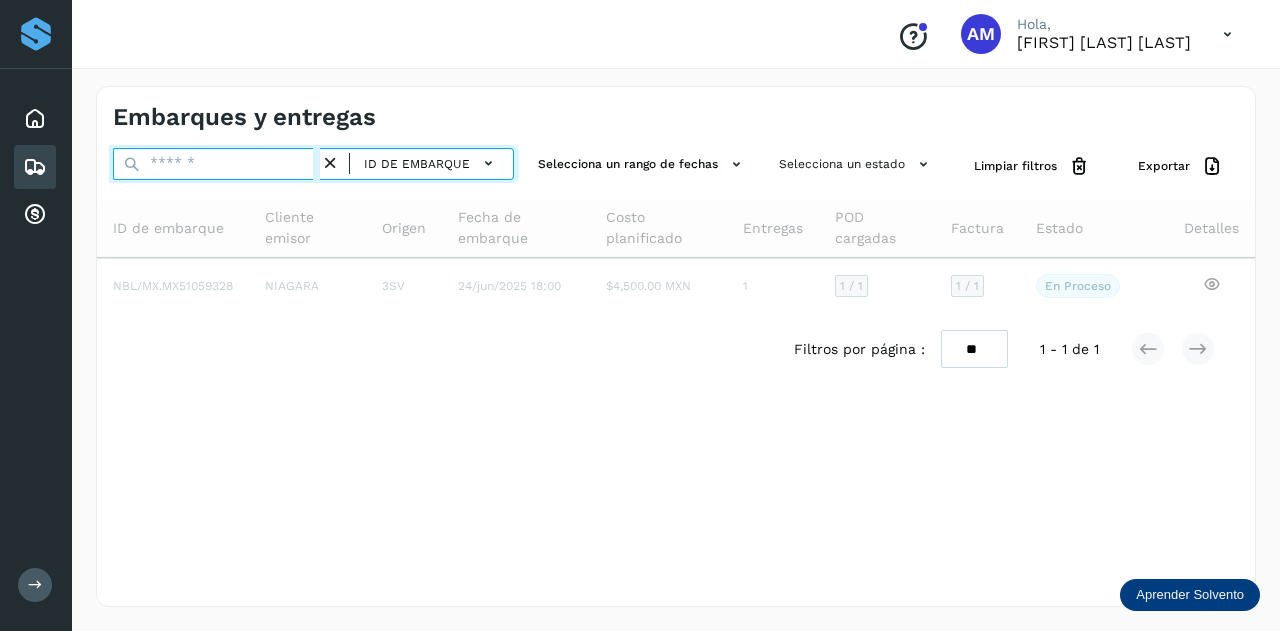 click at bounding box center [216, 164] 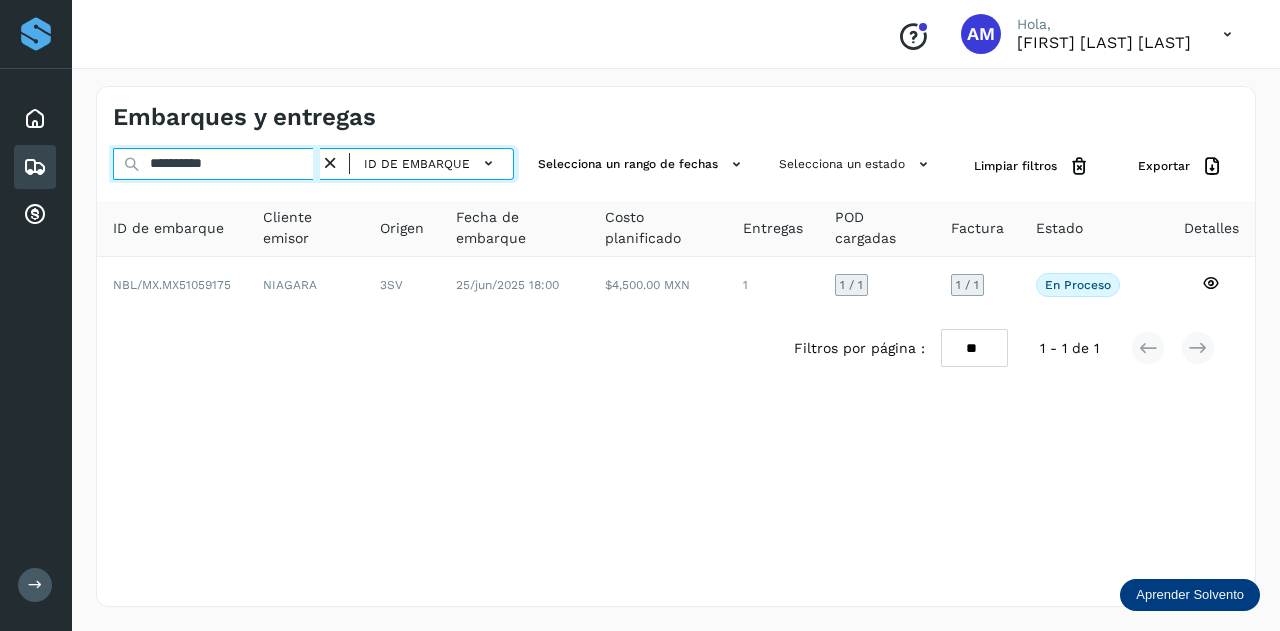 type on "**********" 